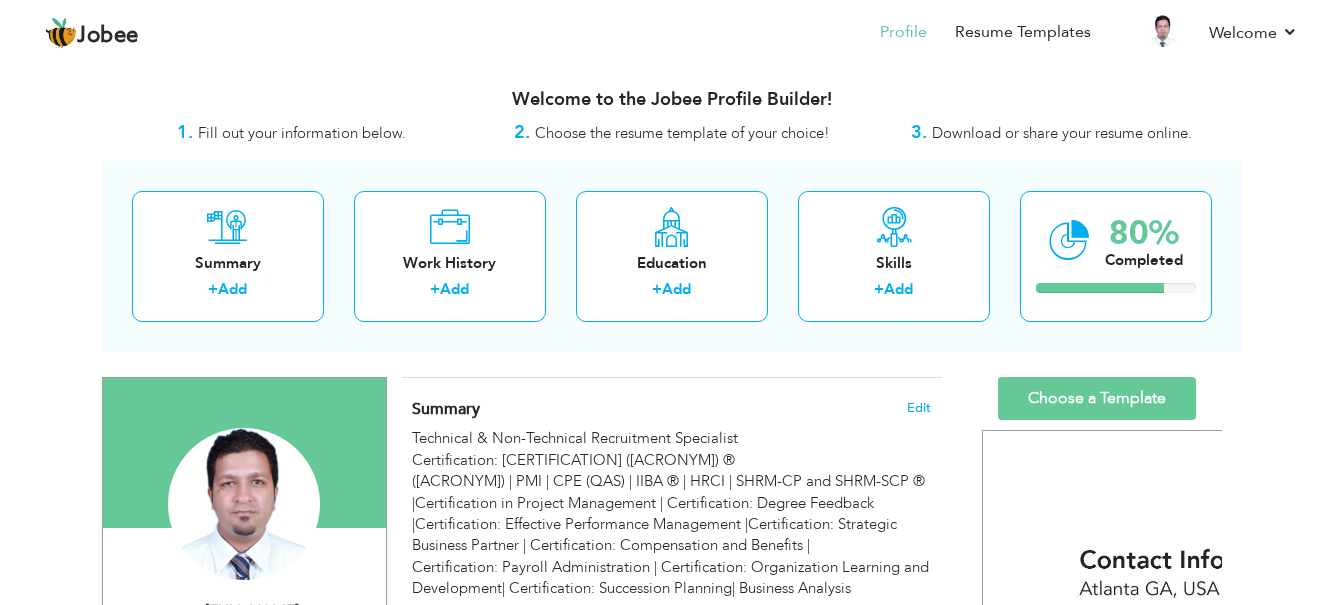 scroll, scrollTop: 0, scrollLeft: 0, axis: both 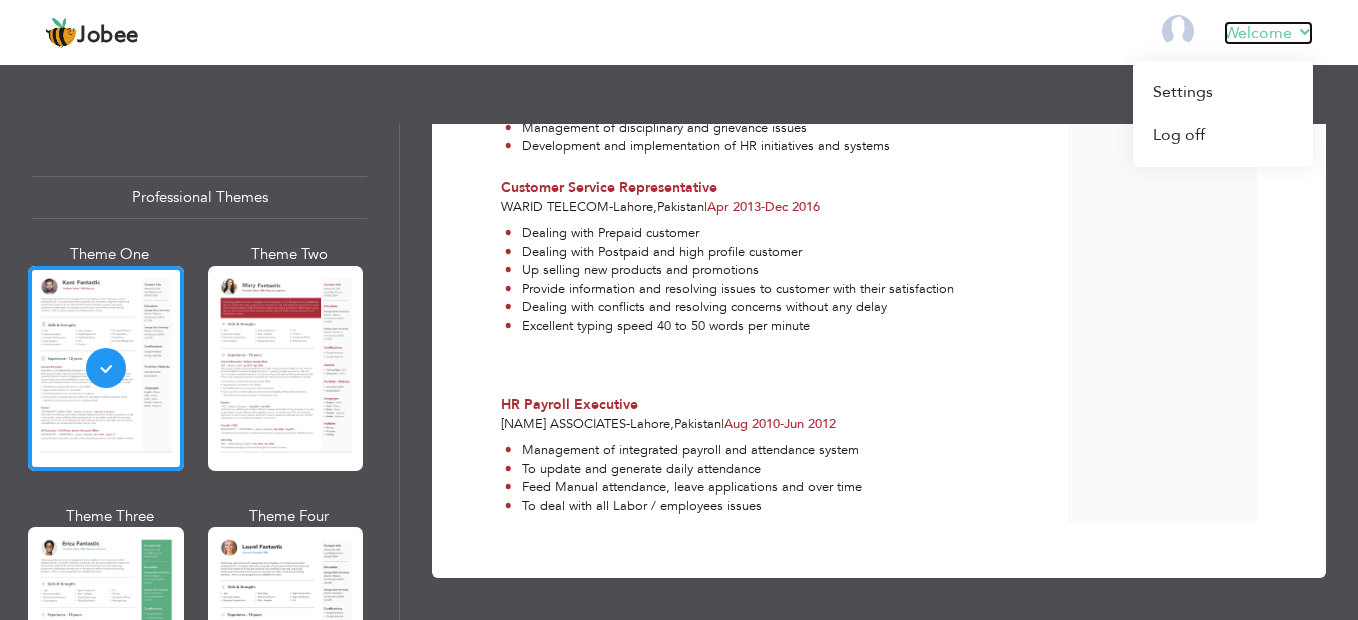 click on "Welcome" at bounding box center (1268, 33) 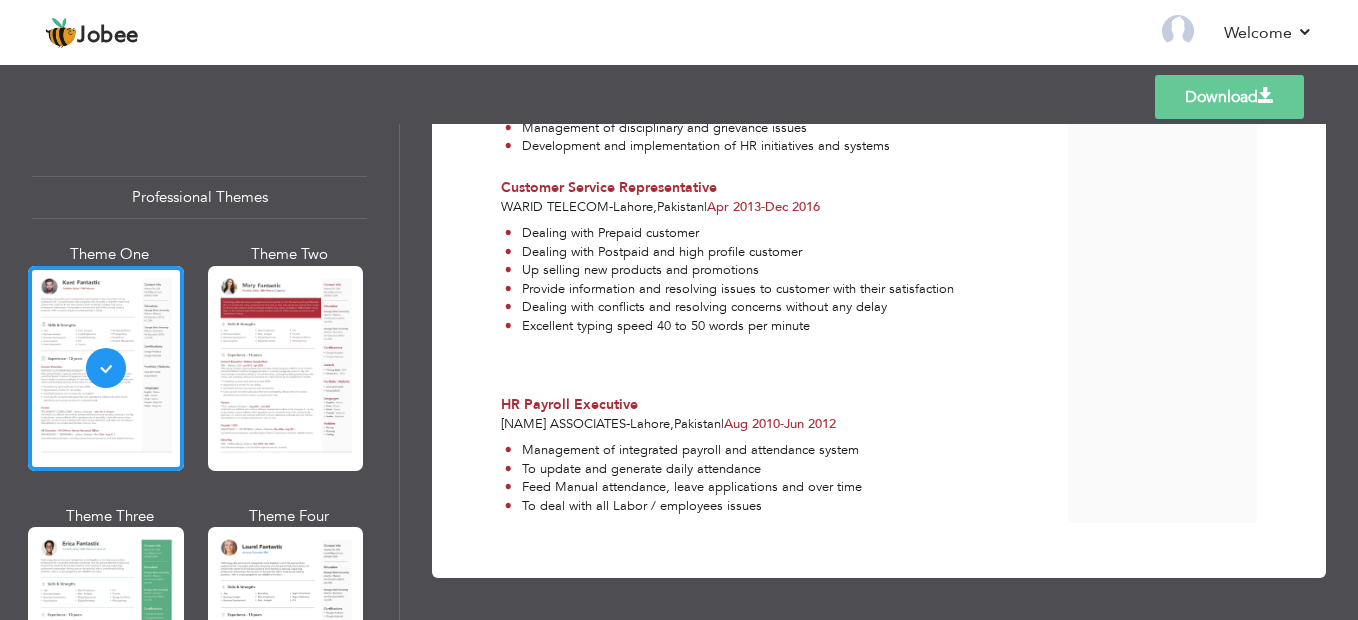 click on "Download" at bounding box center [1229, 97] 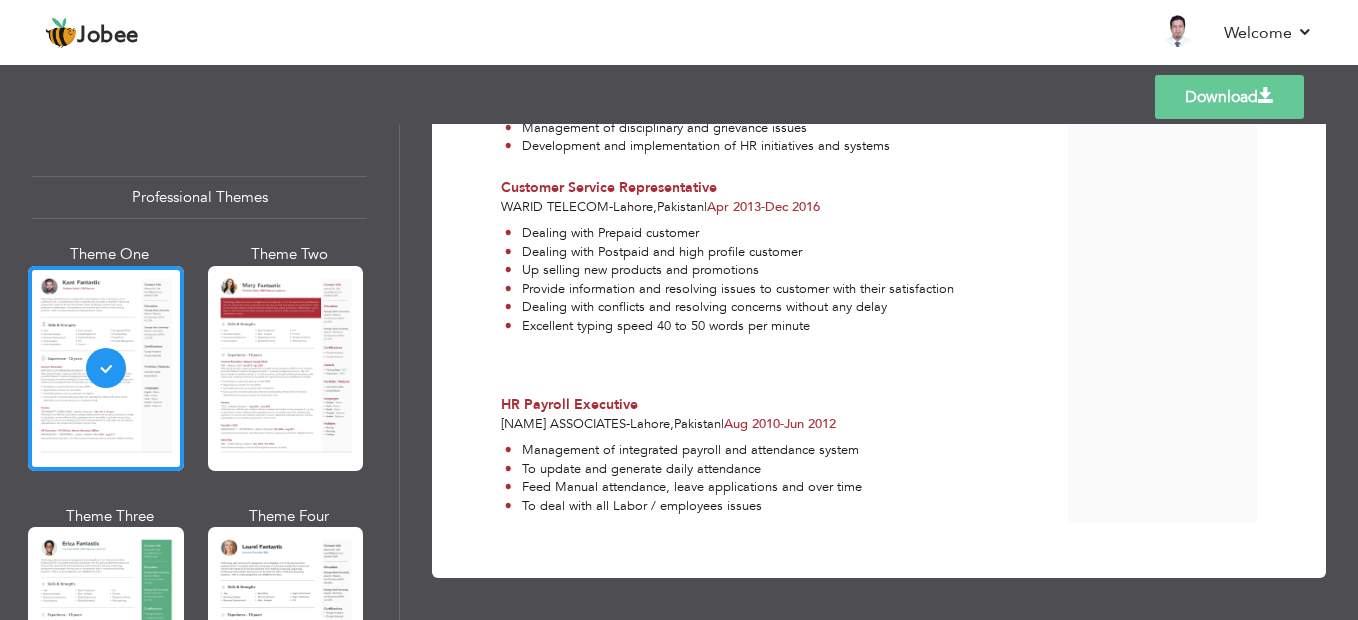 click on "Back to Profile
Resume Templates
Resume Templates
Cover Letters
About
My Resume
Welcome
Settings
Log off" at bounding box center [679, 34] 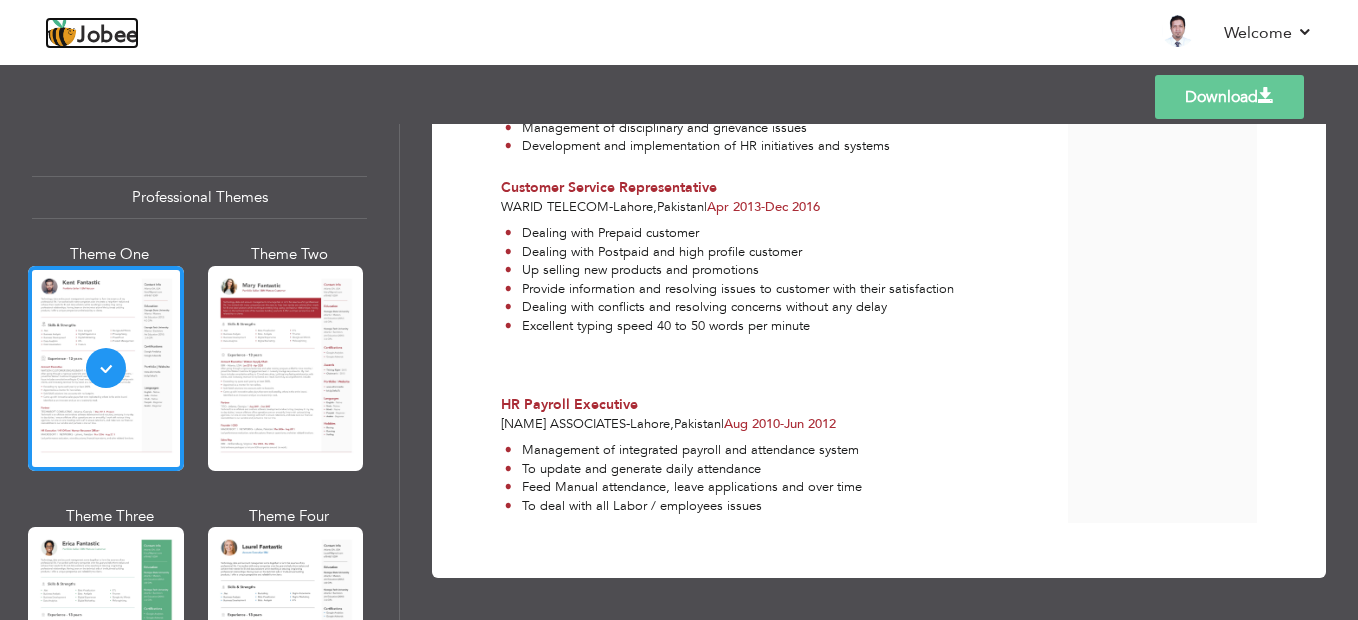 click at bounding box center [61, 33] 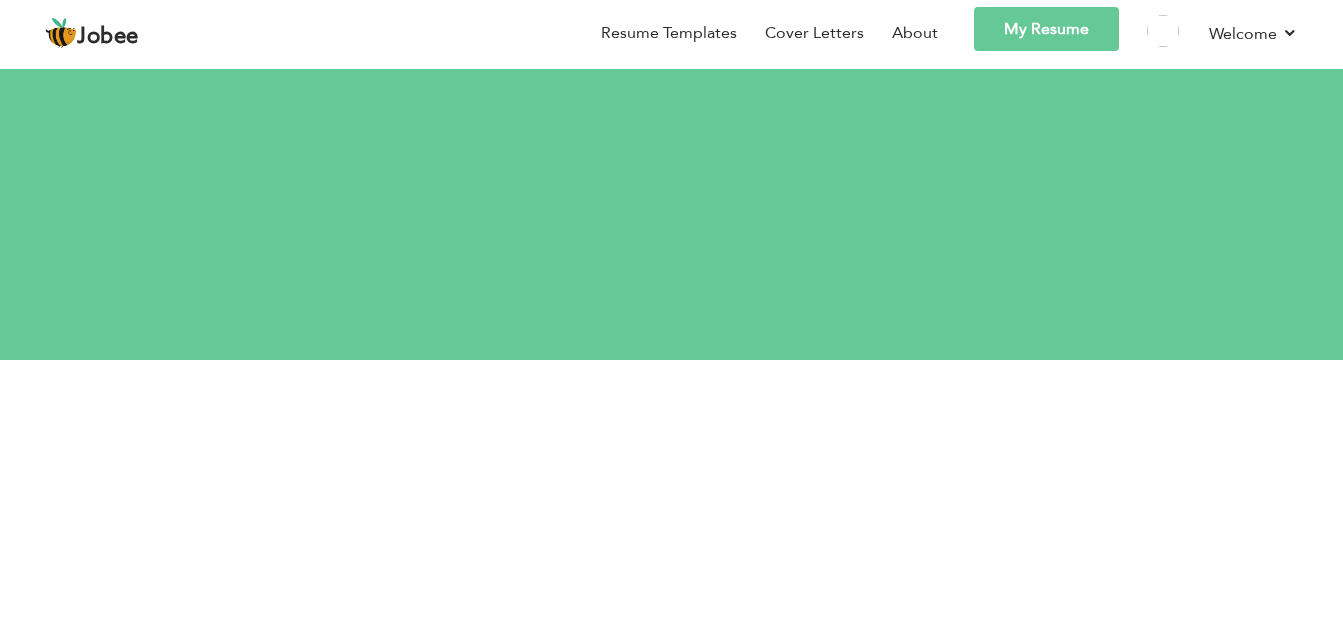 scroll, scrollTop: 0, scrollLeft: 0, axis: both 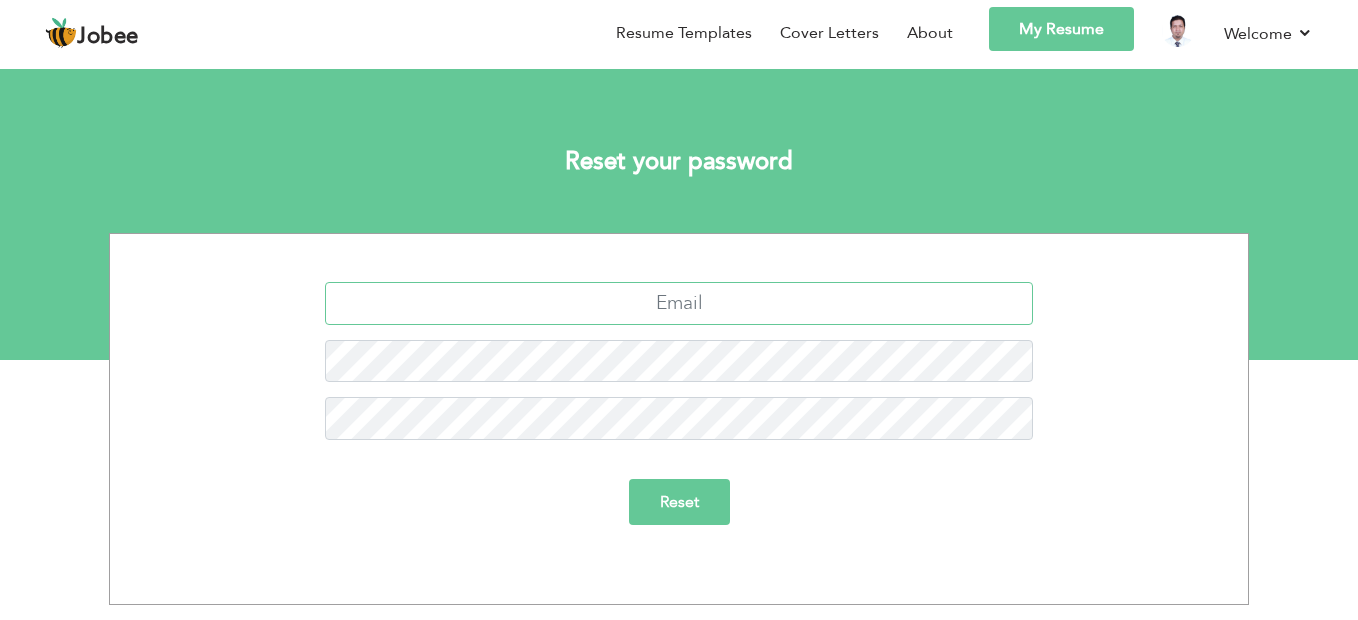 click at bounding box center [679, 303] 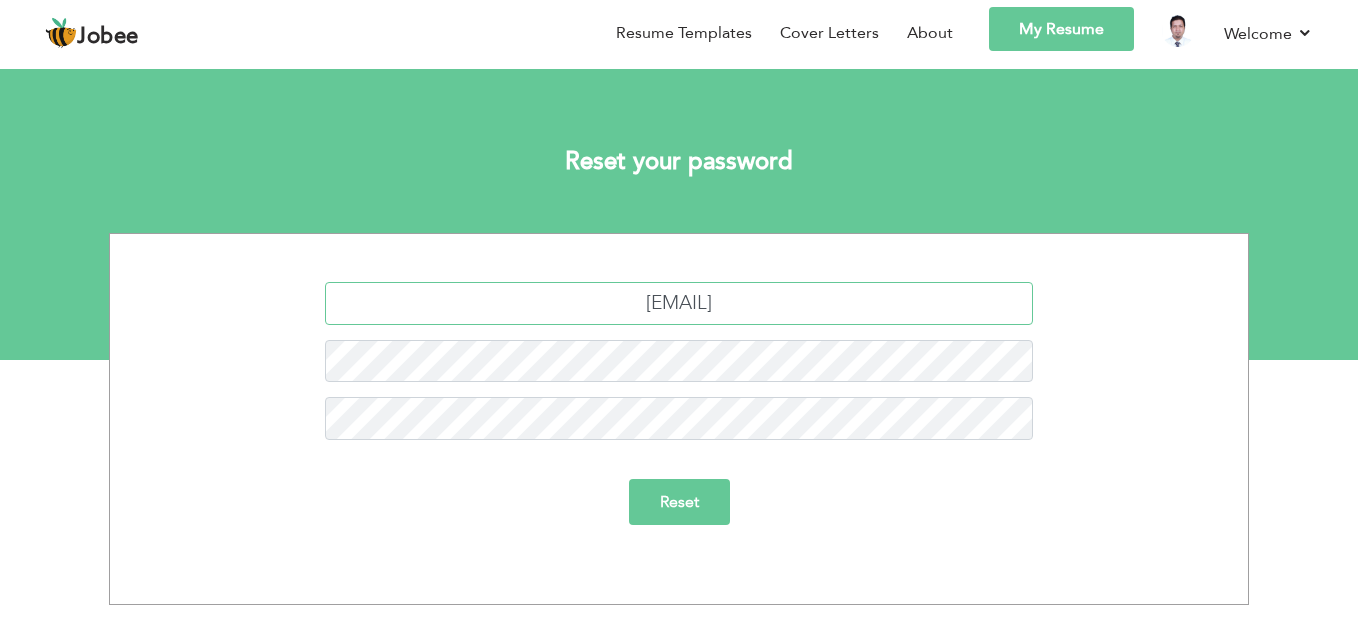 type on "huraiarhsahid786@gmail.com" 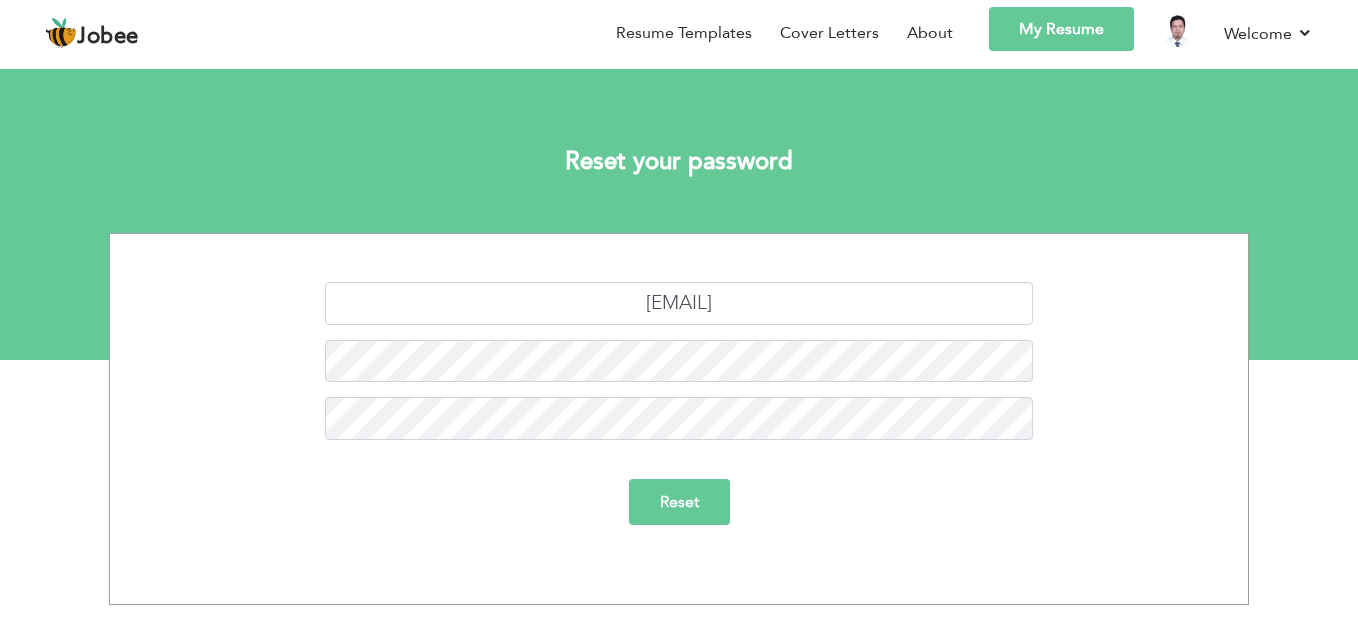 click on "Reset" at bounding box center (679, 502) 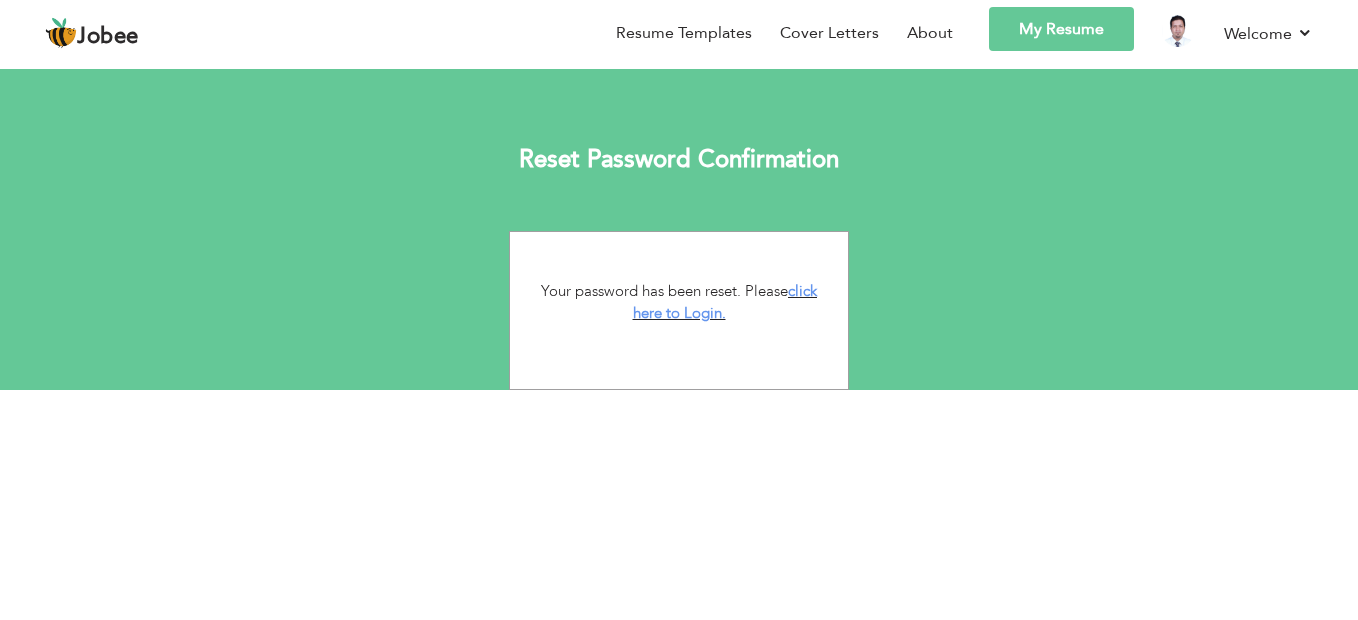 scroll, scrollTop: 0, scrollLeft: 0, axis: both 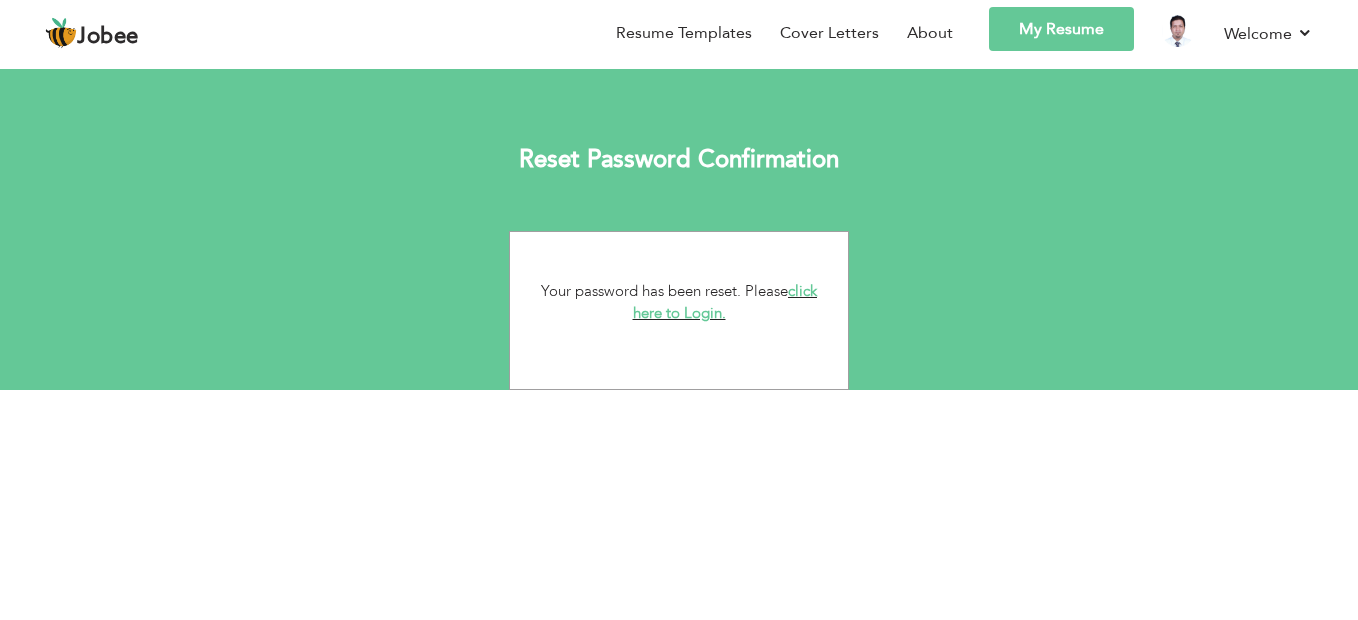 click on "click here to Login." at bounding box center (725, 302) 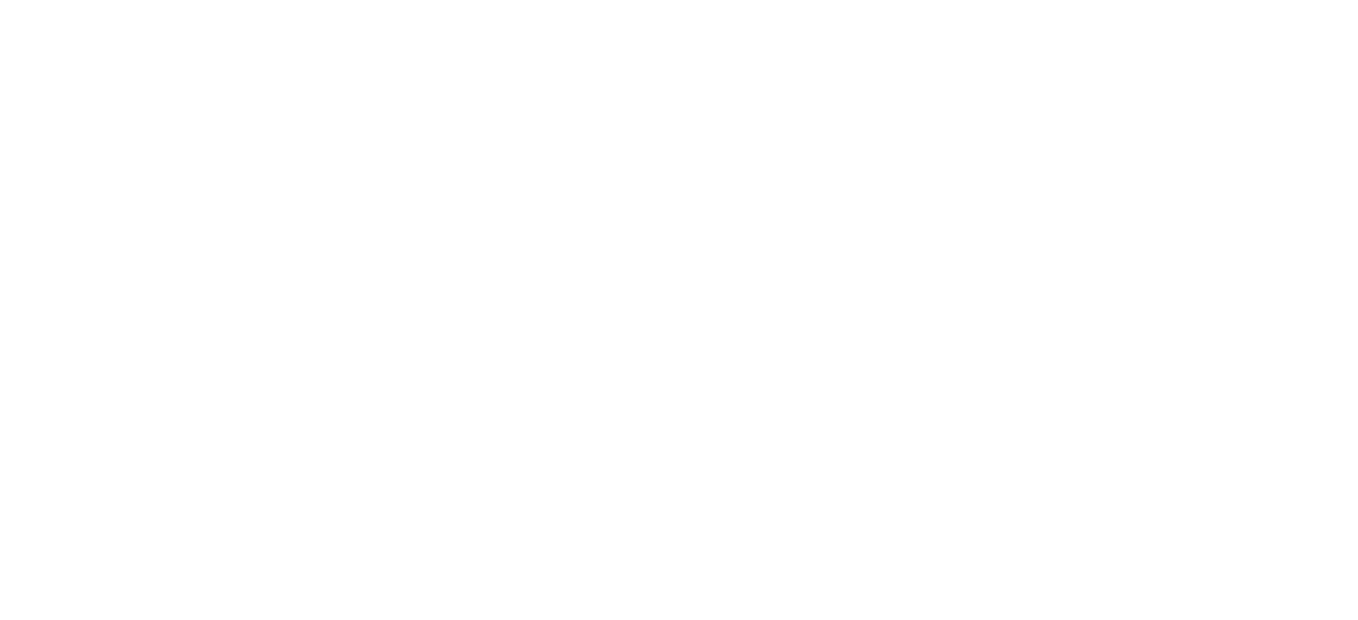 scroll, scrollTop: 0, scrollLeft: 0, axis: both 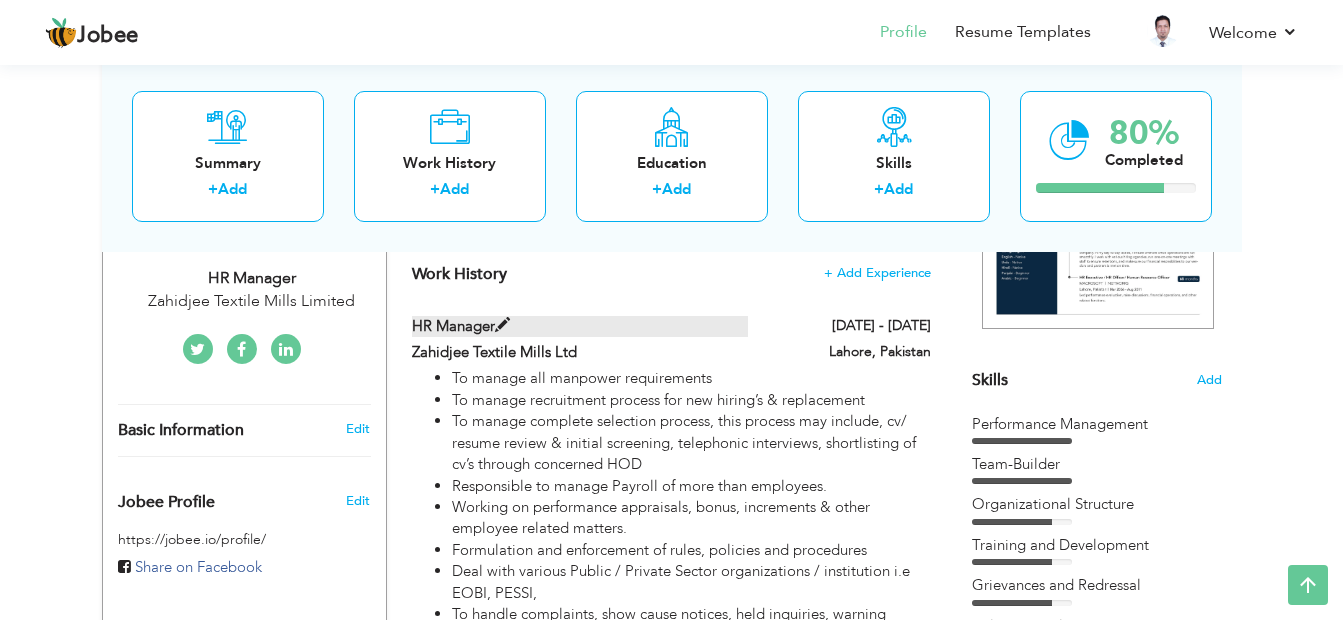click at bounding box center [502, 325] 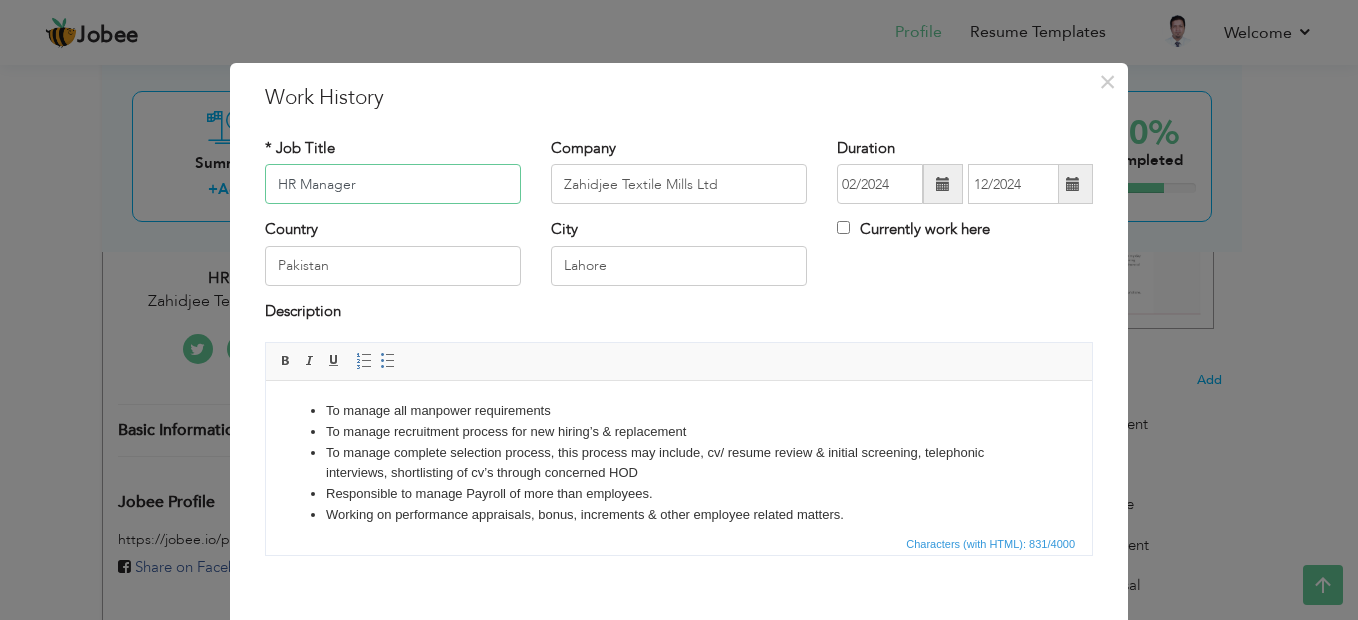 drag, startPoint x: 292, startPoint y: 180, endPoint x: 236, endPoint y: 185, distance: 56.22277 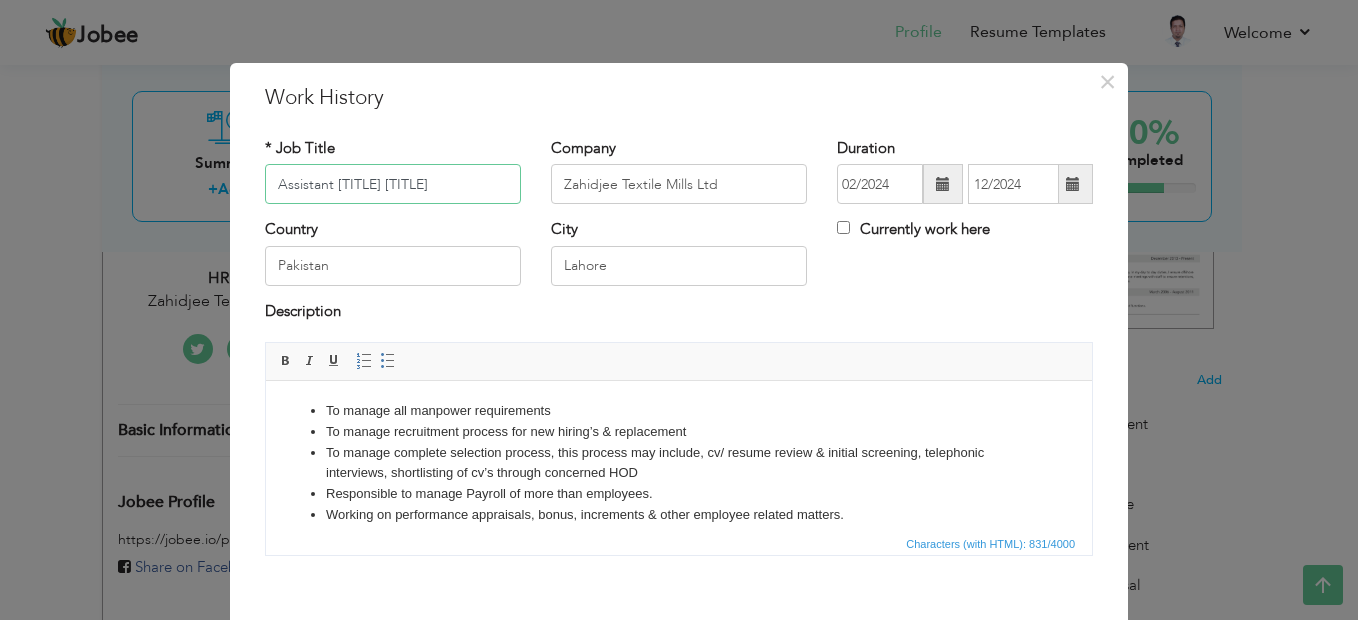 type on "Assistant HR Manager" 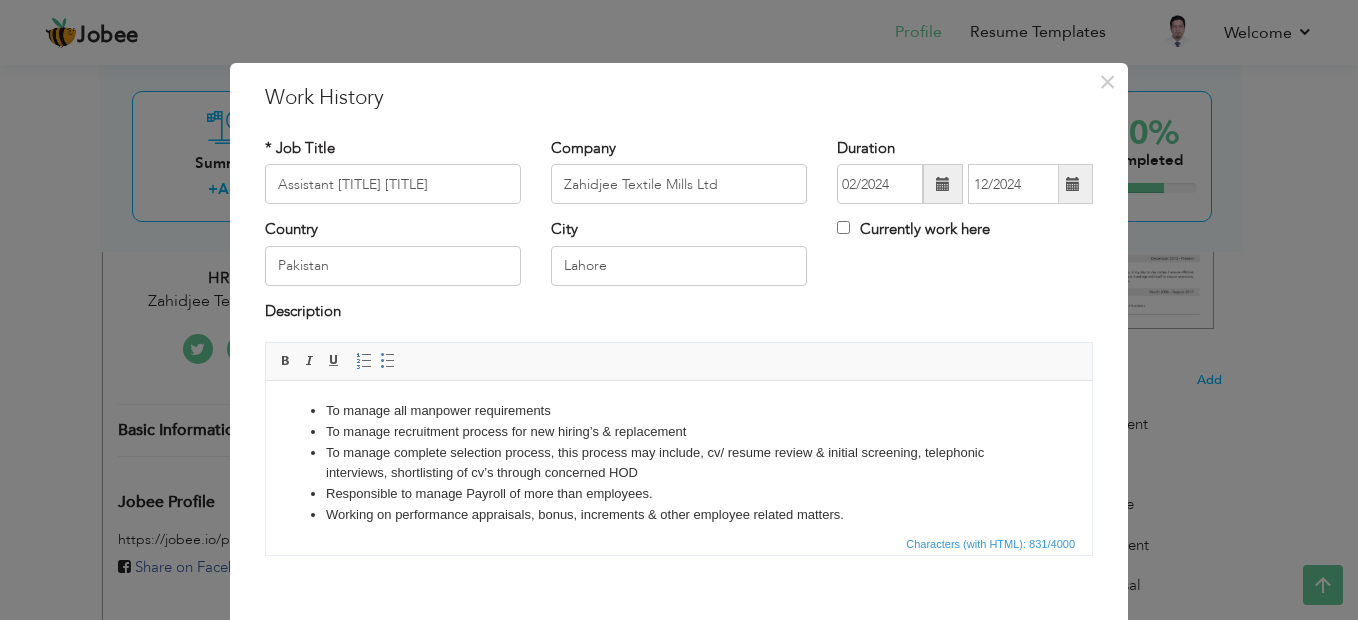 click at bounding box center (943, 184) 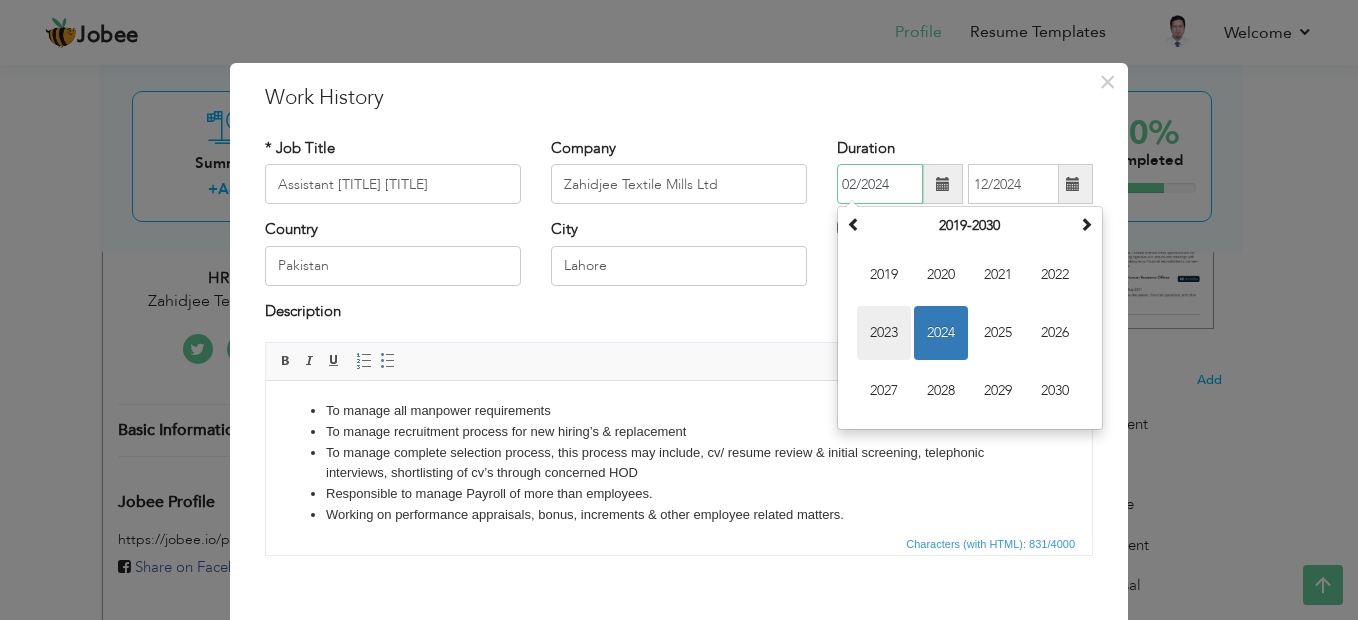 click on "2023" at bounding box center (884, 333) 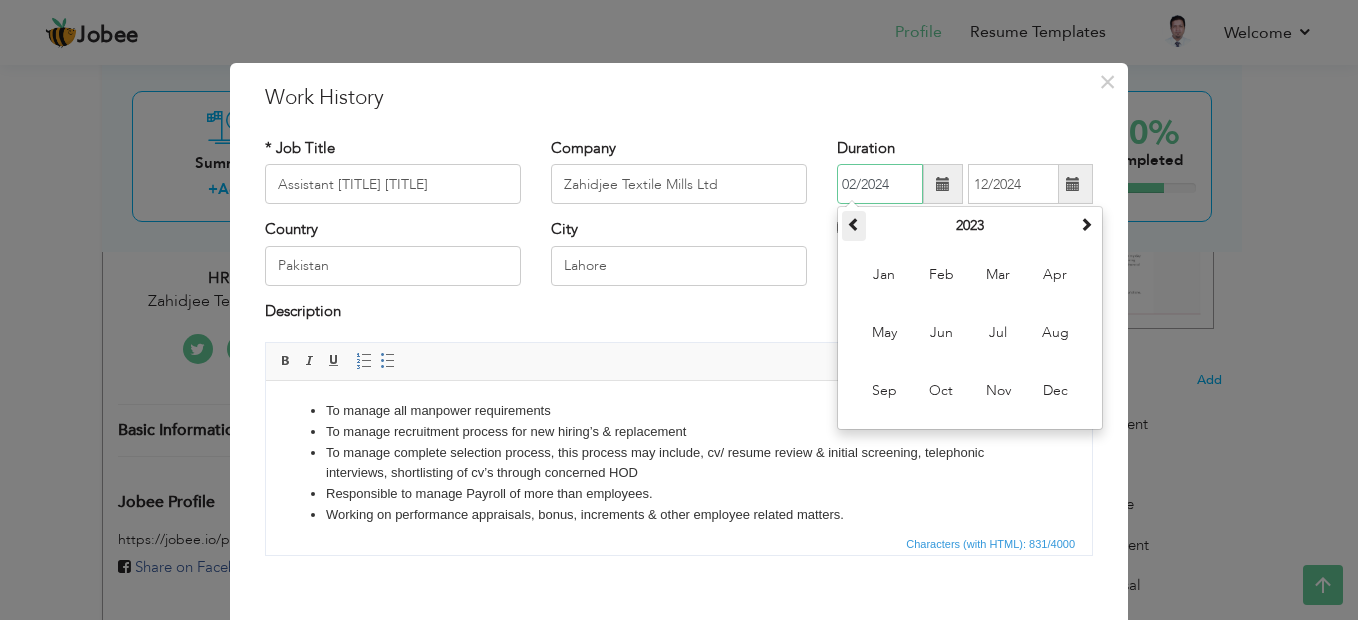 click at bounding box center (854, 224) 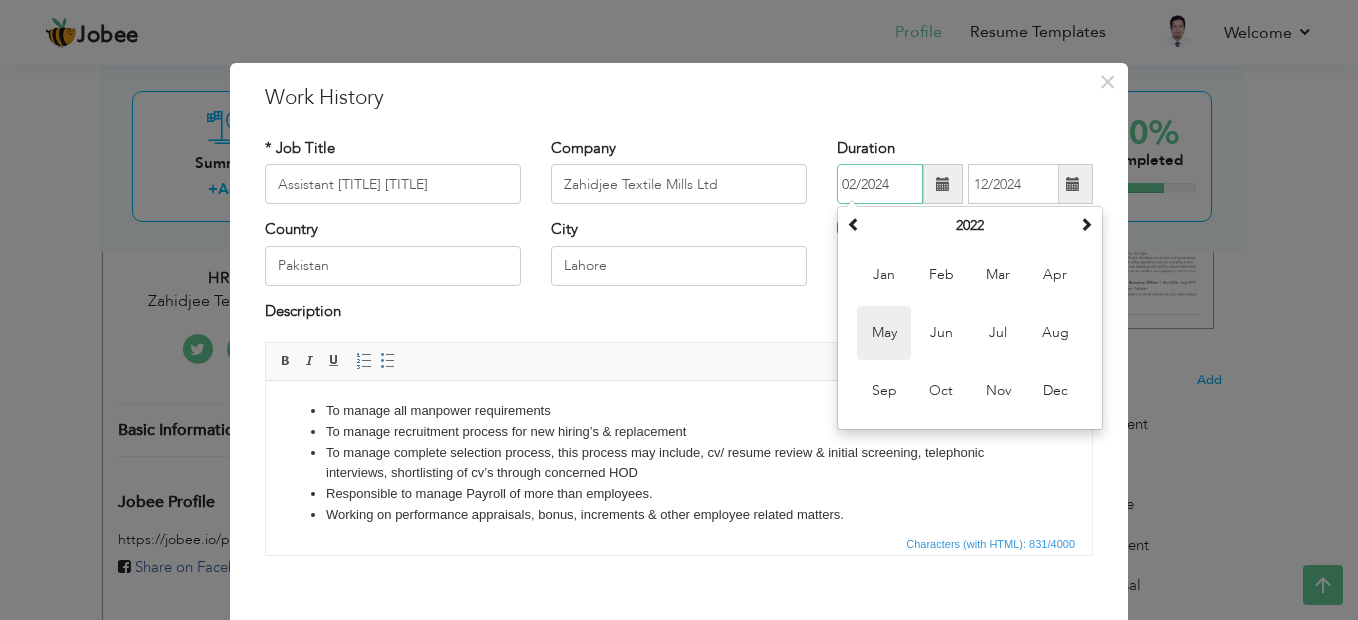 click on "May" at bounding box center [884, 333] 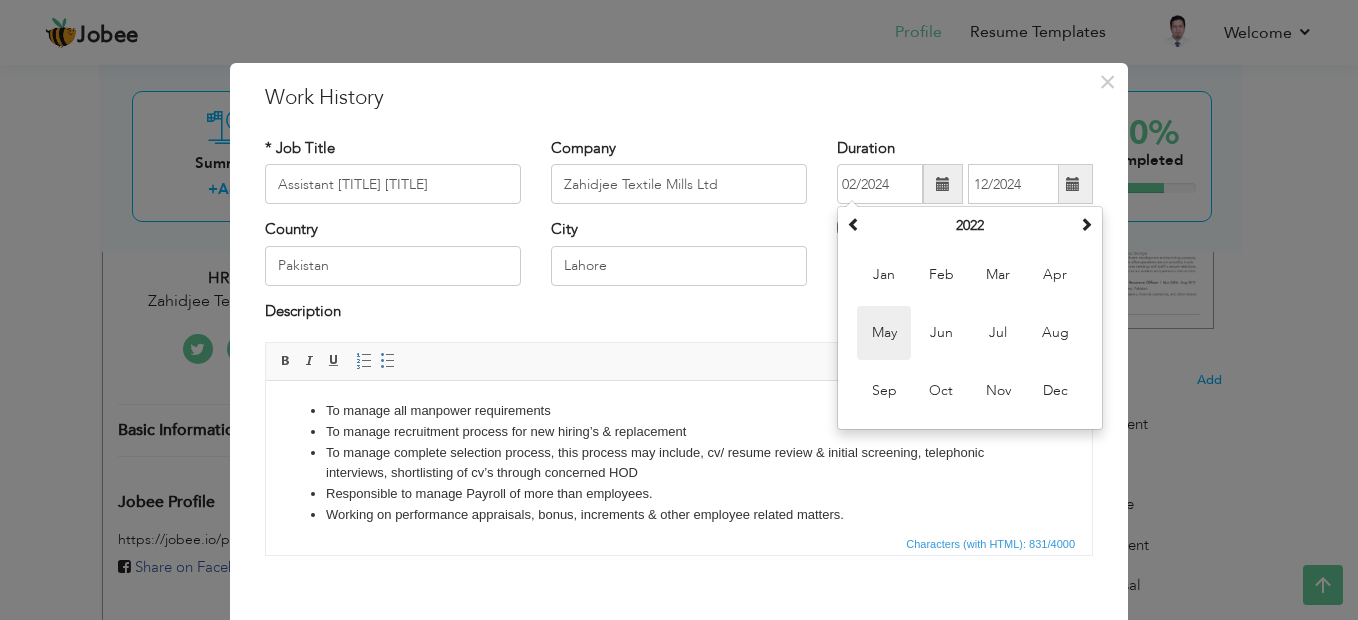 type on "05/2022" 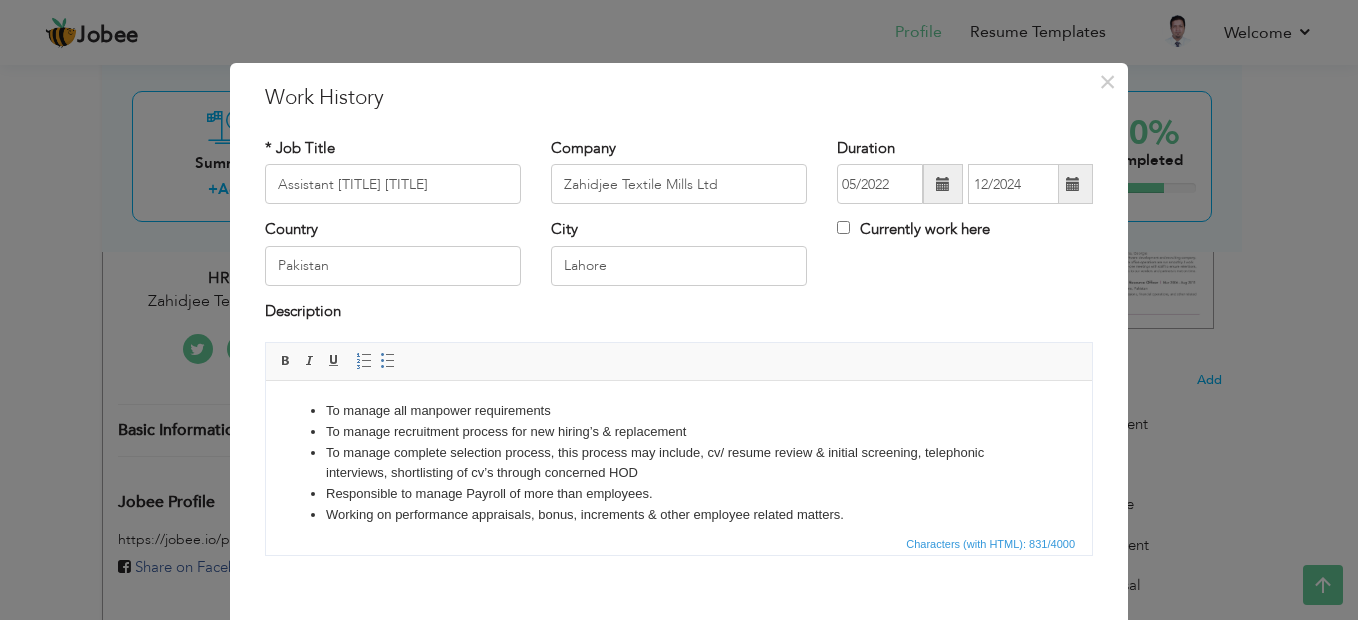 scroll, scrollTop: 98, scrollLeft: 0, axis: vertical 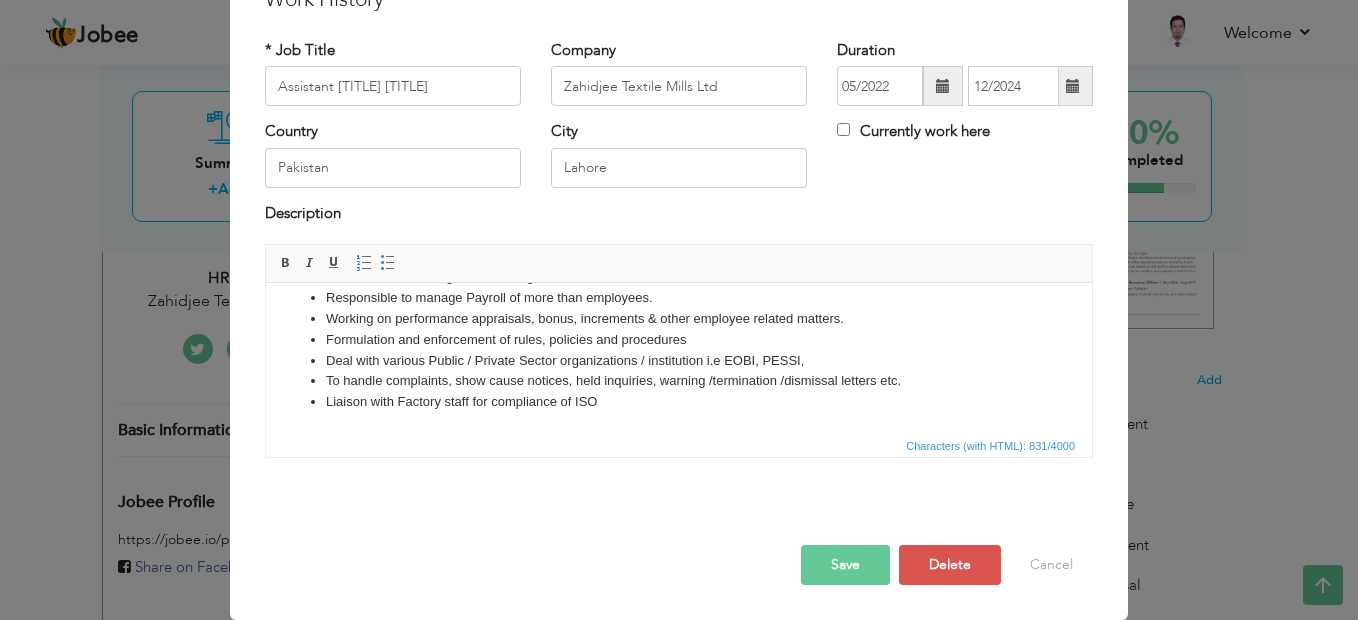 click on "Save" at bounding box center [845, 565] 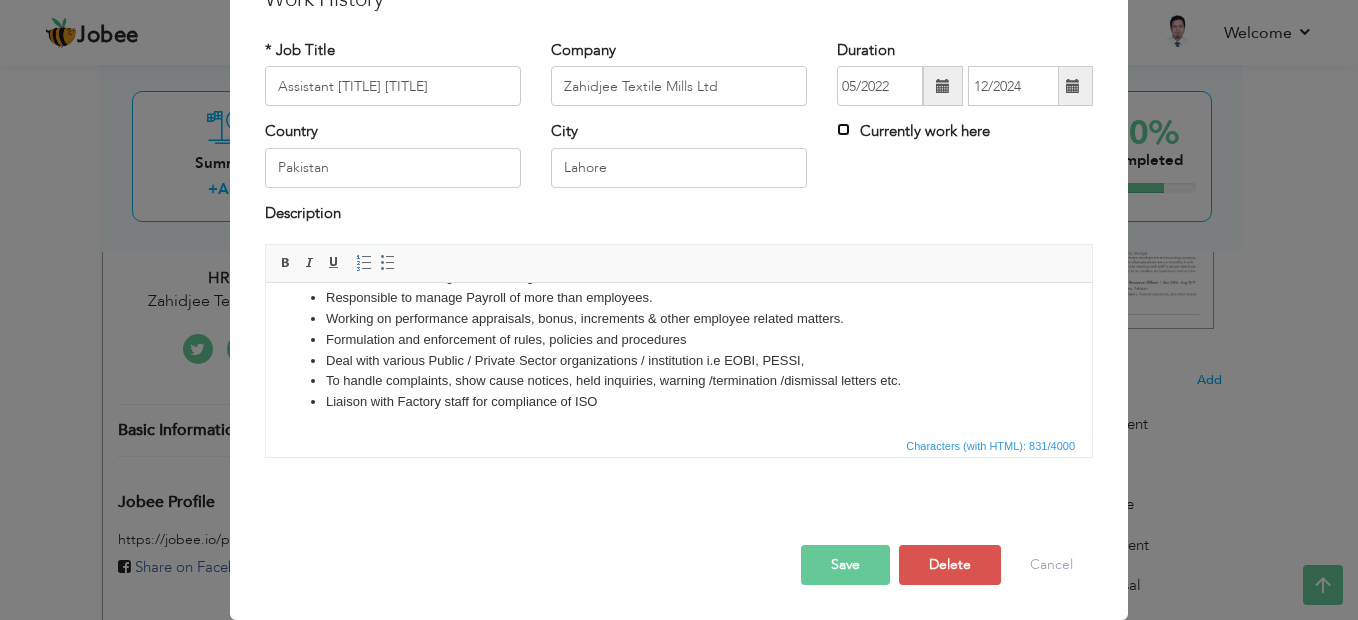 click on "Currently work here" at bounding box center [843, 129] 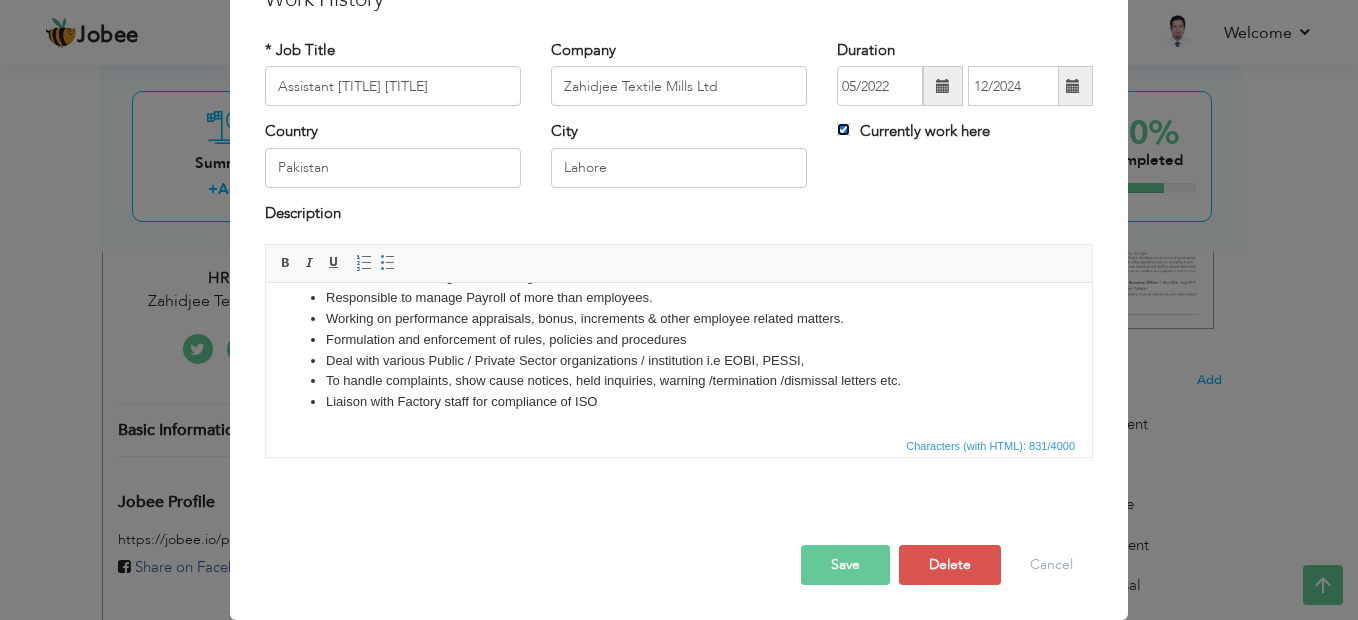 type 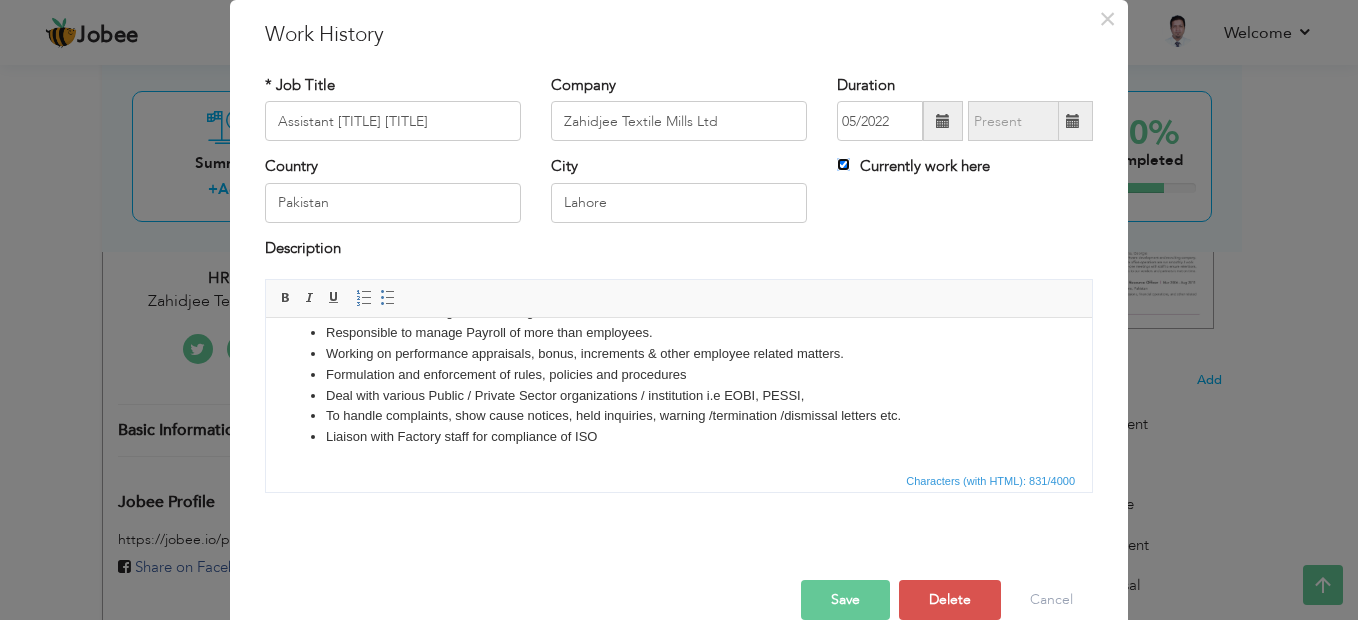 scroll, scrollTop: 98, scrollLeft: 0, axis: vertical 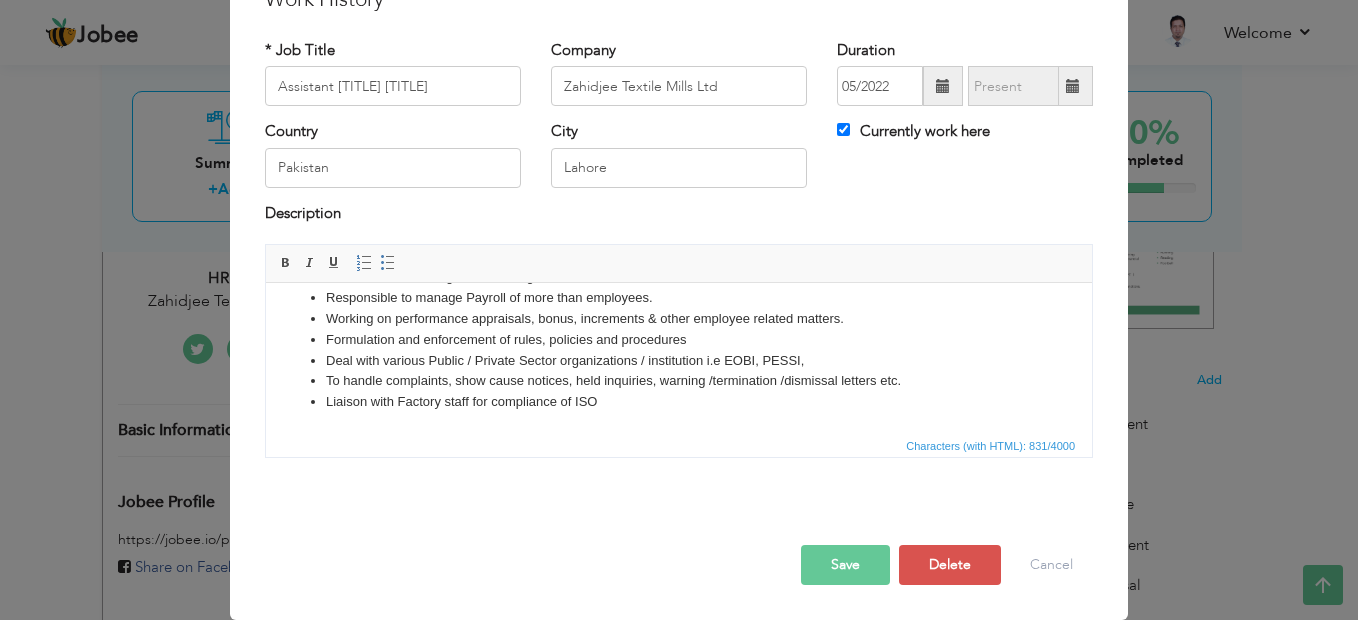 click on "Save" at bounding box center (845, 565) 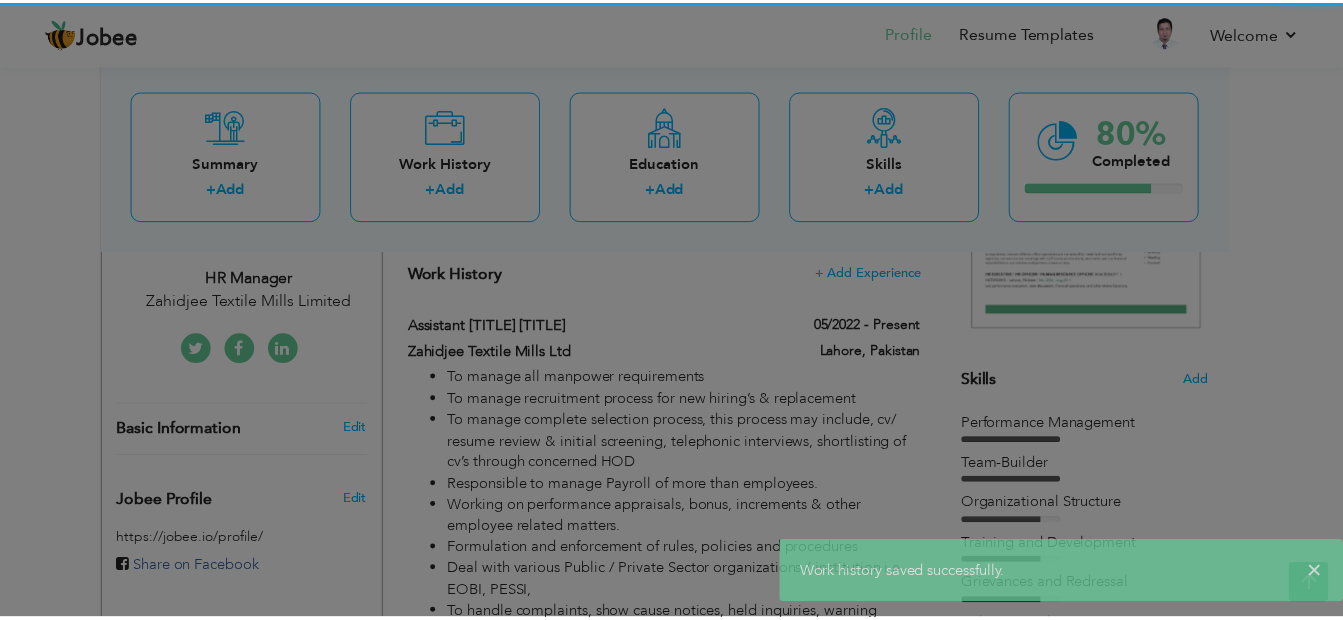 scroll, scrollTop: 0, scrollLeft: 0, axis: both 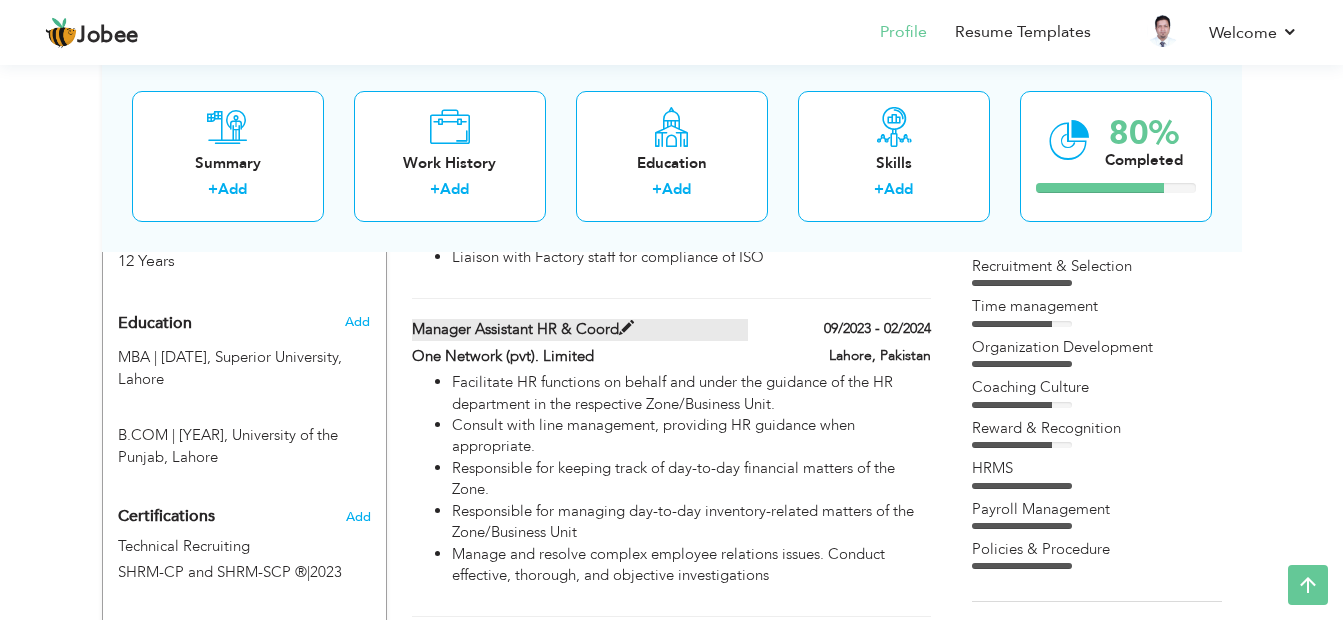 click at bounding box center (626, 328) 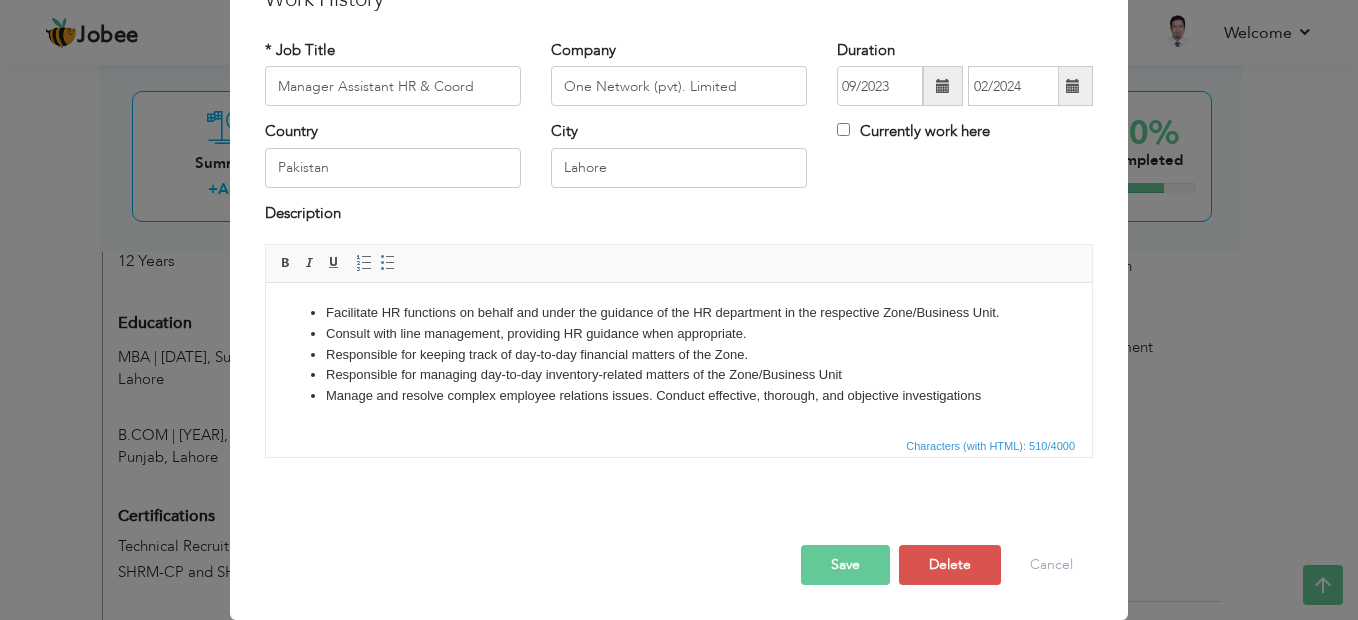 scroll, scrollTop: 0, scrollLeft: 0, axis: both 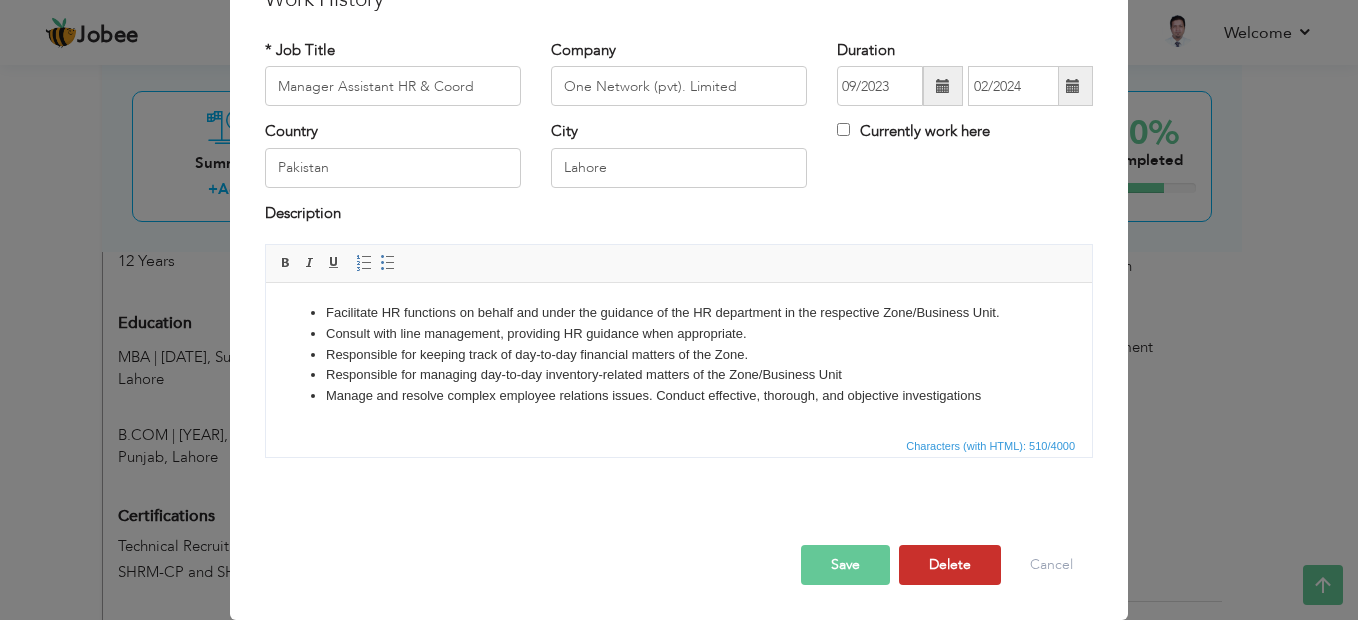 click on "Delete" at bounding box center (950, 565) 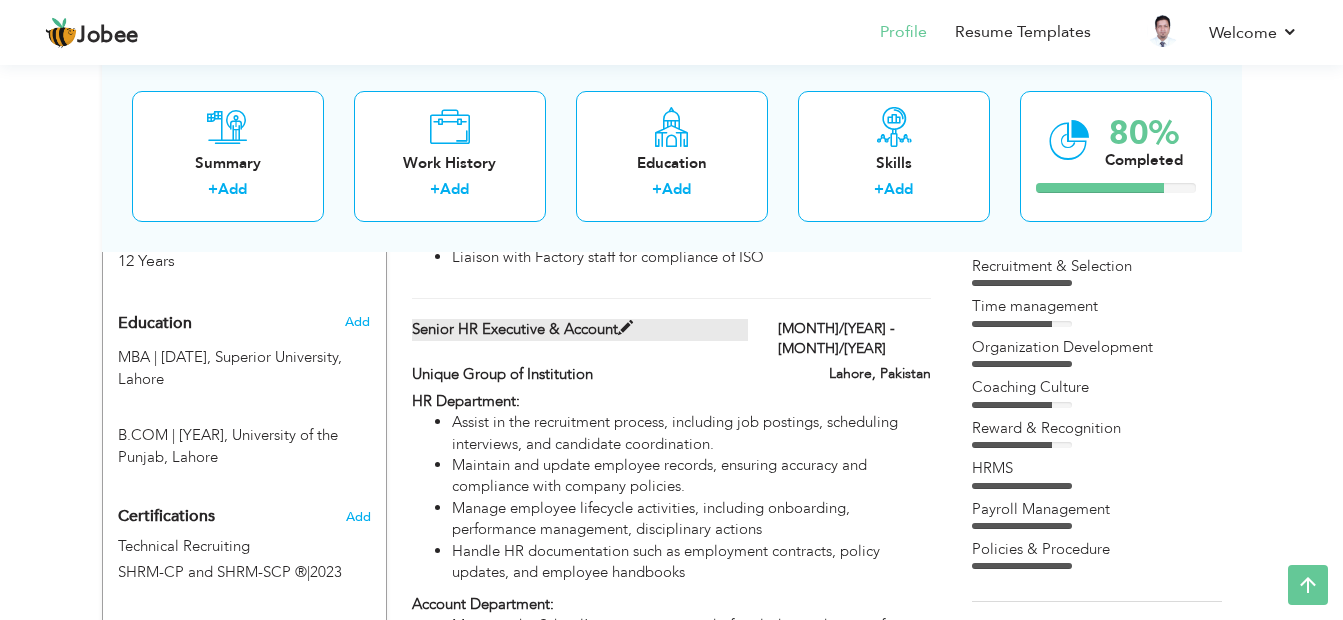 click at bounding box center (625, 328) 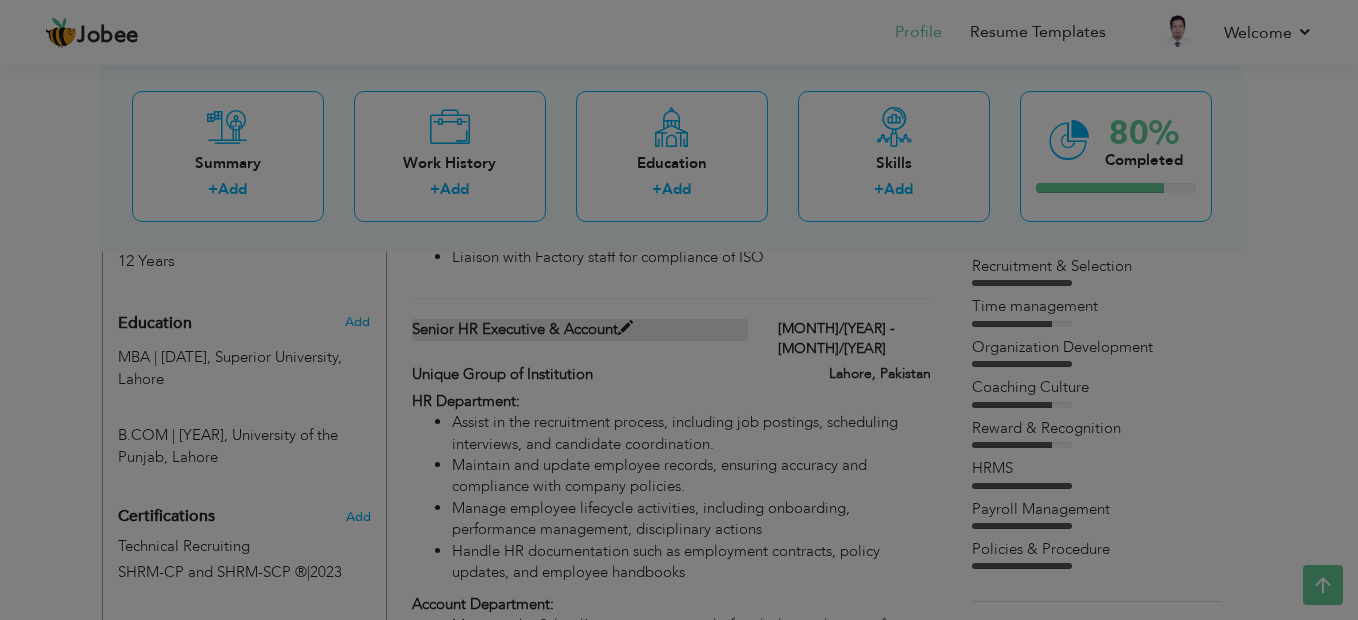scroll, scrollTop: 0, scrollLeft: 0, axis: both 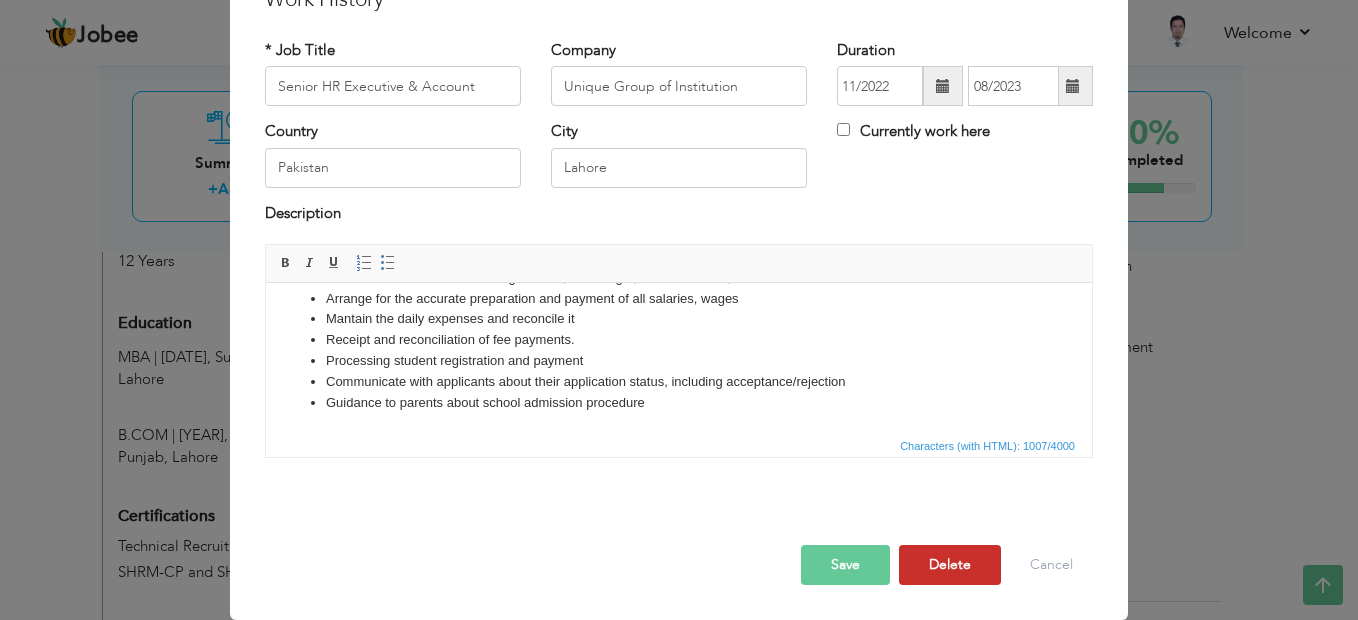 click on "Delete" at bounding box center [950, 565] 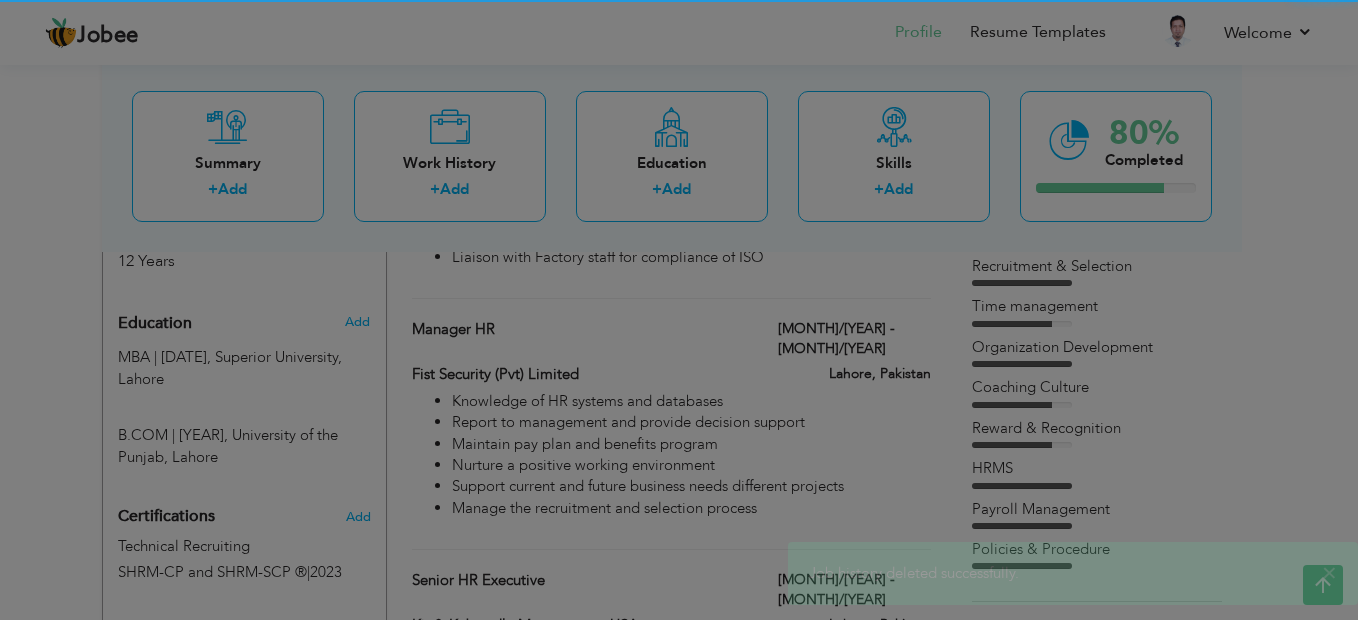scroll, scrollTop: 0, scrollLeft: 0, axis: both 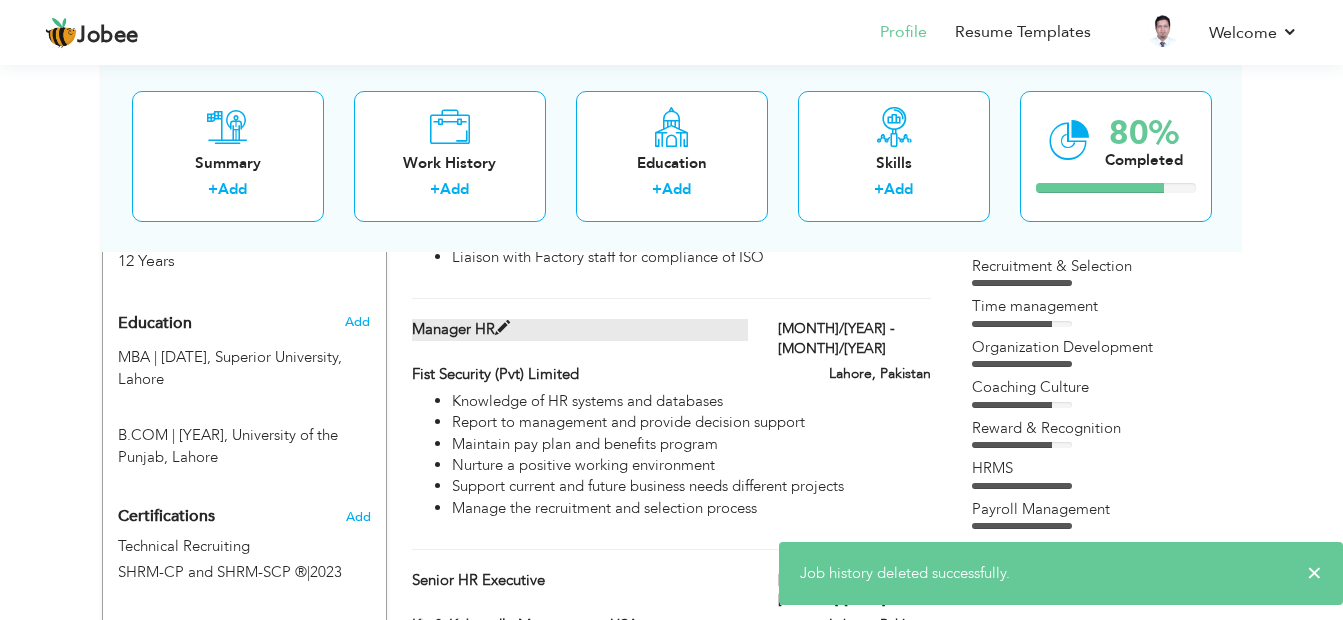click at bounding box center (502, 328) 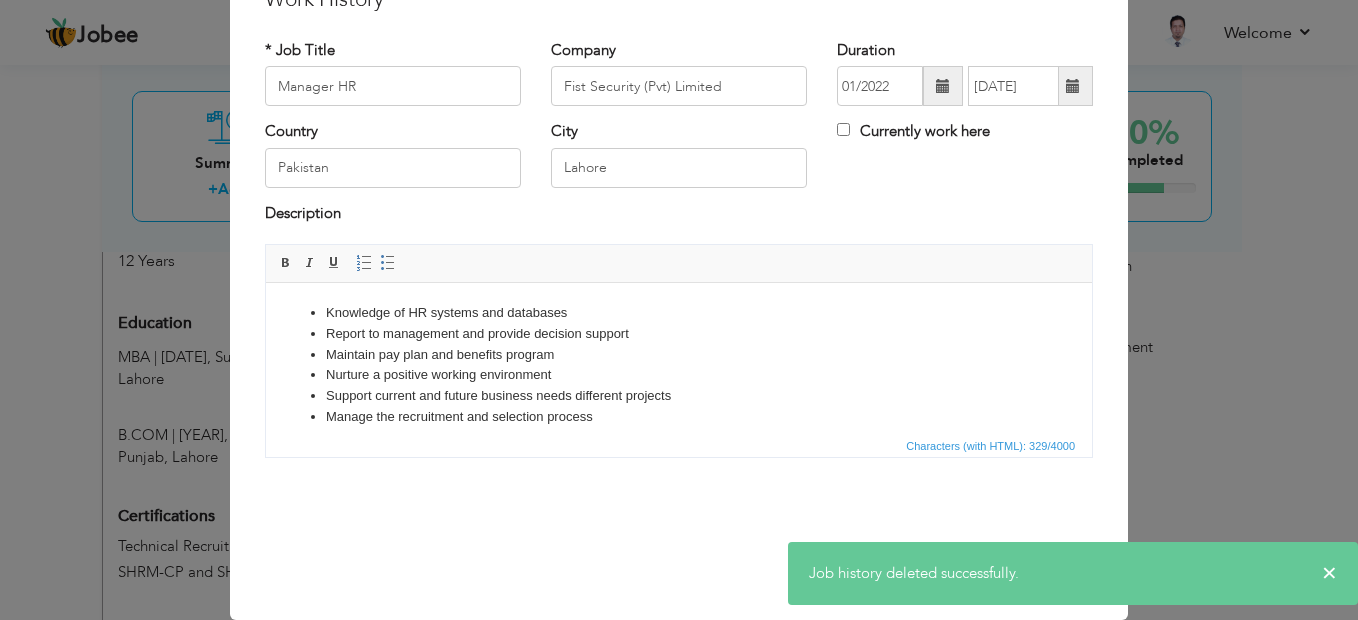 scroll, scrollTop: 0, scrollLeft: 0, axis: both 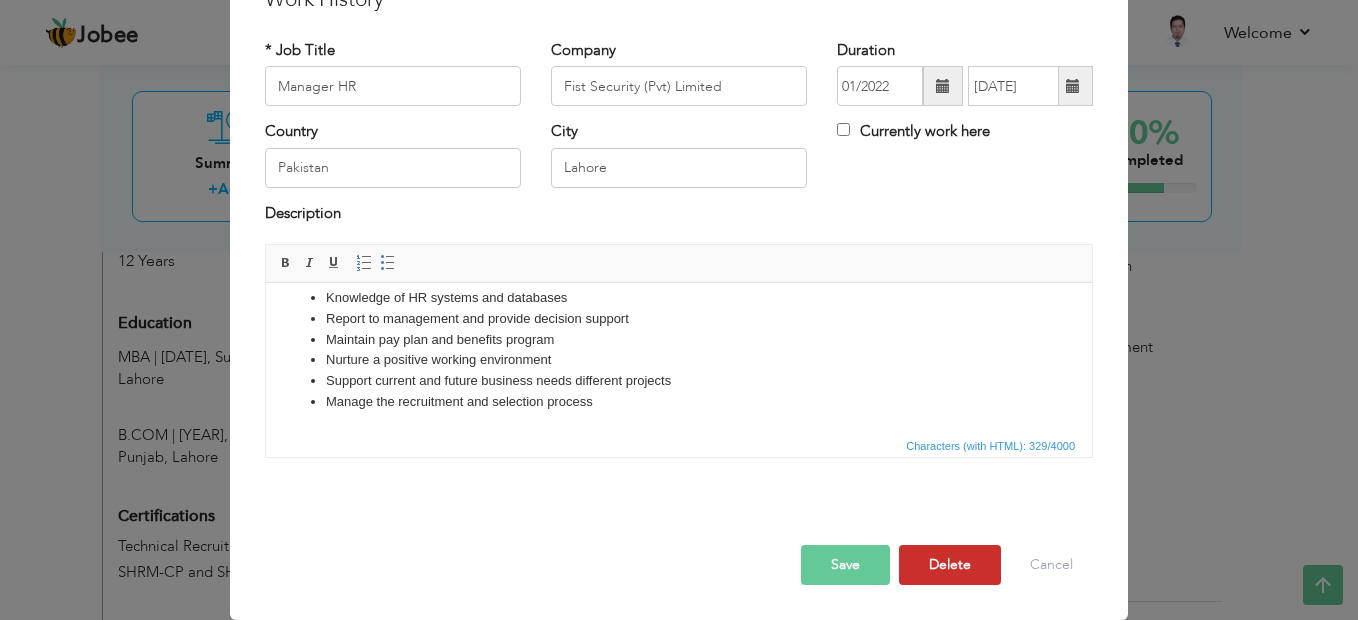 click on "Delete" at bounding box center (950, 565) 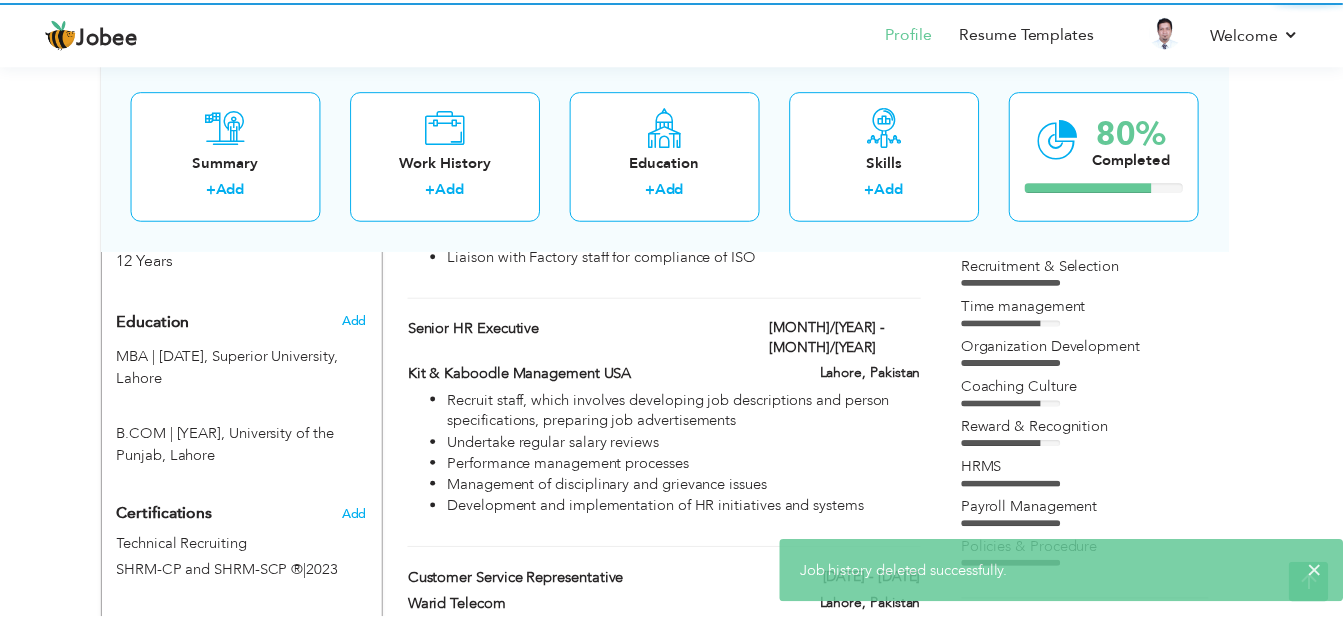 scroll, scrollTop: 0, scrollLeft: 0, axis: both 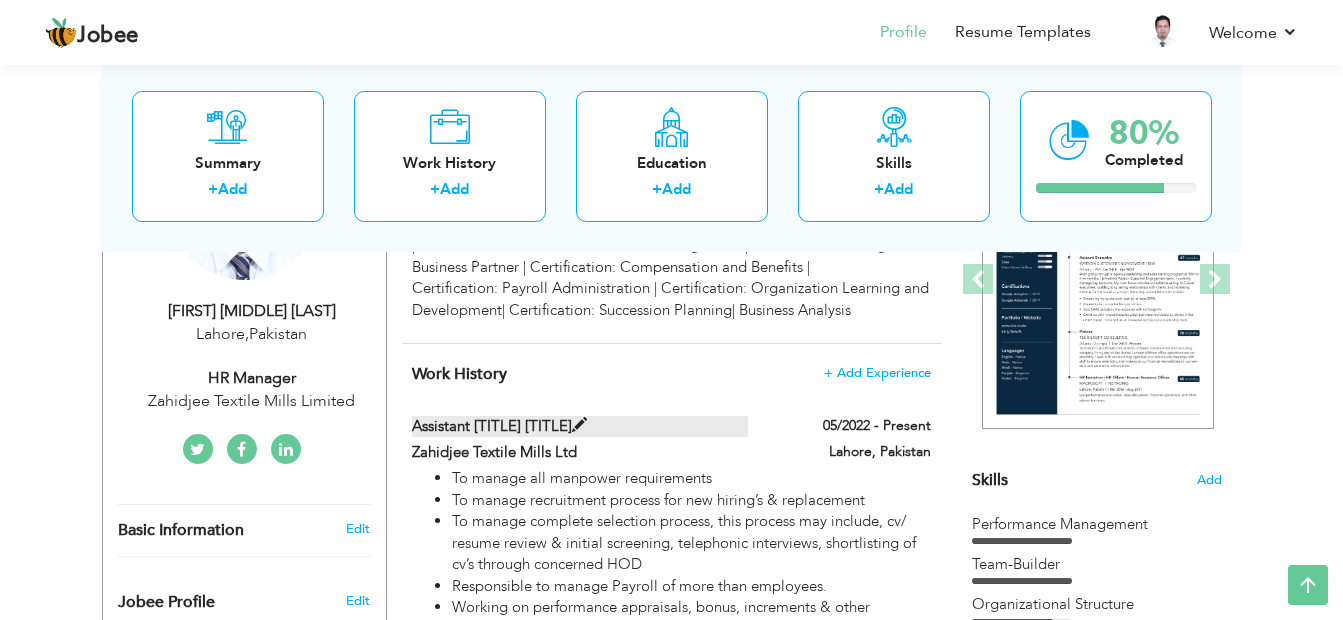 click at bounding box center (579, 425) 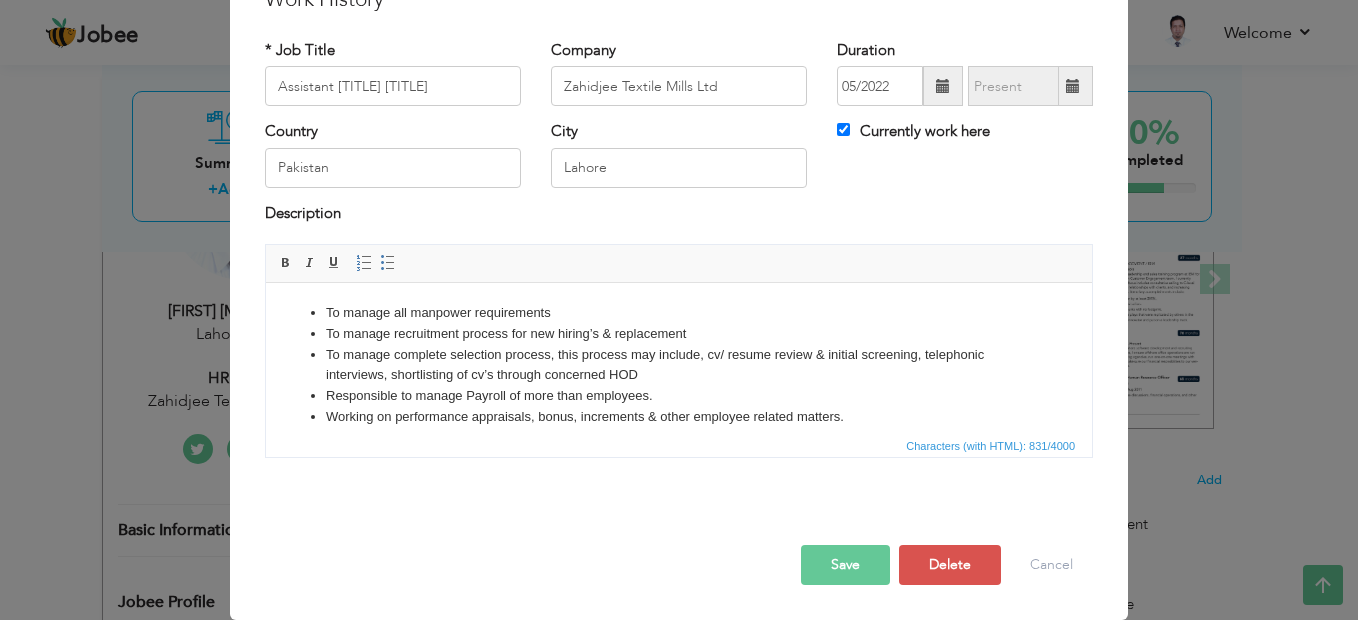 scroll, scrollTop: 0, scrollLeft: 0, axis: both 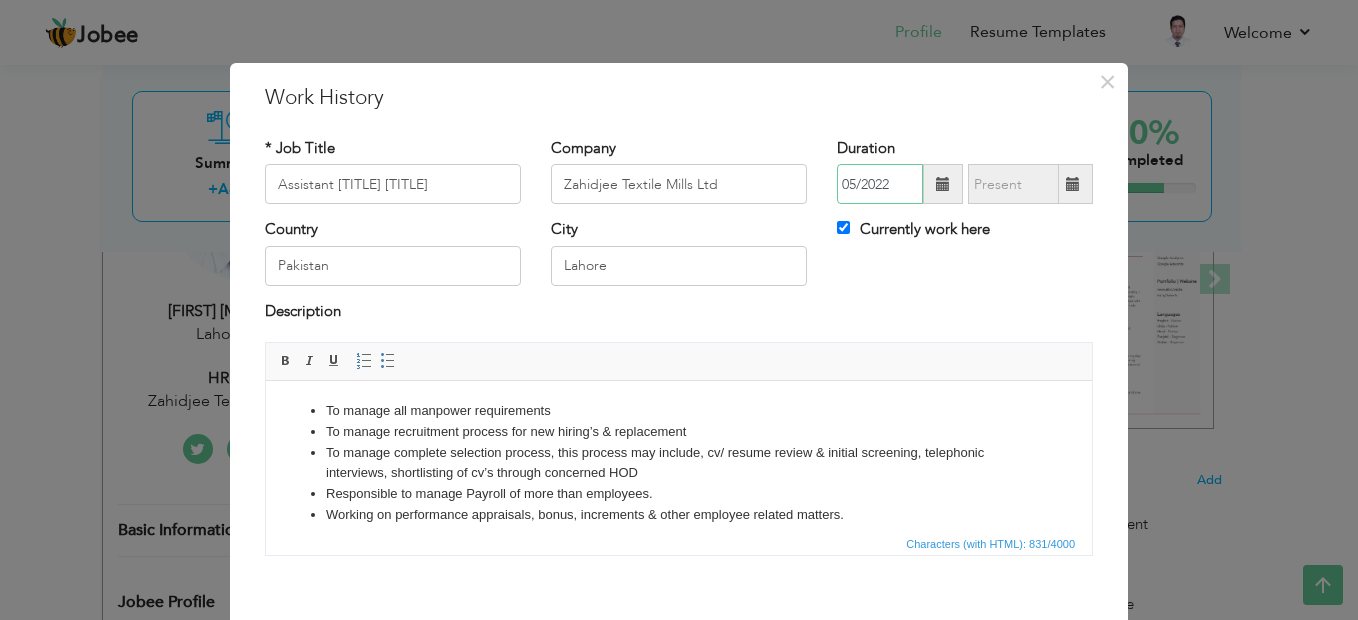 click on "05/2022" at bounding box center (880, 184) 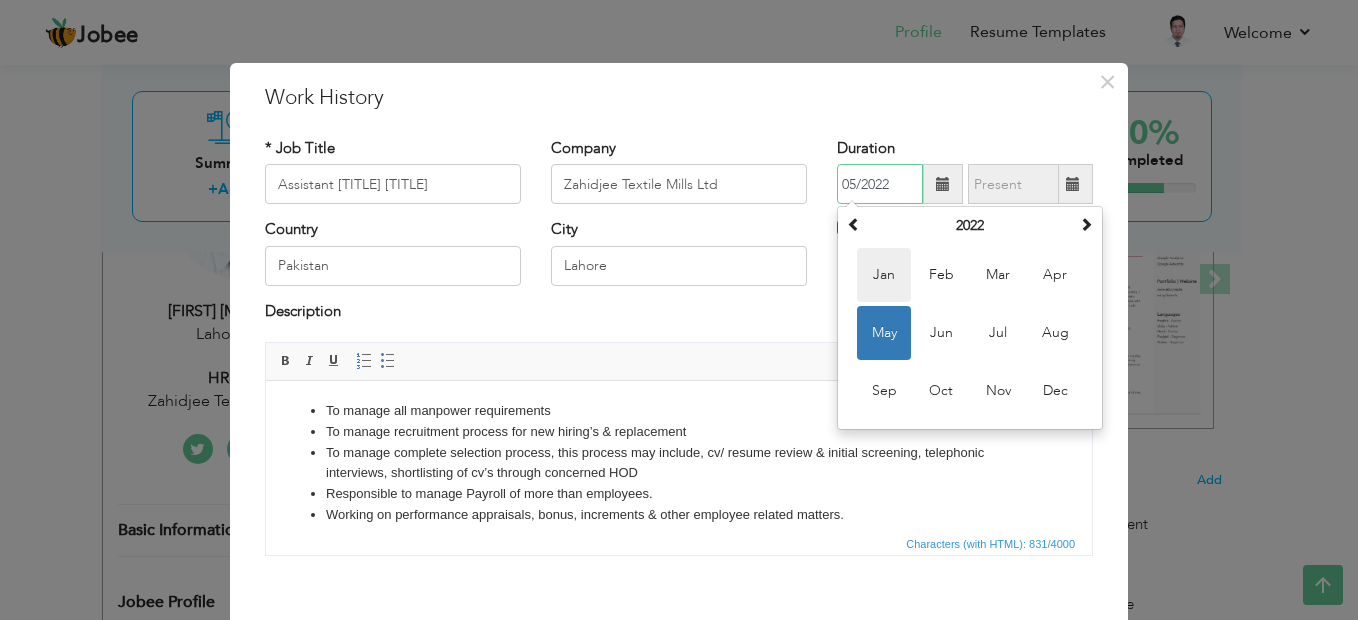 click on "Jan" at bounding box center (884, 275) 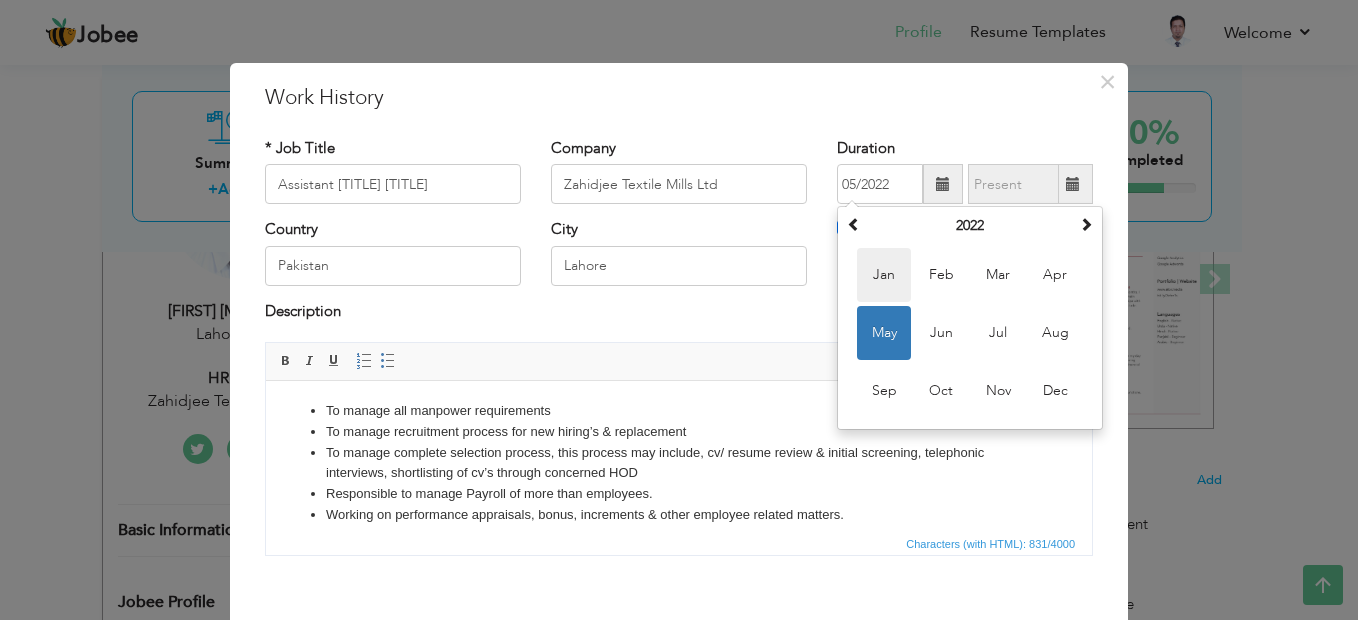 type on "01/2022" 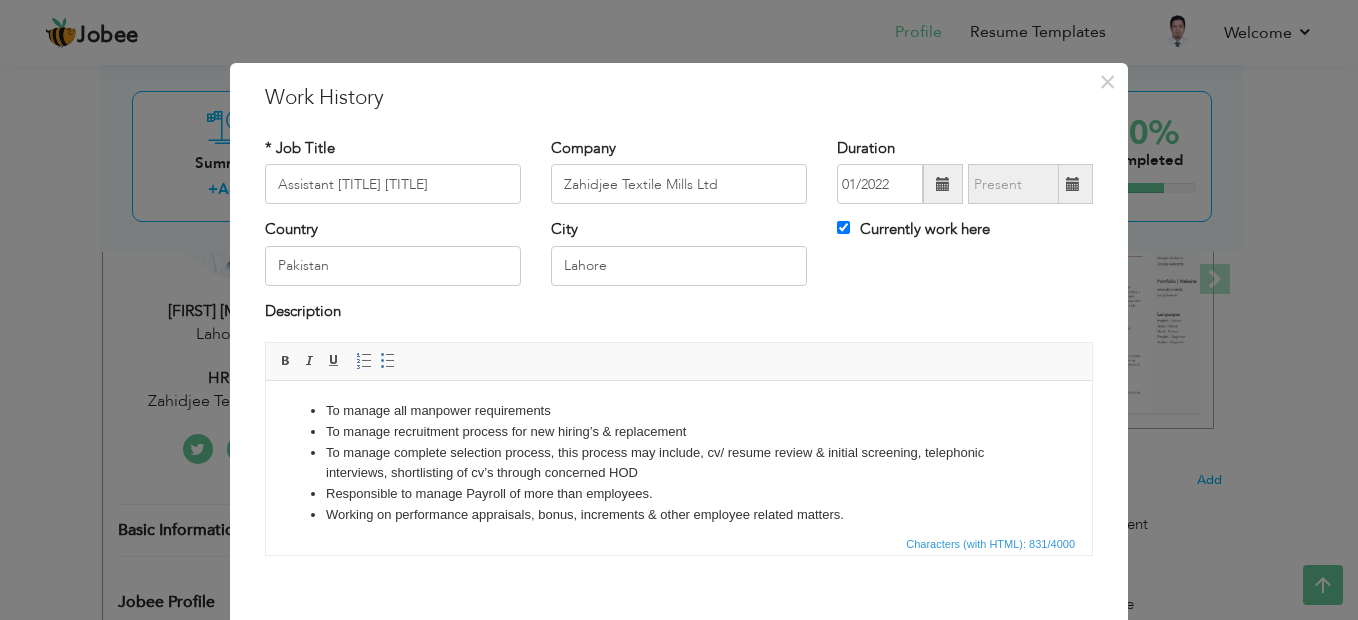 click on "Rich Text Editor, workEditor Editor toolbars Basic Styles   Bold   Italic   Underline Paragraph   Insert/Remove Numbered List   Insert/Remove Bulleted List Press ALT 0 for help Characters (with HTML): 831/4000" at bounding box center [679, 449] 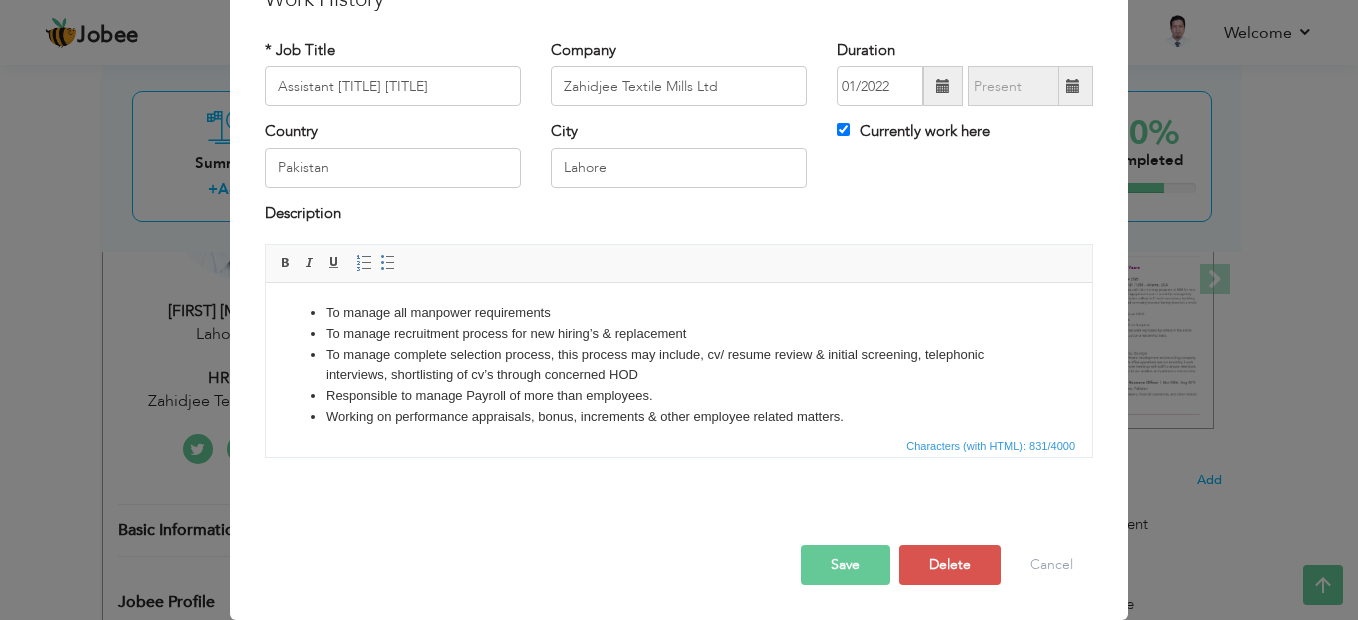 click on "Save" at bounding box center (845, 565) 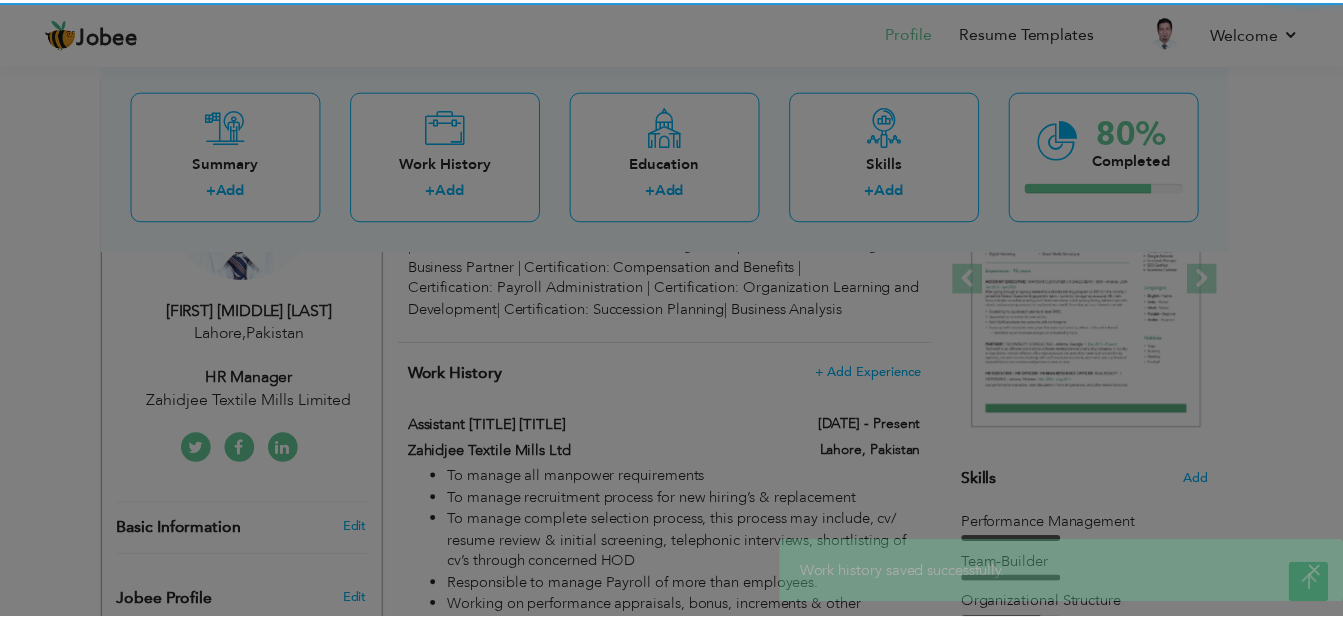 scroll, scrollTop: 0, scrollLeft: 0, axis: both 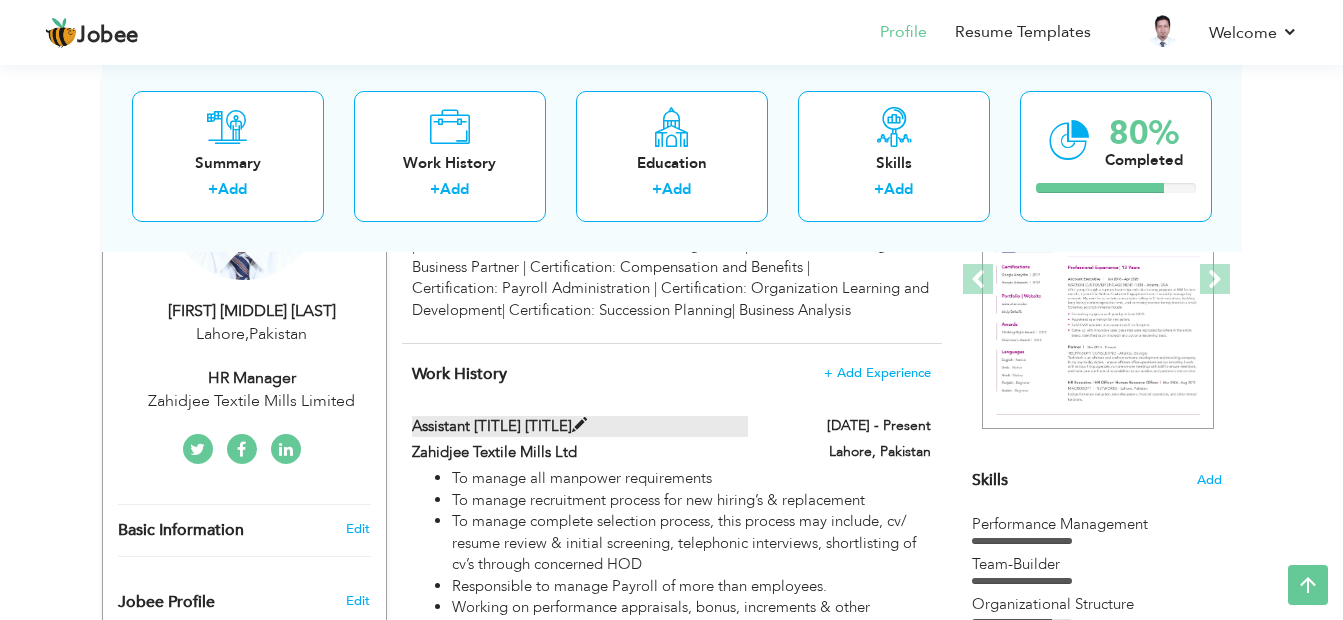 click at bounding box center (579, 425) 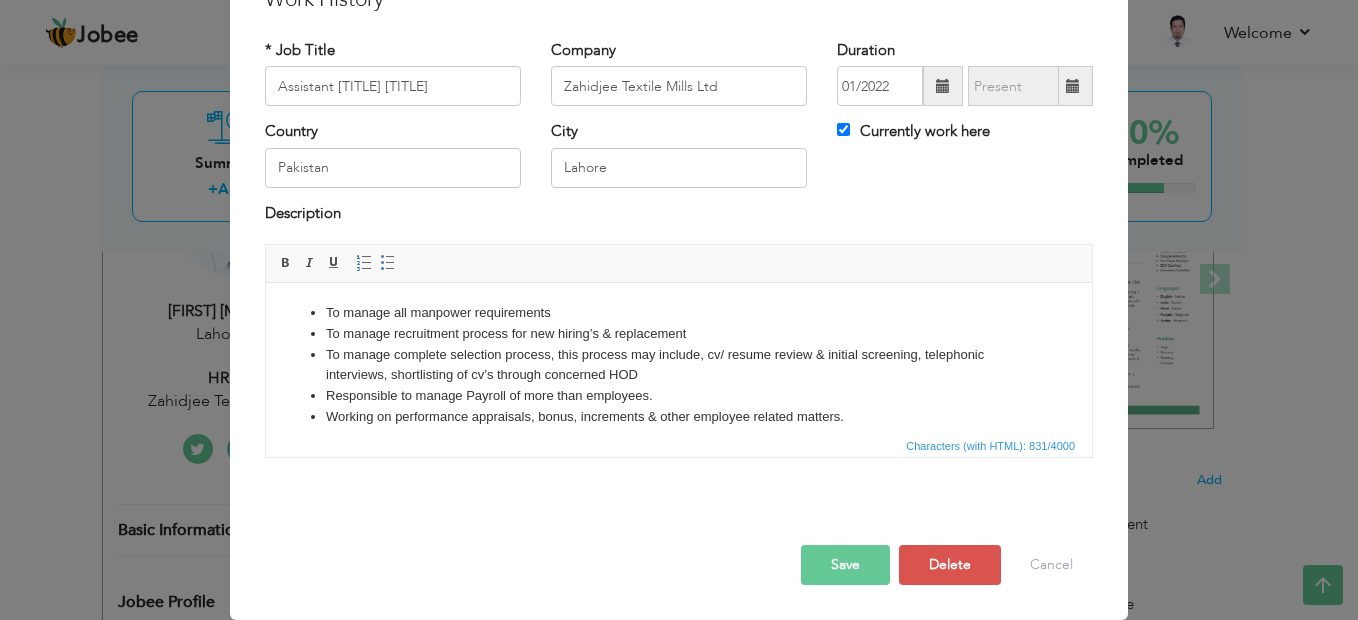 scroll, scrollTop: 0, scrollLeft: 0, axis: both 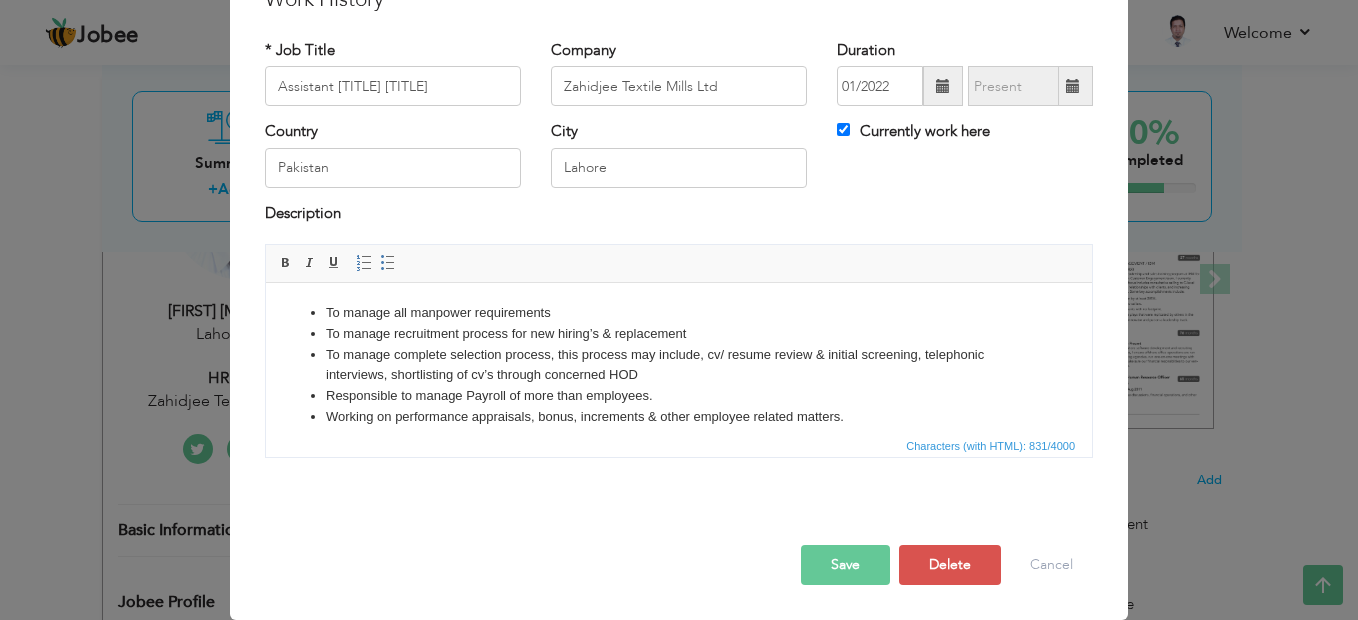 click on "Save" at bounding box center [845, 565] 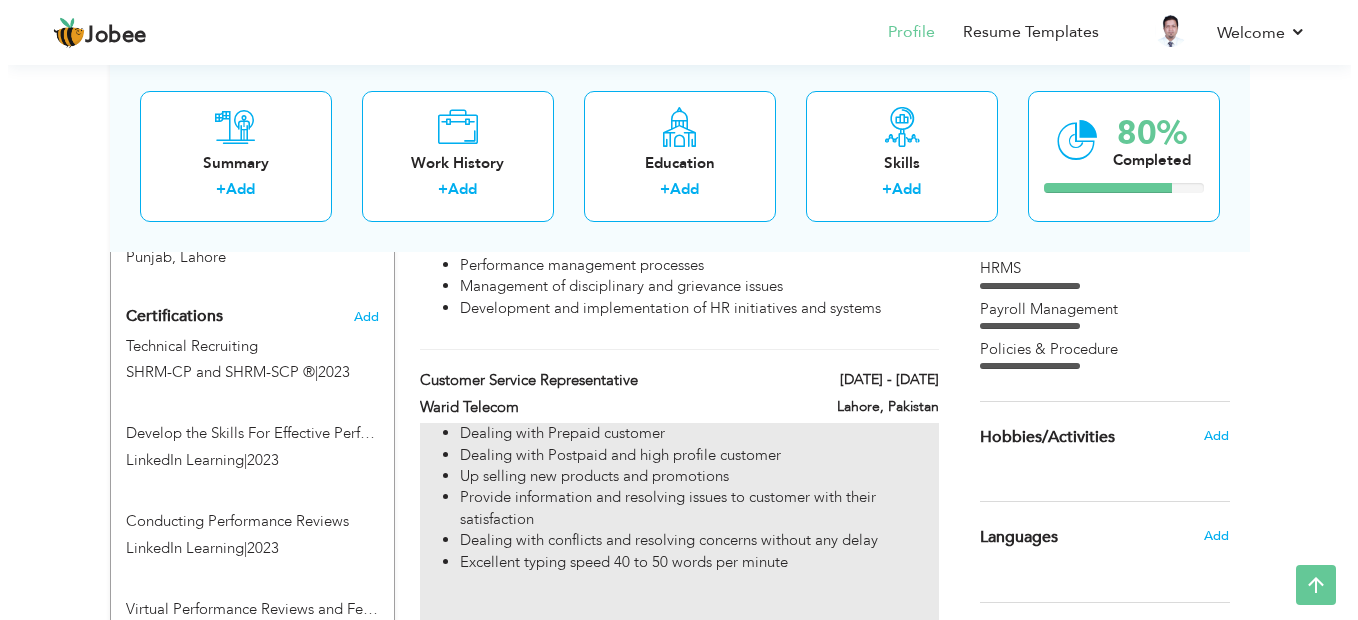 scroll, scrollTop: 900, scrollLeft: 0, axis: vertical 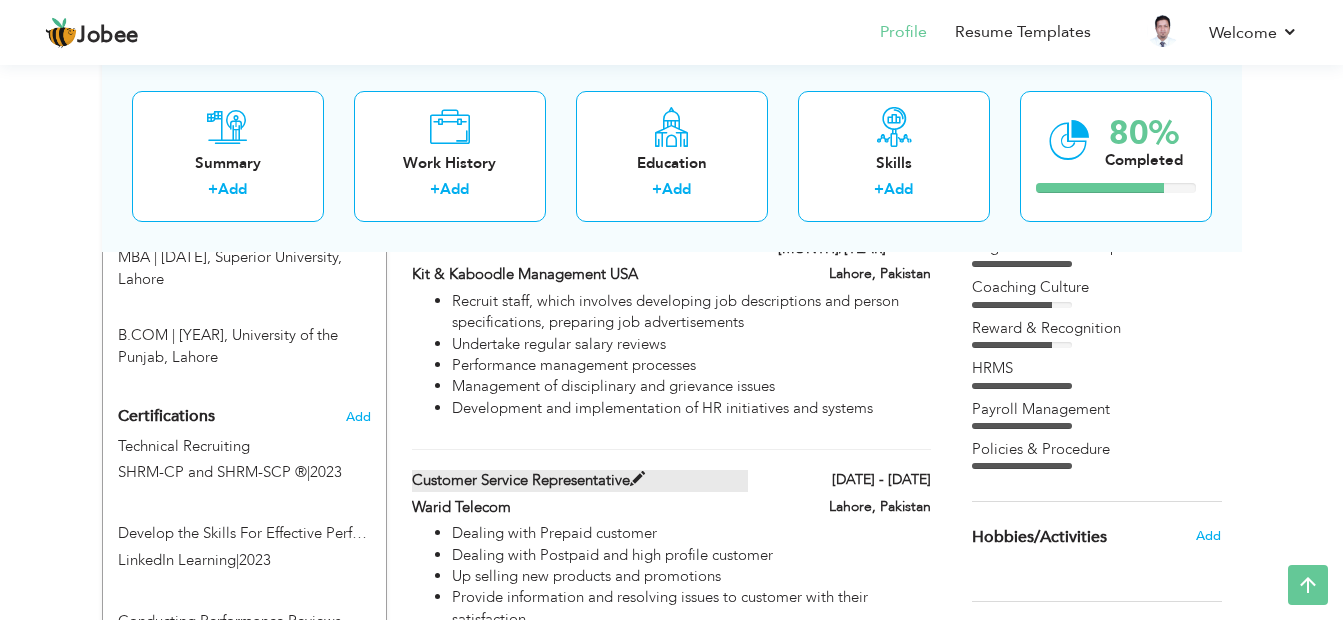 click at bounding box center (637, 479) 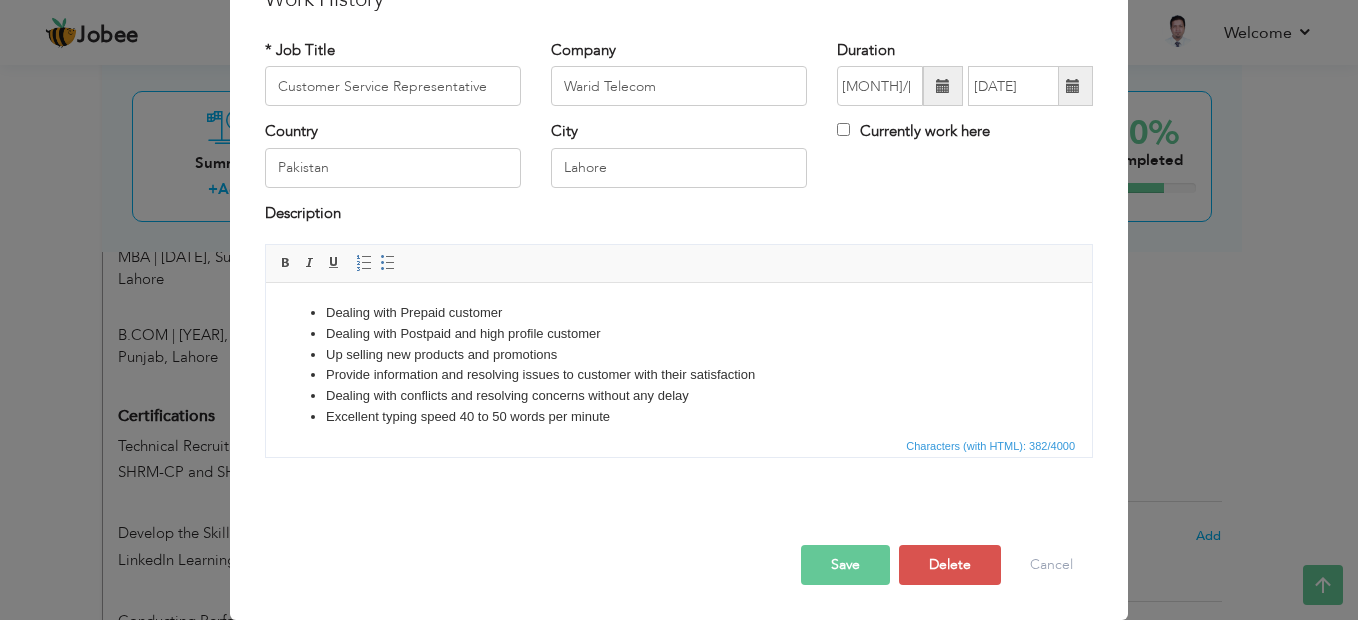 scroll, scrollTop: 0, scrollLeft: 0, axis: both 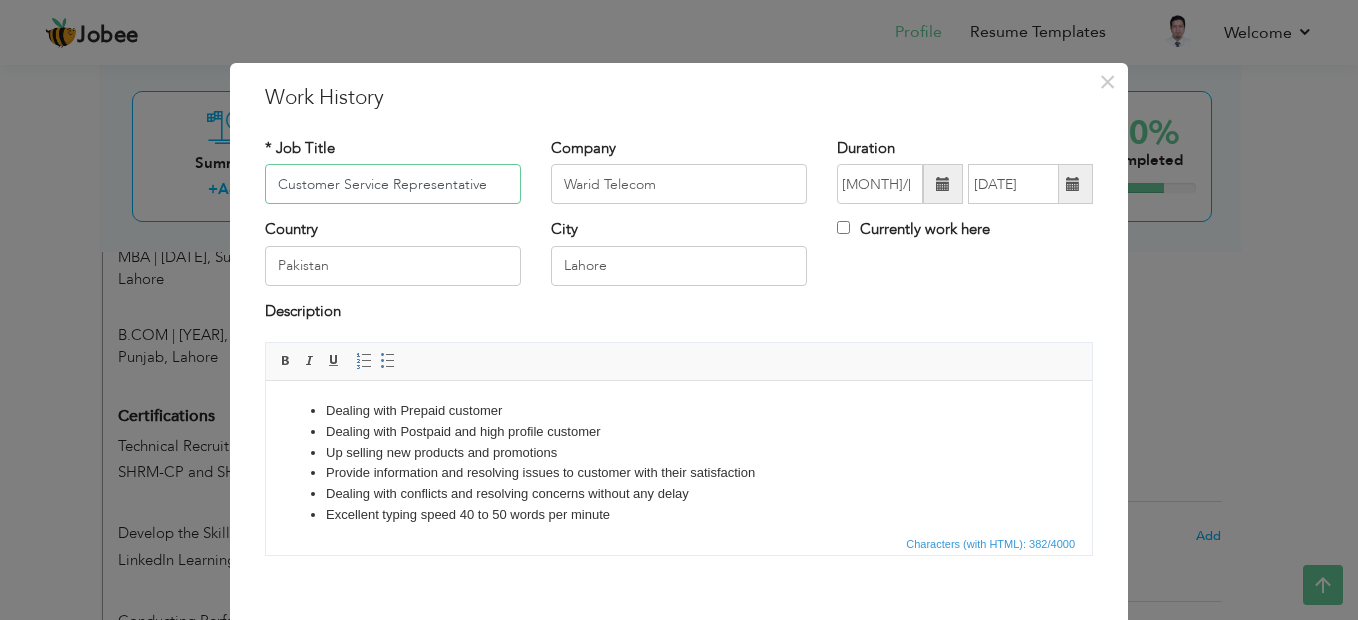 click on "Customer Service Representative" at bounding box center (393, 184) 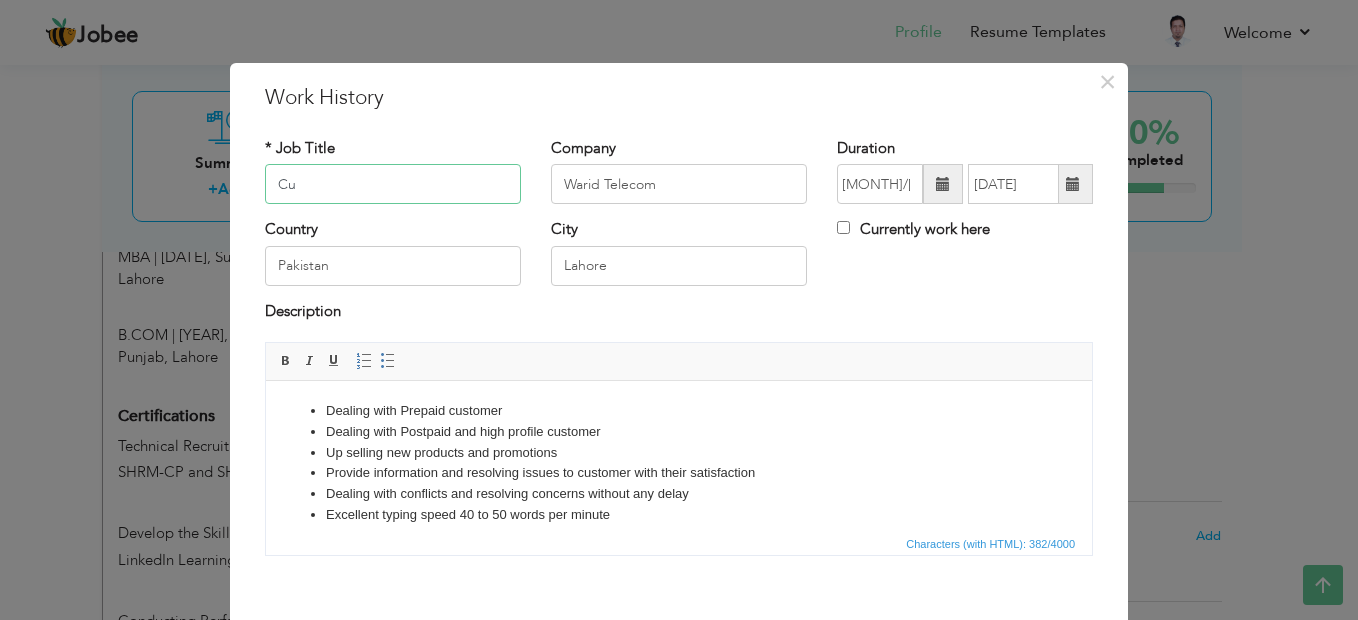 type on "C" 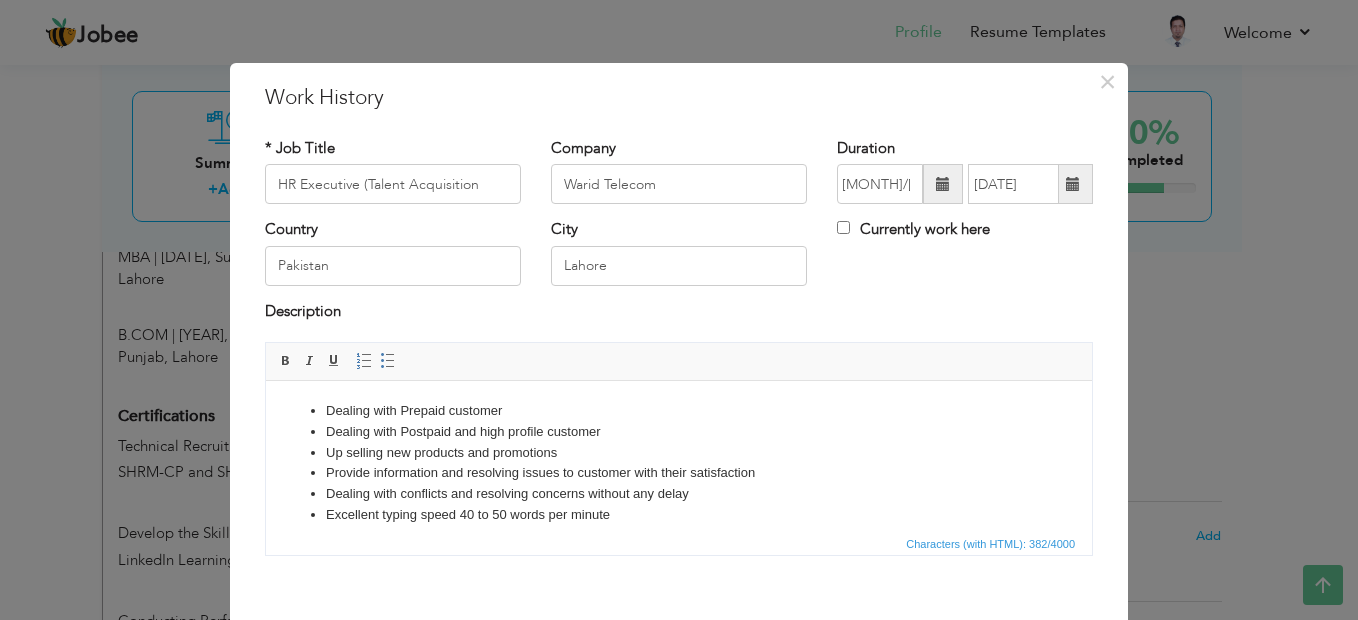click on "Description" at bounding box center [679, 314] 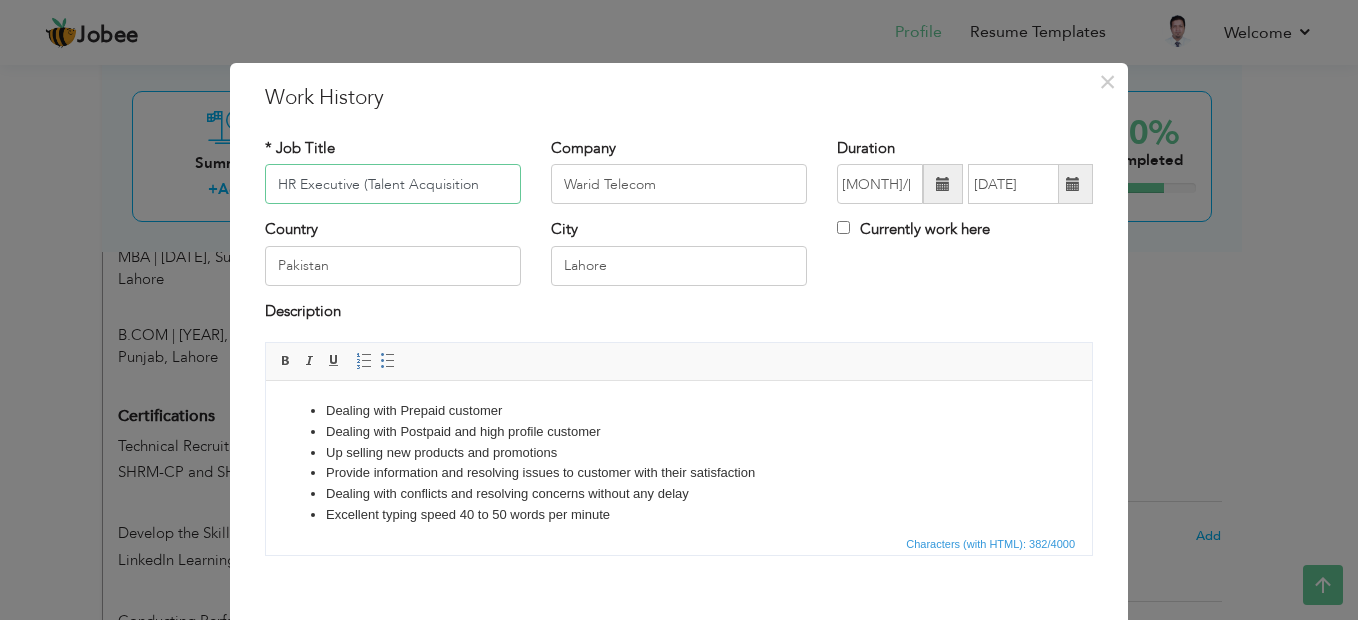 click on "HR Executive (Talent Acquisition" at bounding box center (393, 184) 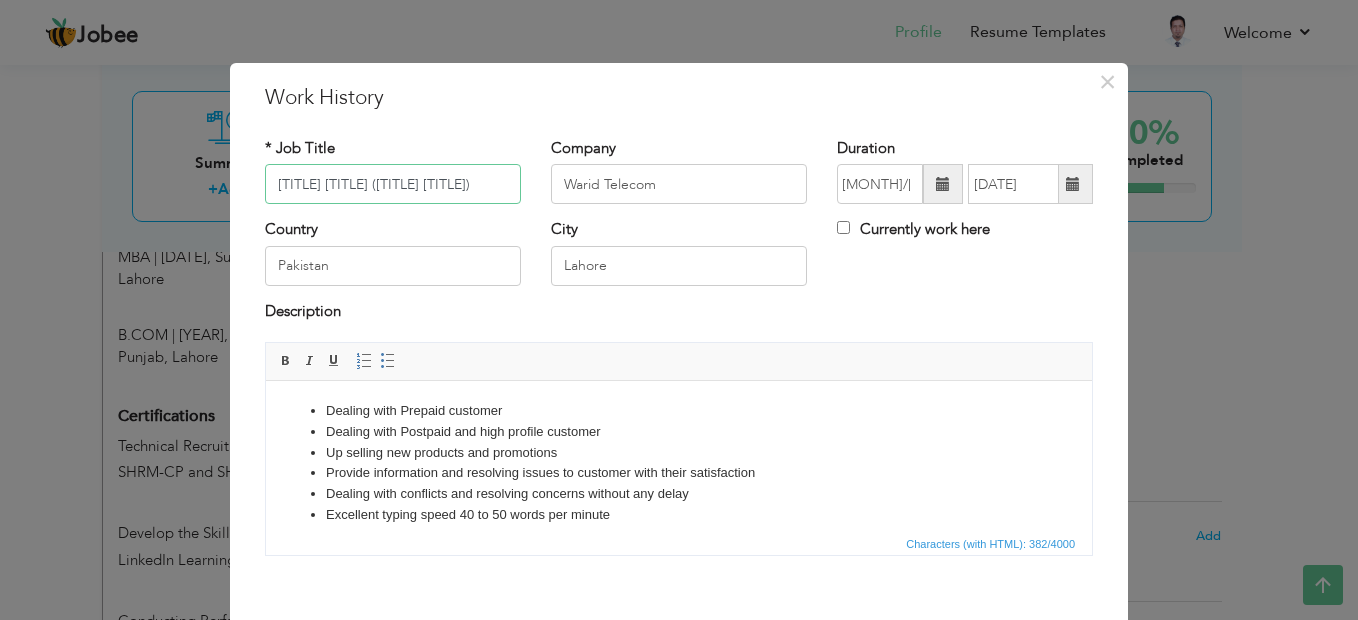 type on "HR Executive (Talent Acquisition)" 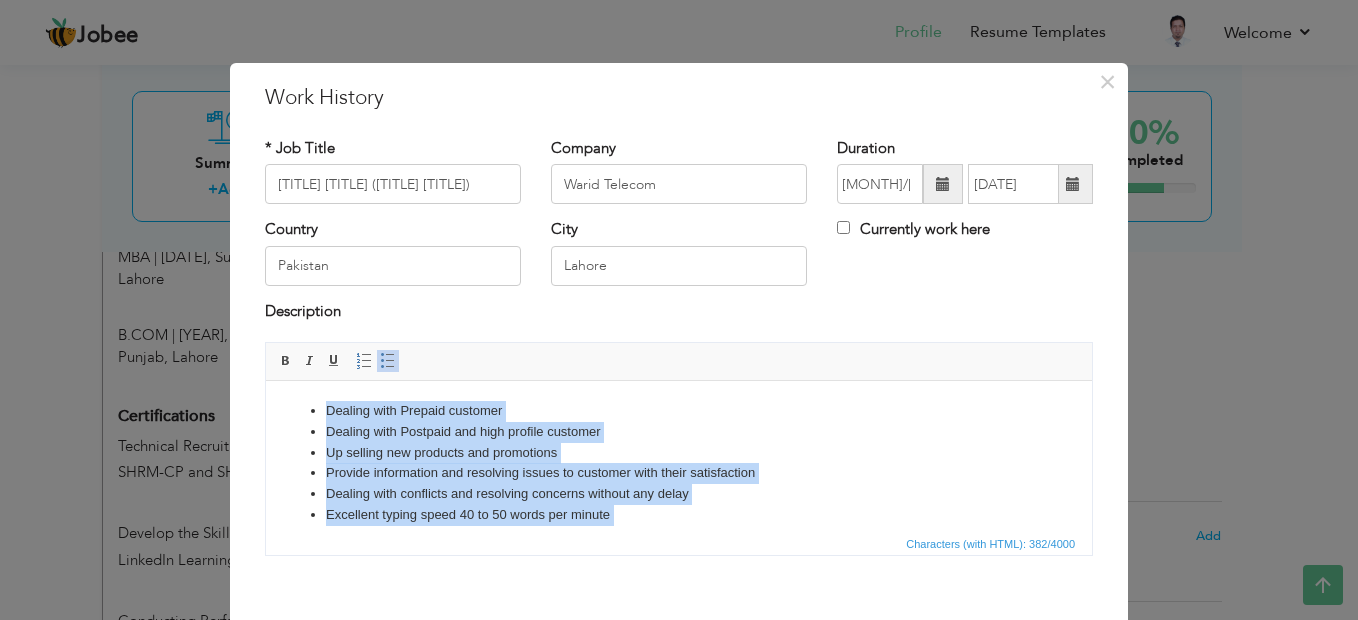 scroll, scrollTop: 69, scrollLeft: 0, axis: vertical 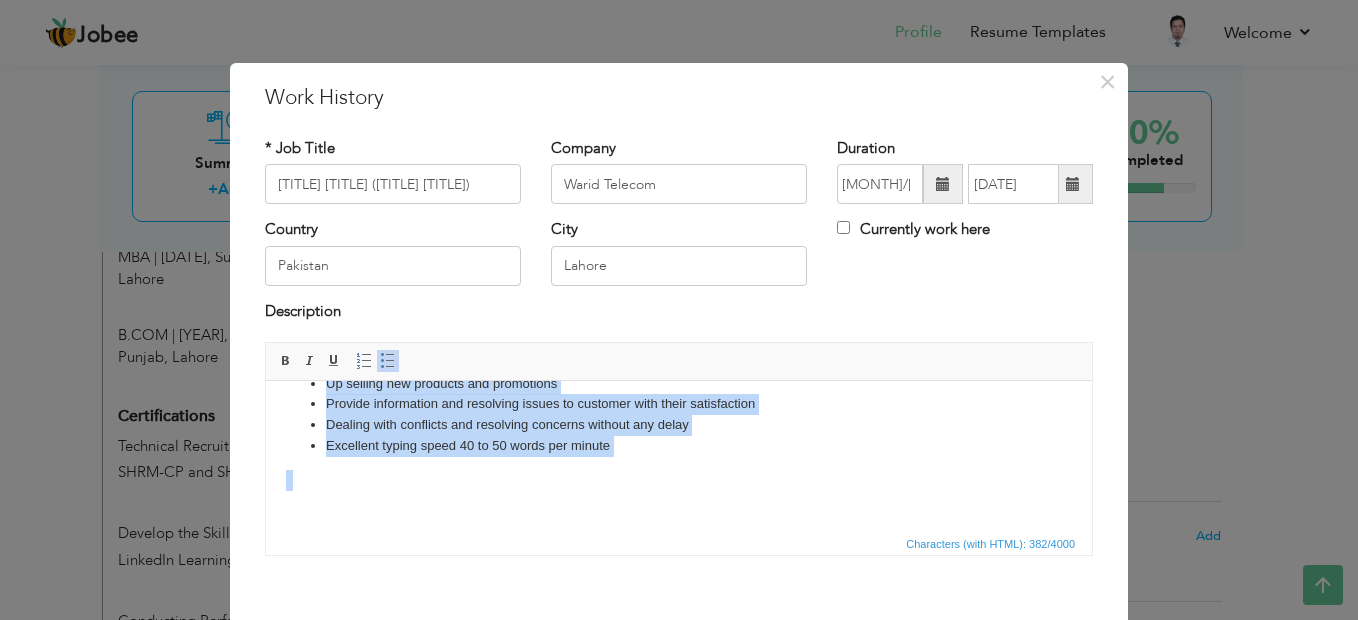 drag, startPoint x: 323, startPoint y: 410, endPoint x: 625, endPoint y: 514, distance: 319.4057 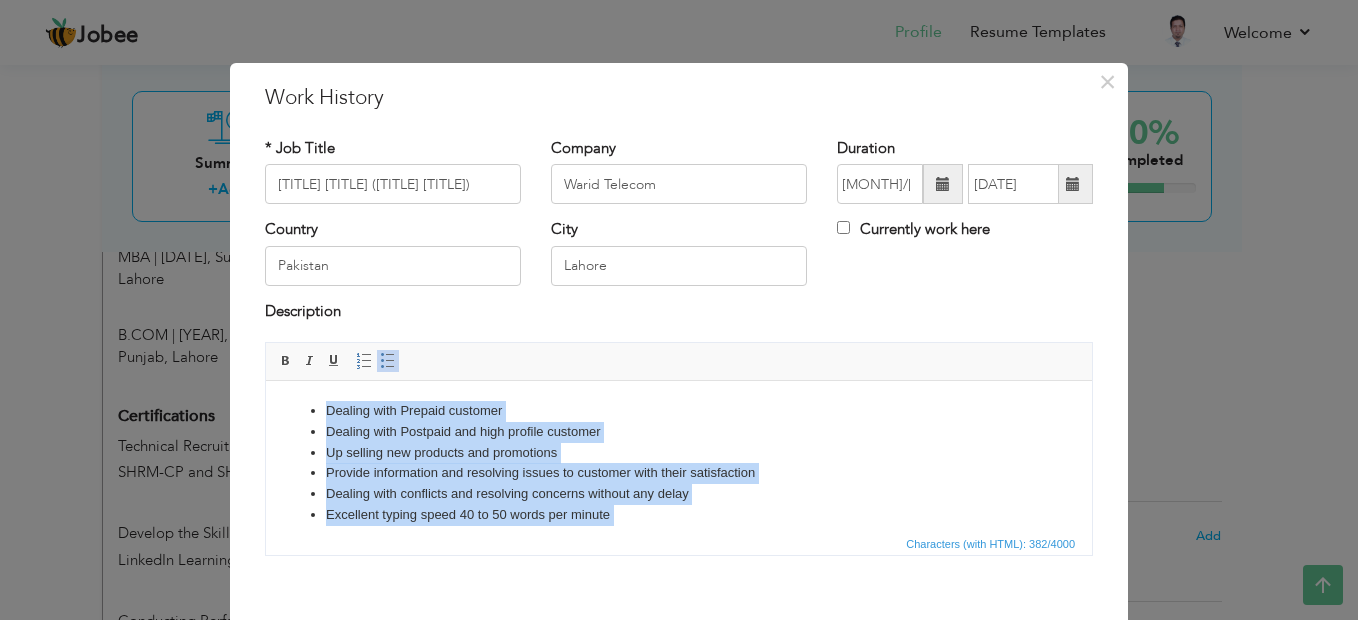 click on "Excellent typing speed 40 to 50 words per minute" at bounding box center [679, 515] 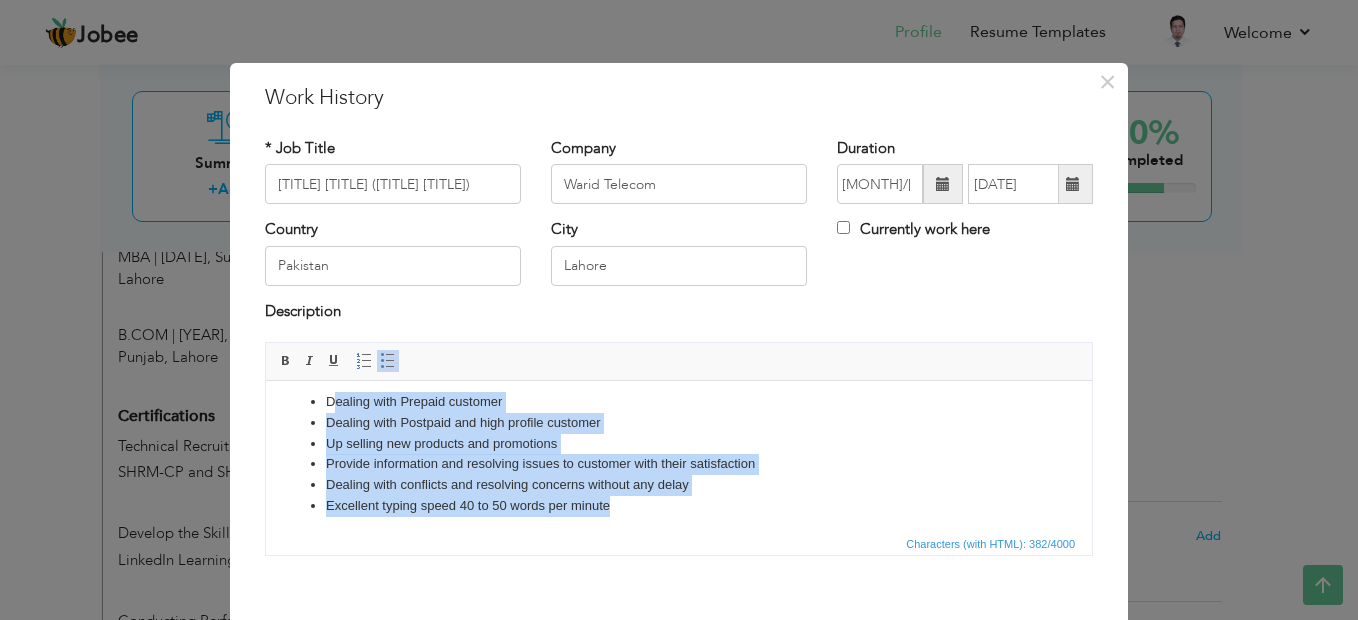 scroll, scrollTop: 0, scrollLeft: 0, axis: both 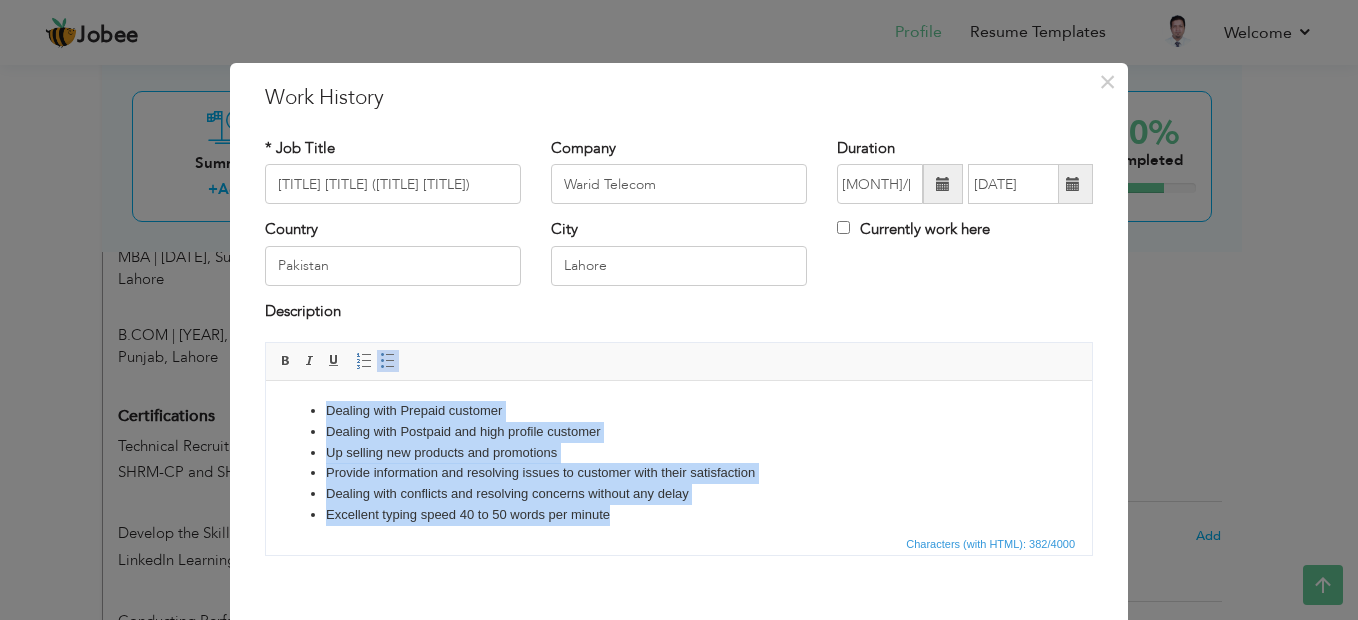 drag, startPoint x: 627, startPoint y: 517, endPoint x: 282, endPoint y: 386, distance: 369.03387 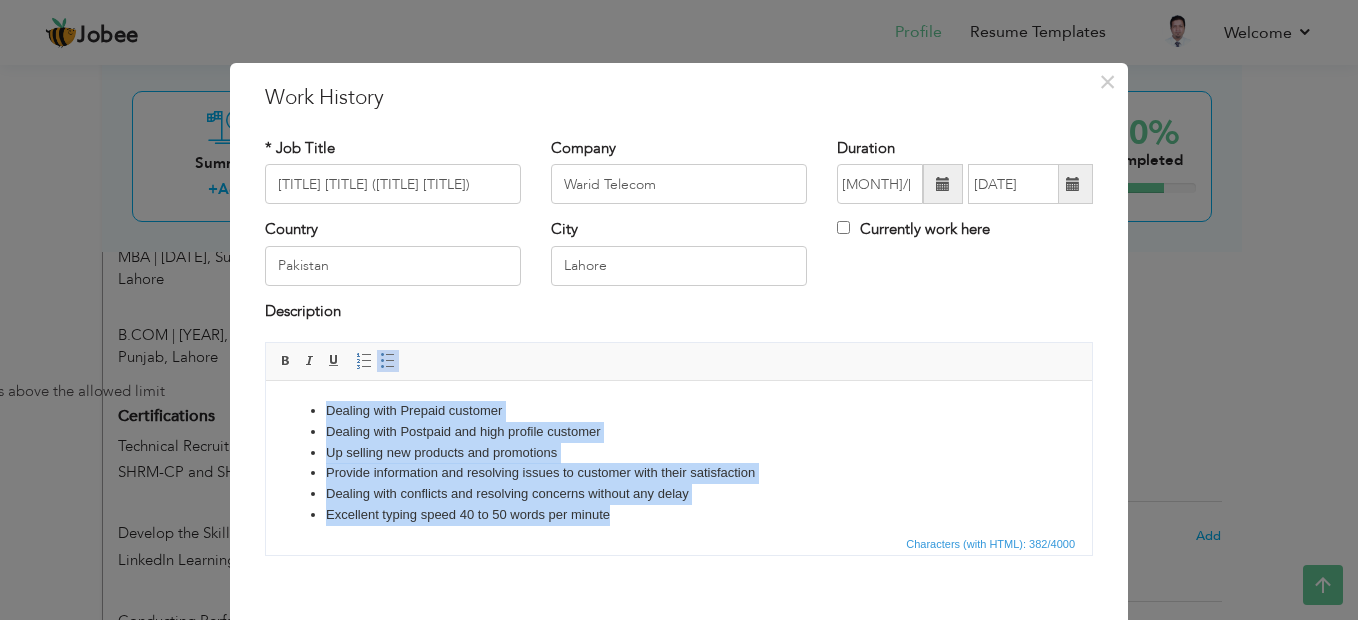 click on "Up selling new products and promotions" at bounding box center [679, 453] 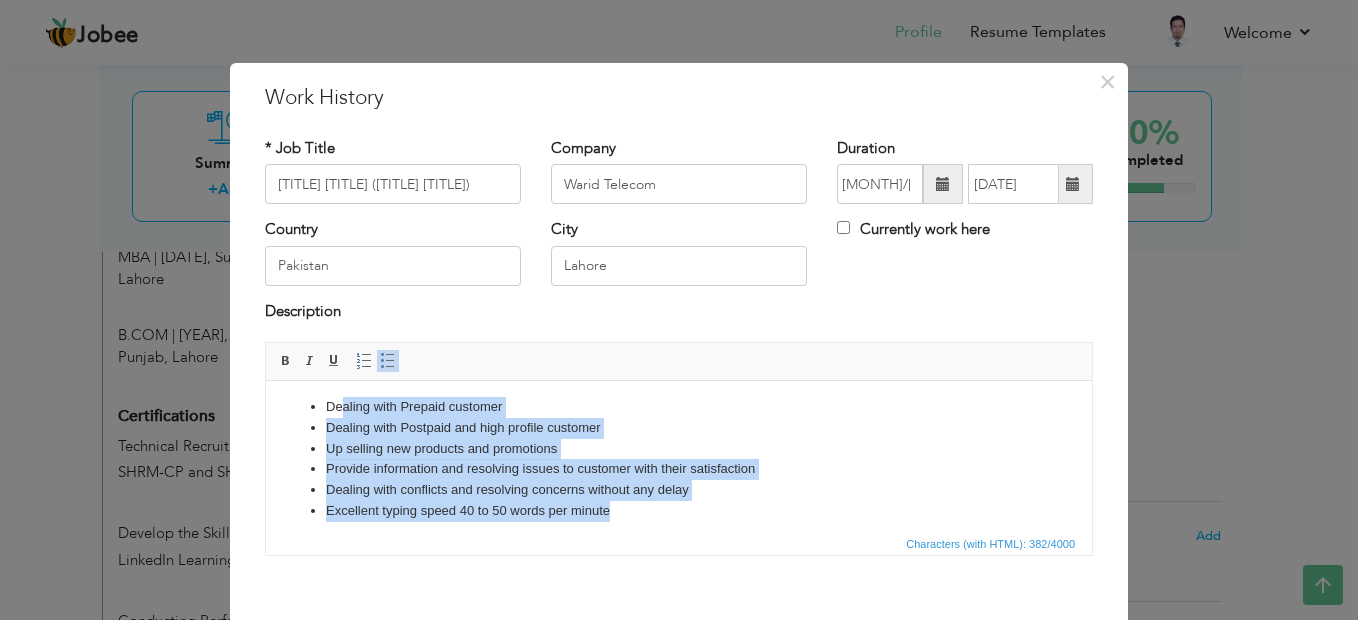scroll, scrollTop: 0, scrollLeft: 0, axis: both 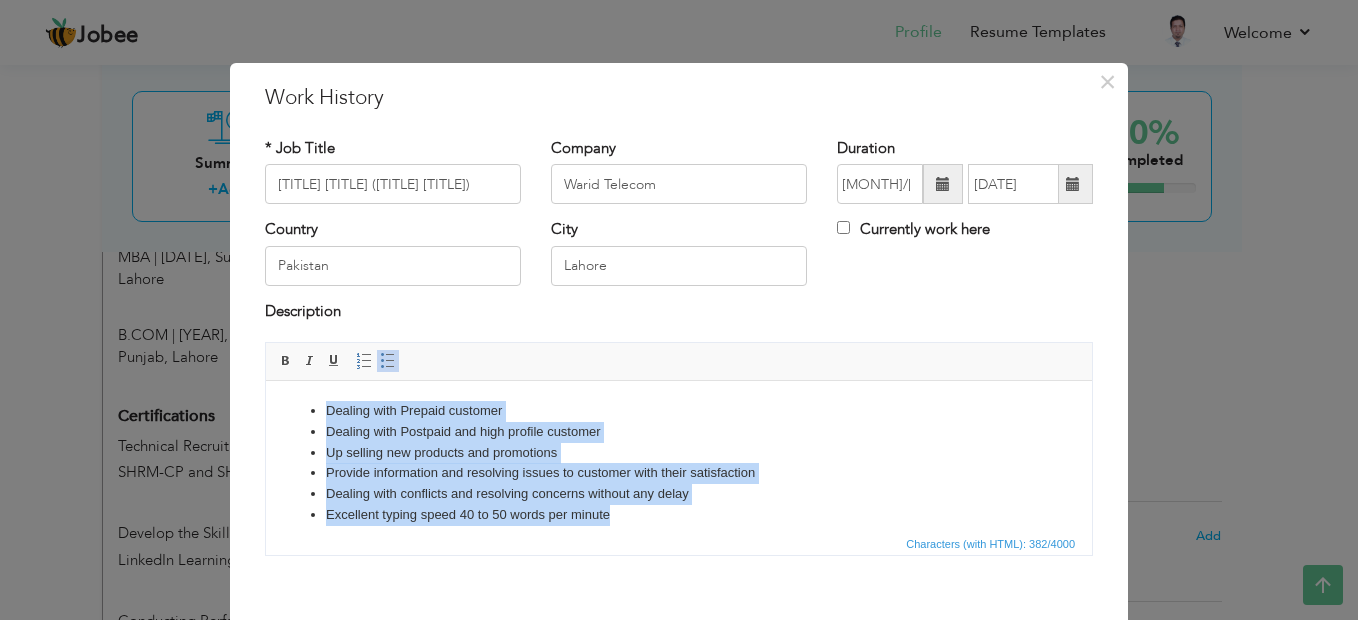 drag, startPoint x: 608, startPoint y: 516, endPoint x: 301, endPoint y: 392, distance: 331.09665 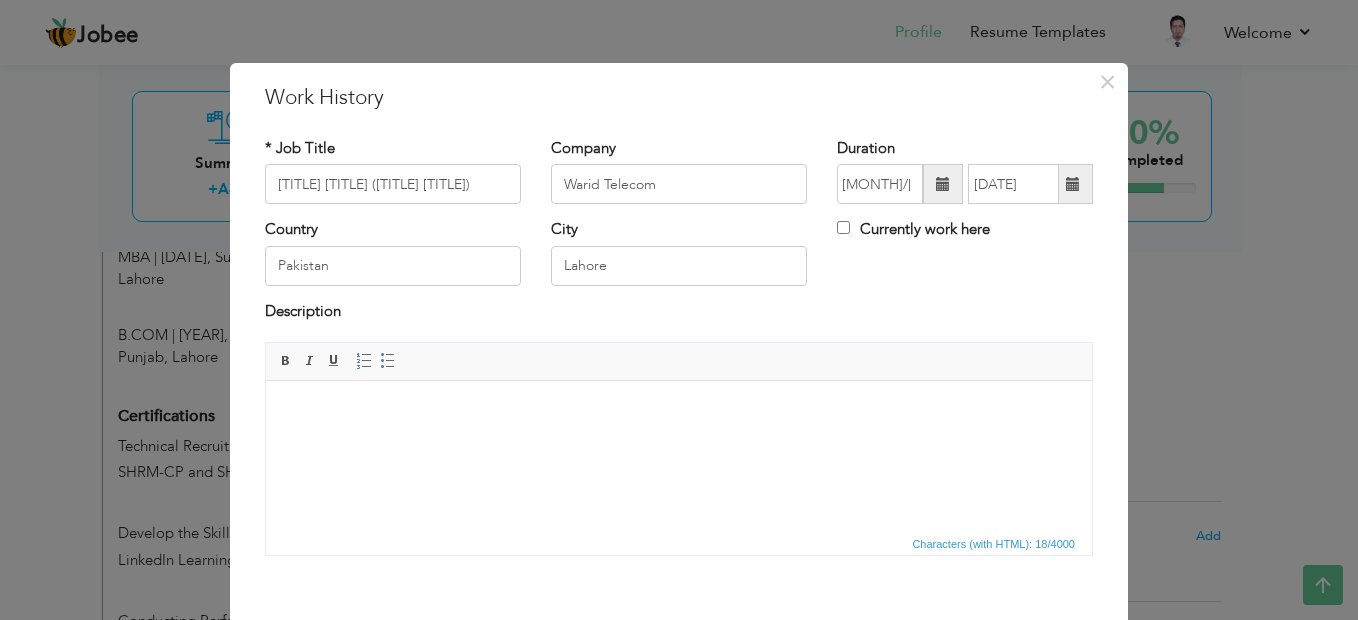 click at bounding box center (679, 422) 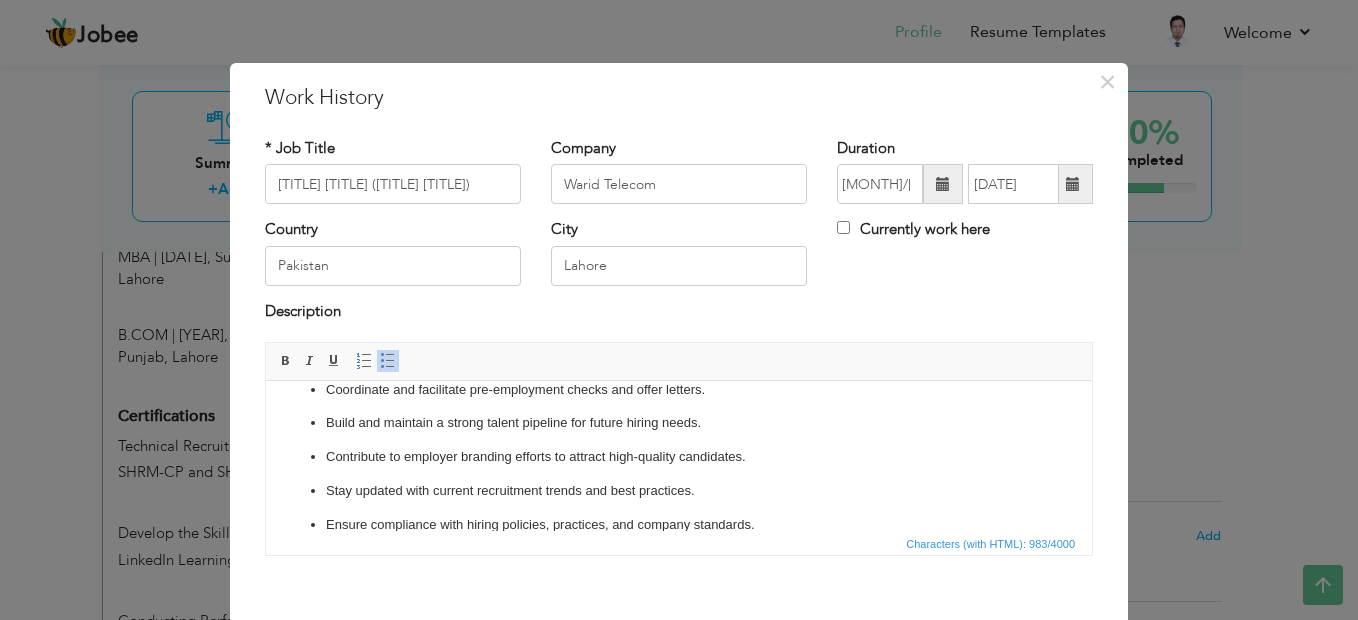 click on "Manage the entire recruitment life cycle: job posting, sourcing, screening, interviewing, and onboarding. Collaborate with department heads to identify hiring needs and job specifications. Source candidates through various channels including job portals, LinkedIn, social media, employee referrals, and agencies. Conduct initial phone screens and schedule interviews with relevant stakeholders. Maintain and update applicant tracking systems and recruitment reports. Coordinate and facilitate pre-employment checks and offer letters. Build and maintain a strong talent pipeline for future hiring needs. Contribute to employer branding efforts to attract high-quality candidates. Stay updated with current recruitment trends and best practices. Ensure compliance with hiring policies, practices, and company standards." at bounding box center (679, 363) 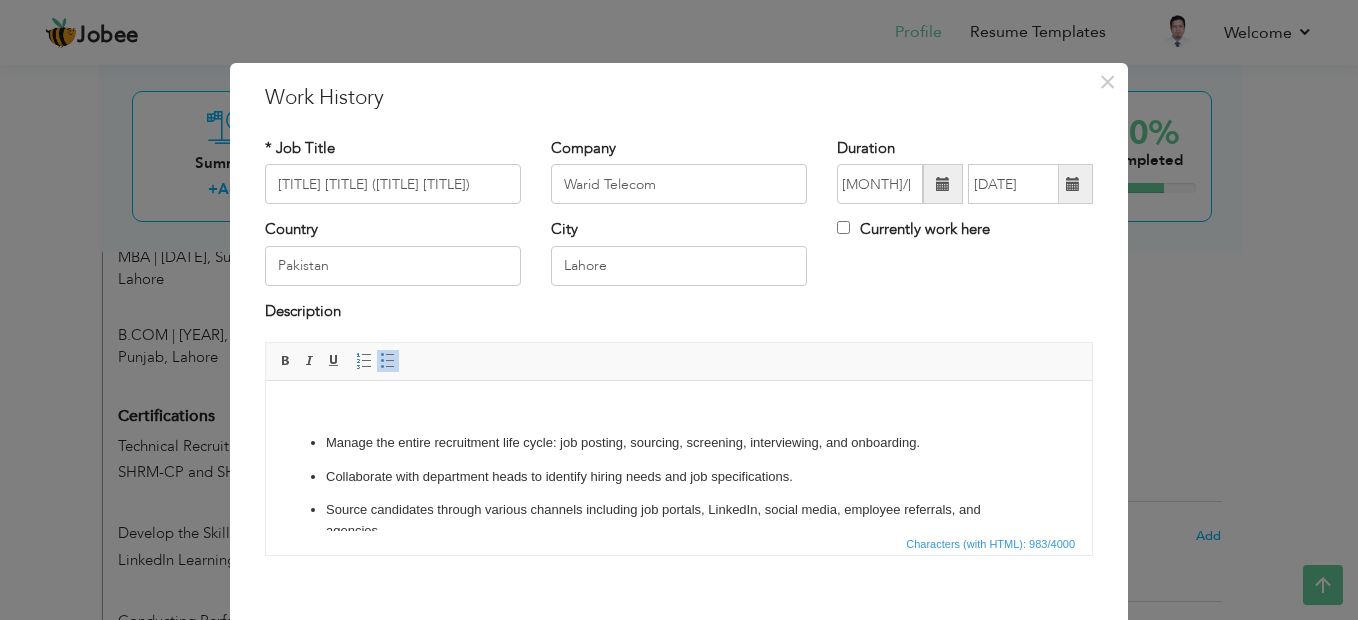 scroll, scrollTop: 0, scrollLeft: 0, axis: both 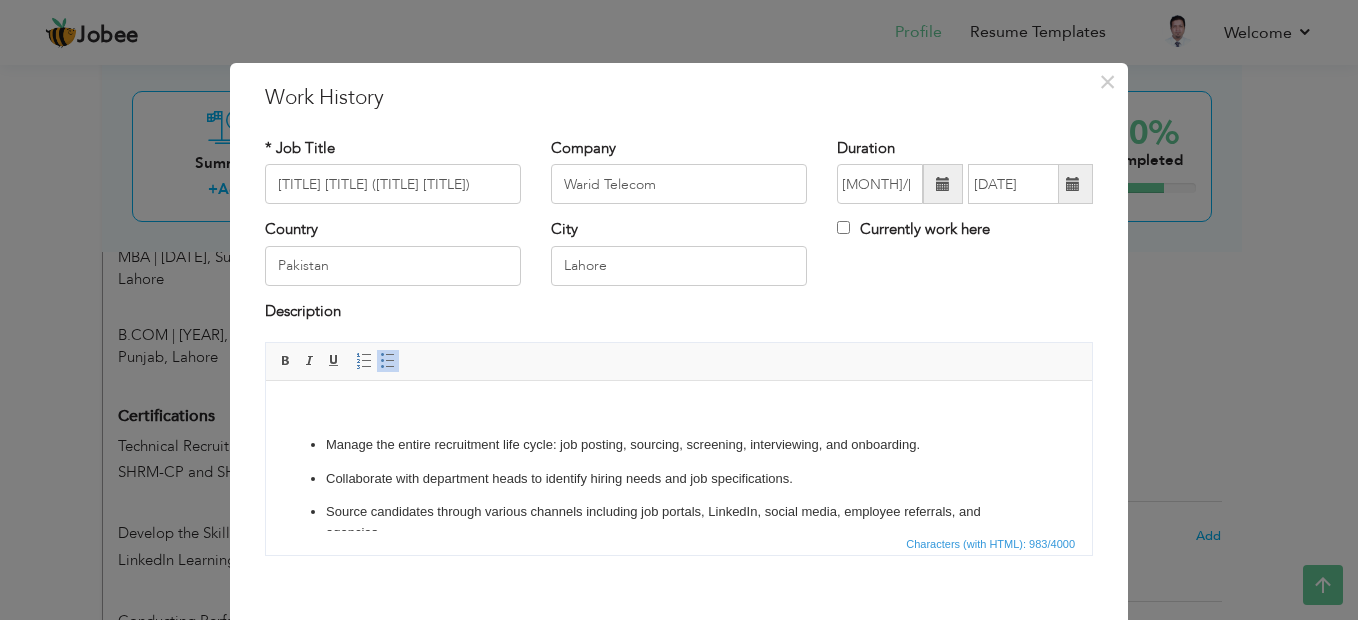 click on "Manage the entire recruitment life cycle: job posting, sourcing, screening, interviewing, and onboarding. Collaborate with department heads to identify hiring needs and job specifications. Source candidates through various channels including job portals, LinkedIn, social media, employee referrals, and agencies. Conduct initial phone screens and schedule interviews with relevant stakeholders. Maintain and update applicant tracking systems and recruitment reports. Coordinate and facilitate pre-employment checks and offer letters. Build and maintain a strong talent pipeline for future hiring needs. Contribute to employer branding efforts to attract high-quality candidates. Stay updated with current recruitment trends and best practices. Ensure compliance with hiring policies, practices, and company standards." at bounding box center (679, 591) 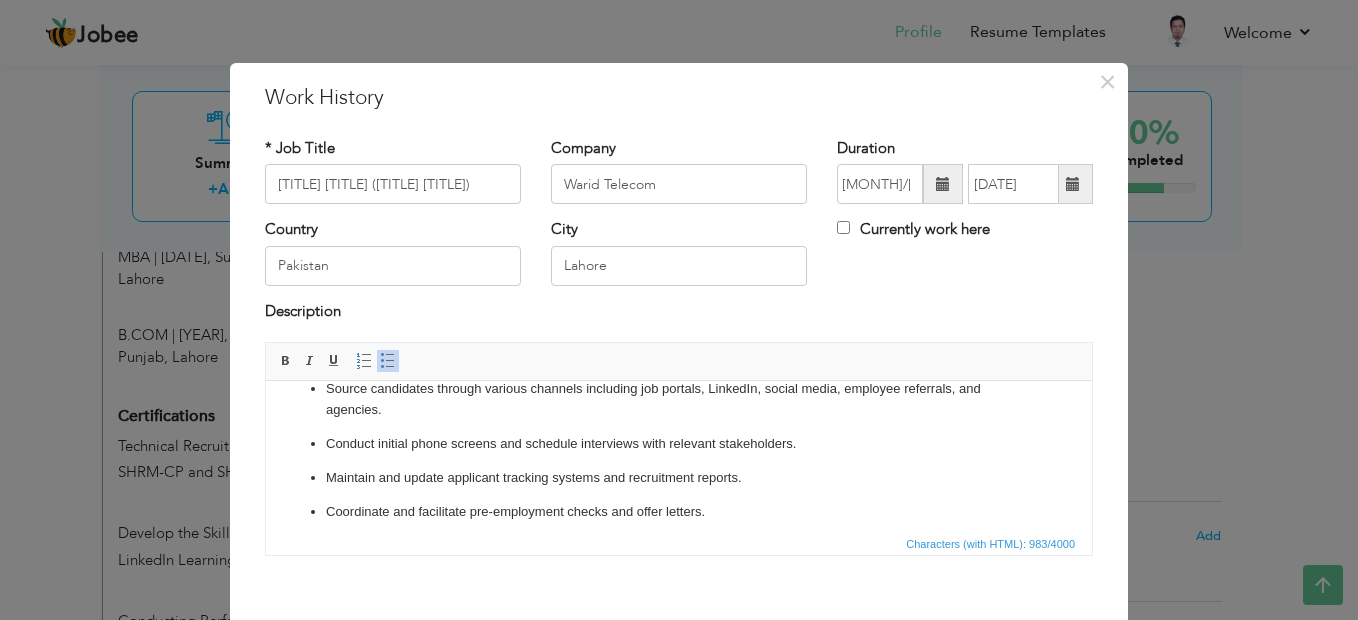 scroll, scrollTop: 0, scrollLeft: 0, axis: both 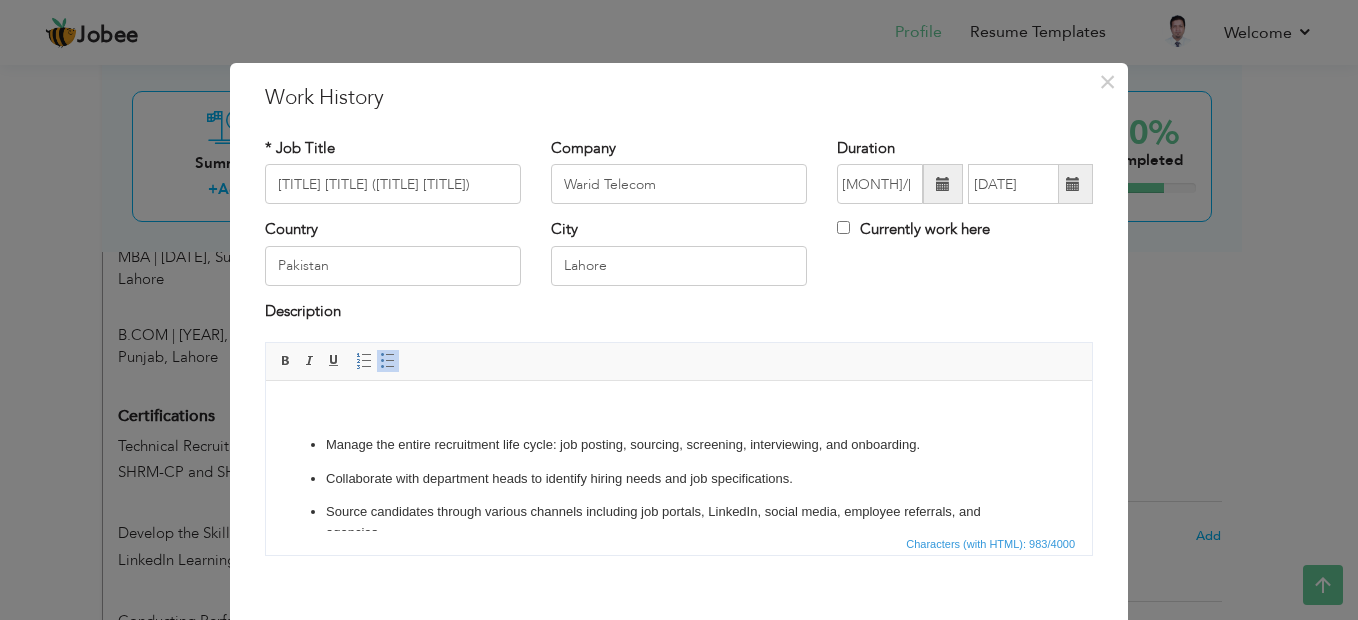 click on "Manage the entire recruitment life cycle: job posting, sourcing, screening, interviewing, and onboarding. Collaborate with department heads to identify hiring needs and job specifications. Source candidates through various channels including job portals, LinkedIn, social media, employee referrals, and agencies. Conduct initial phone screens and schedule interviews with relevant stakeholders. Maintain and update applicant tracking systems and recruitment reports. Coordinate and facilitate pre-employment checks and offer letters. Build and maintain a strong talent pipeline for future hiring needs. Contribute to employer branding efforts to attract high-quality candidates. Stay updated with current recruitment trends and best practices. Ensure compliance with hiring policies, practices, and company standards." at bounding box center (679, 591) 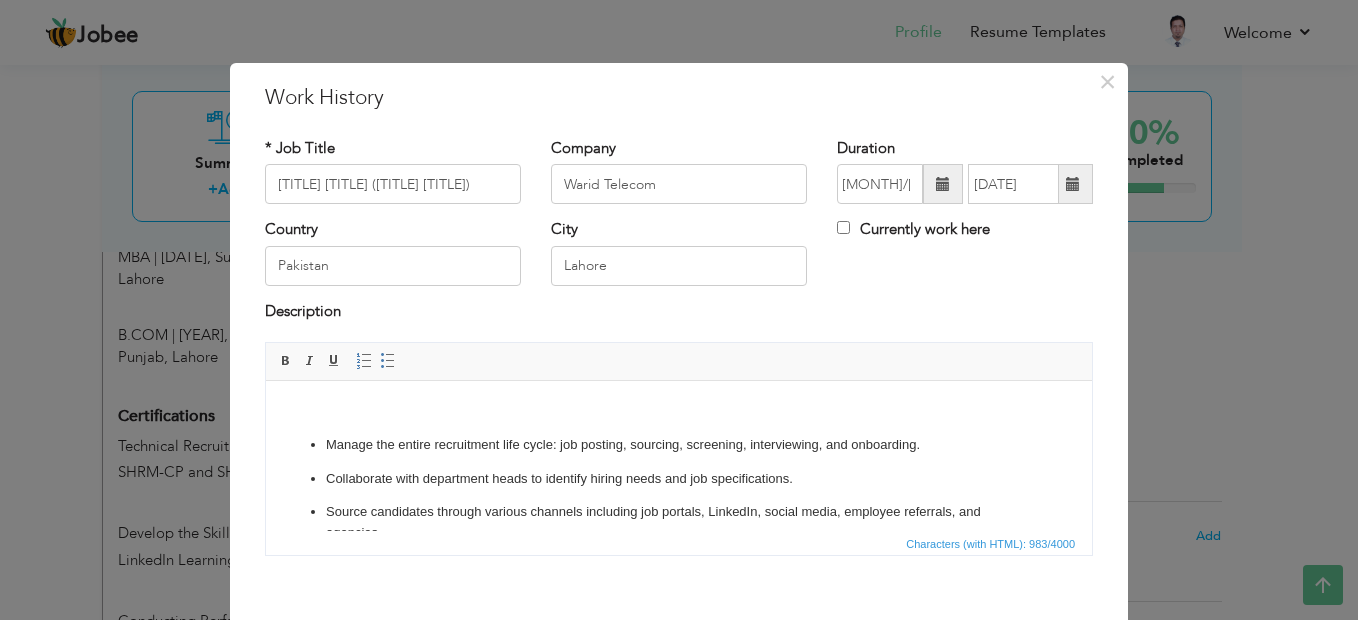 type 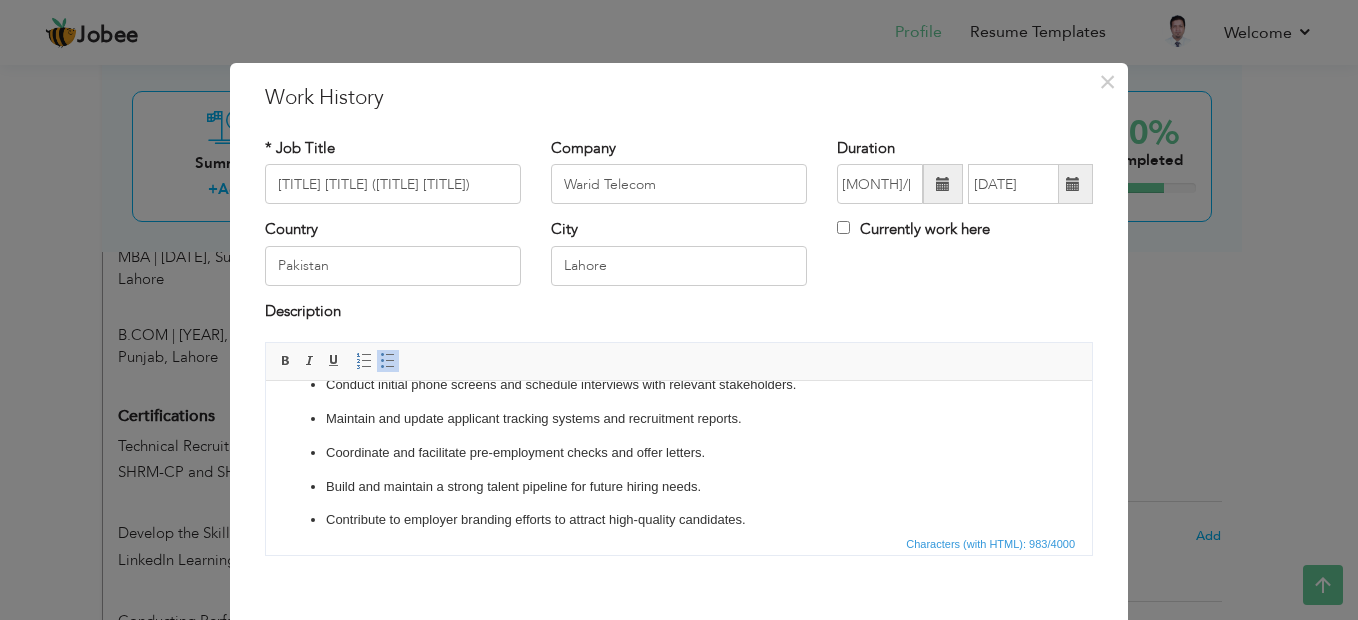 scroll, scrollTop: 236, scrollLeft: 0, axis: vertical 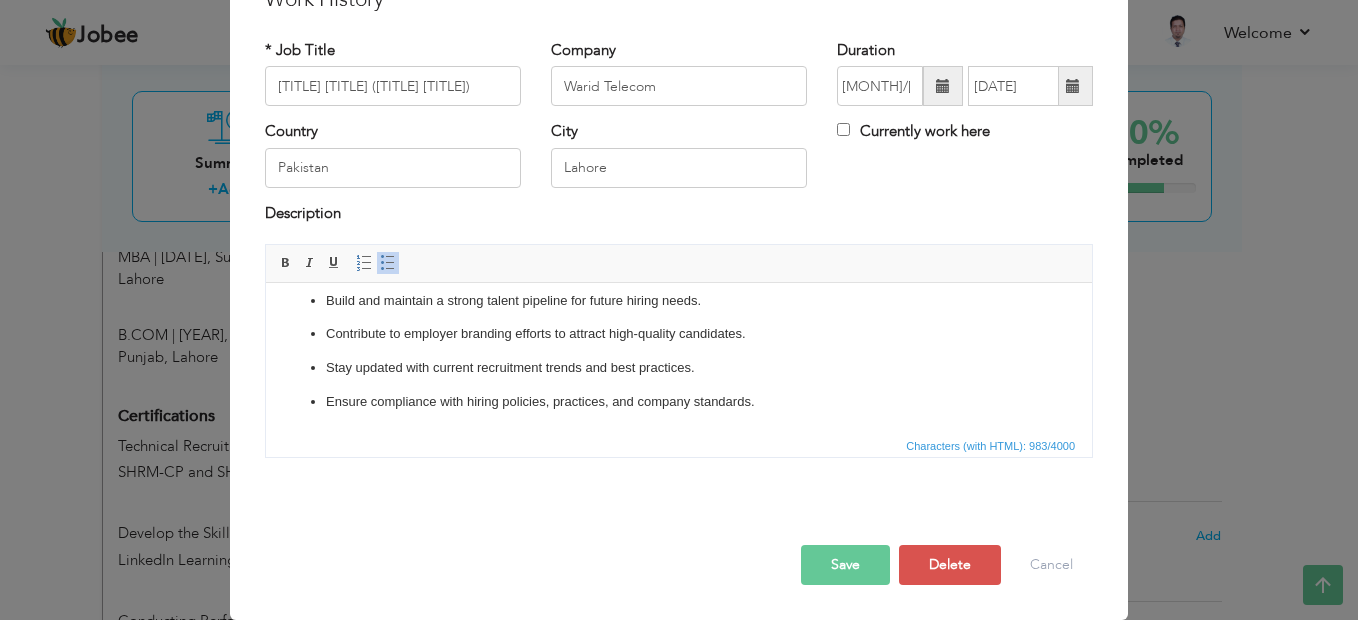 click on "Save" at bounding box center (845, 565) 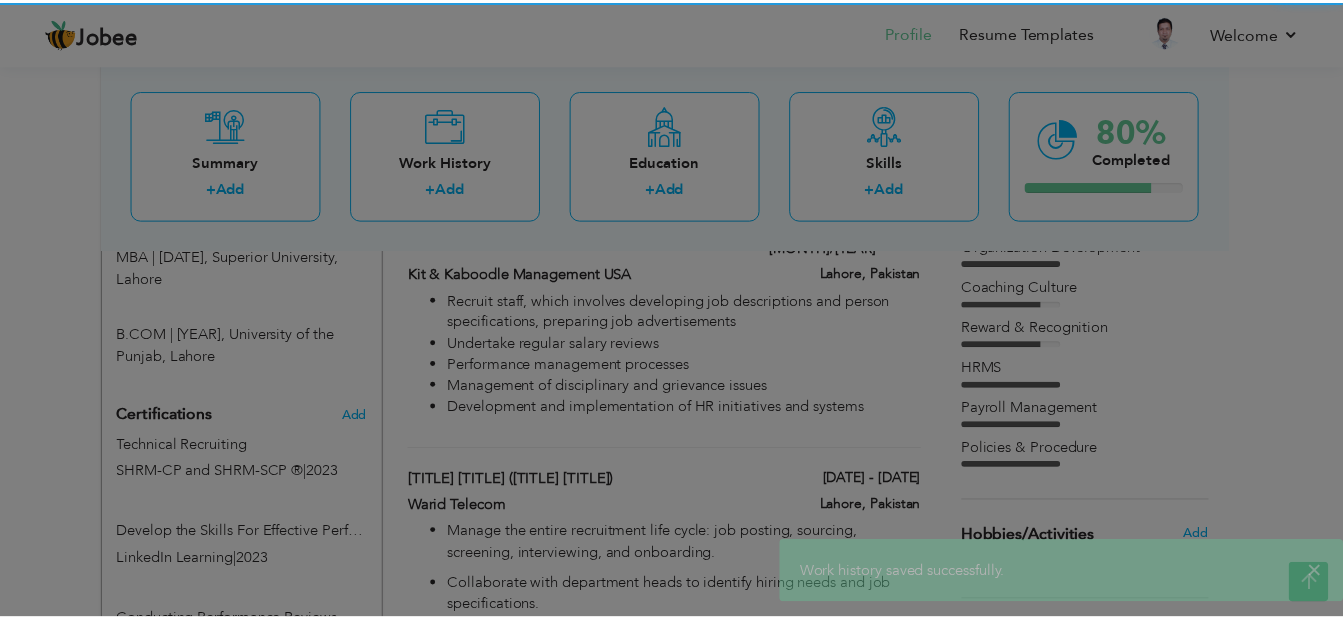 scroll, scrollTop: 0, scrollLeft: 0, axis: both 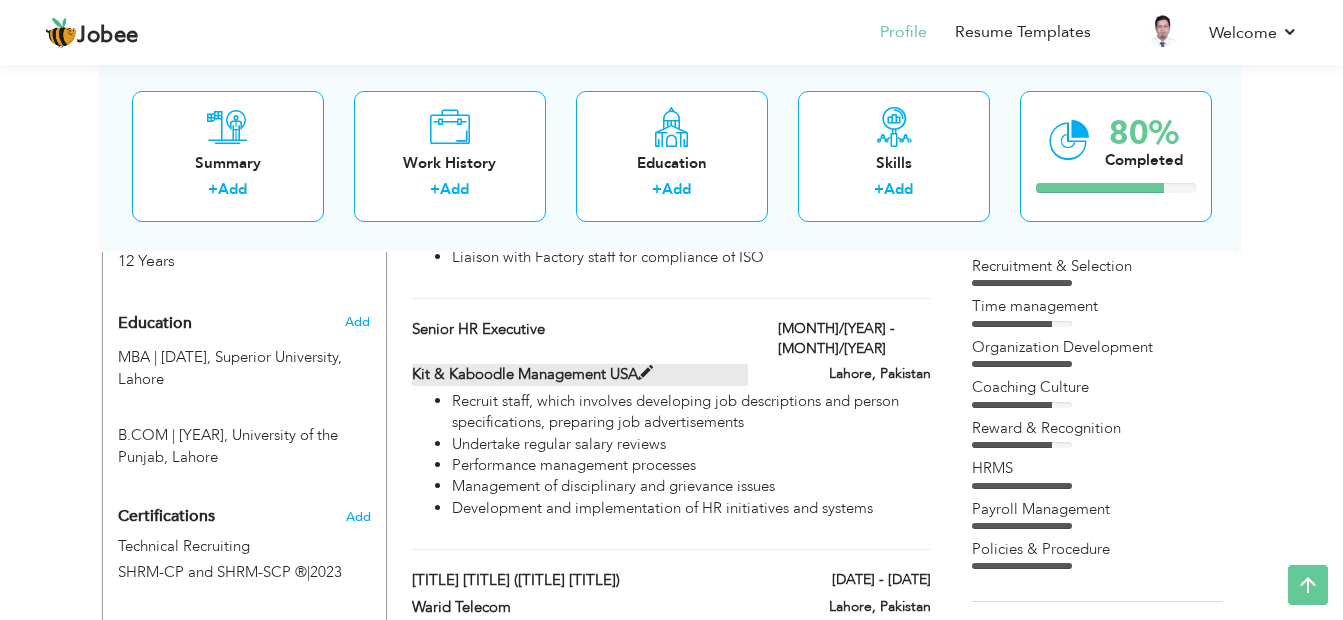 click at bounding box center (645, 373) 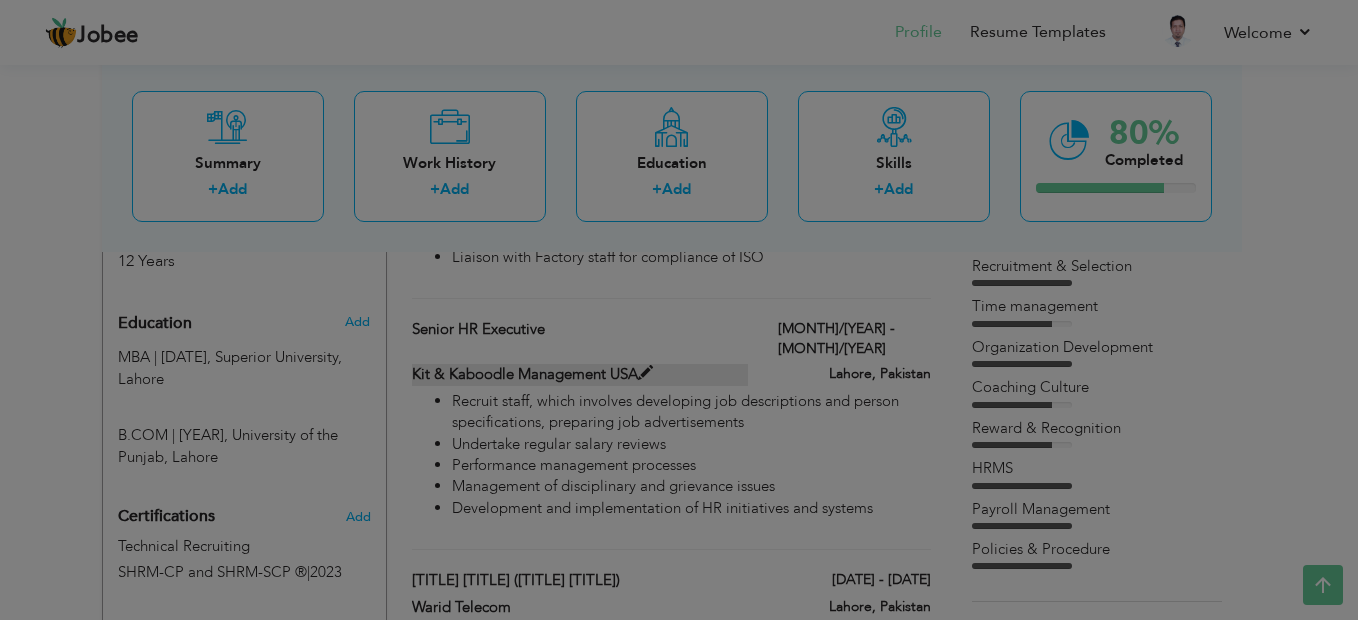 scroll, scrollTop: 0, scrollLeft: 0, axis: both 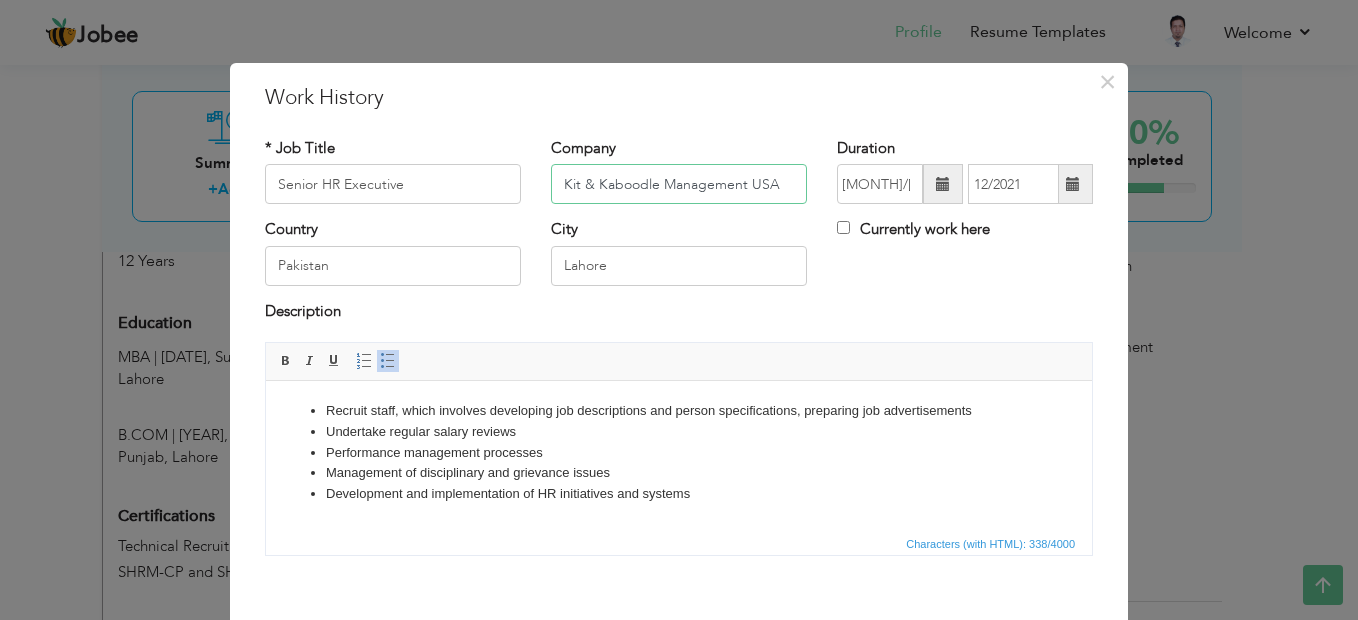 click on "Kit & Kaboodle Management USA" at bounding box center (679, 184) 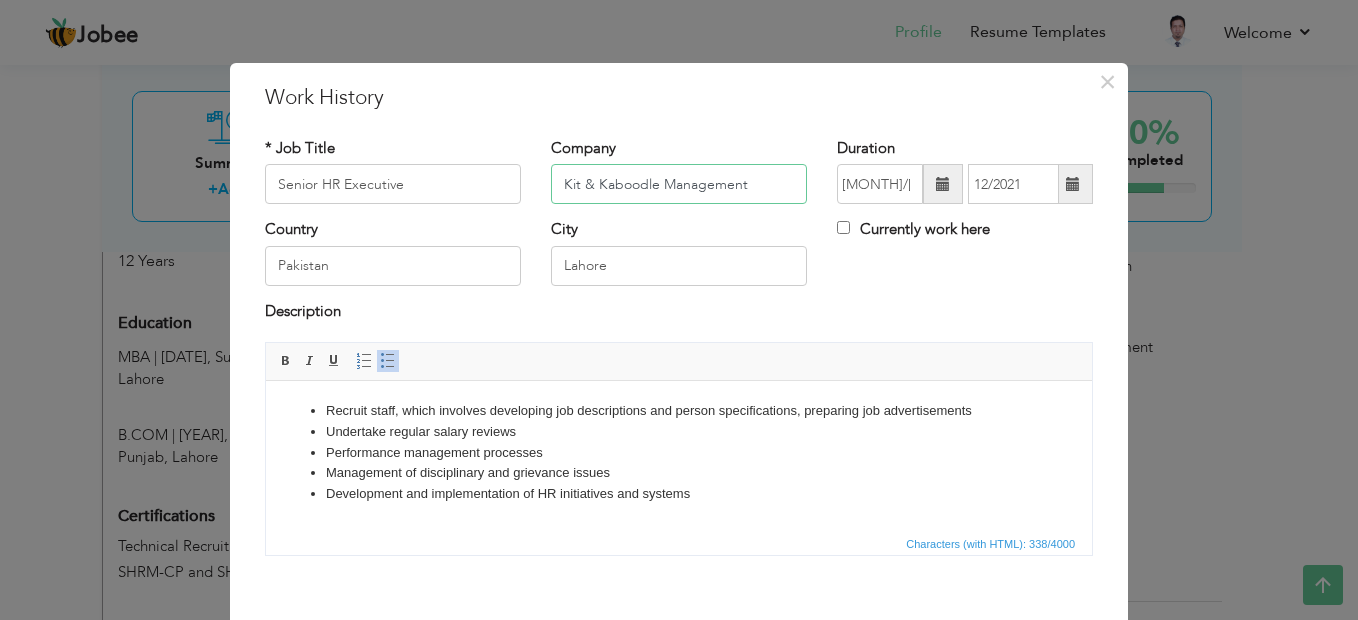 type on "Kit & Kaboodle Management" 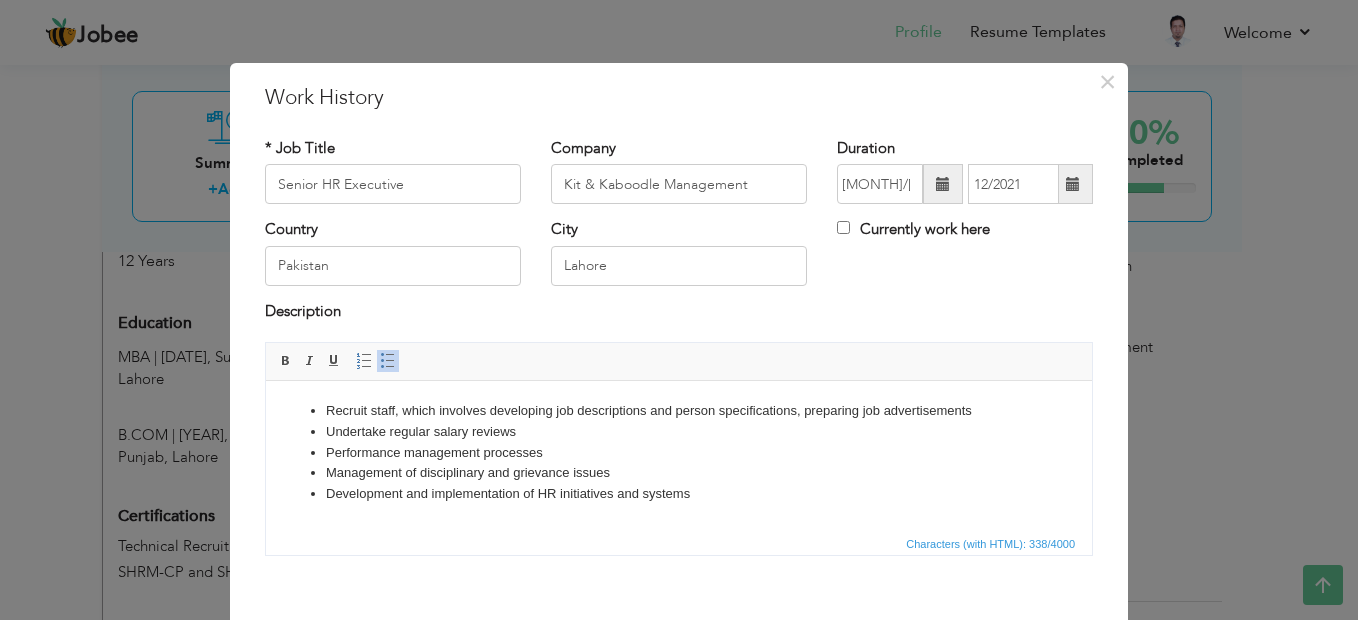 click on "Description" at bounding box center (679, 314) 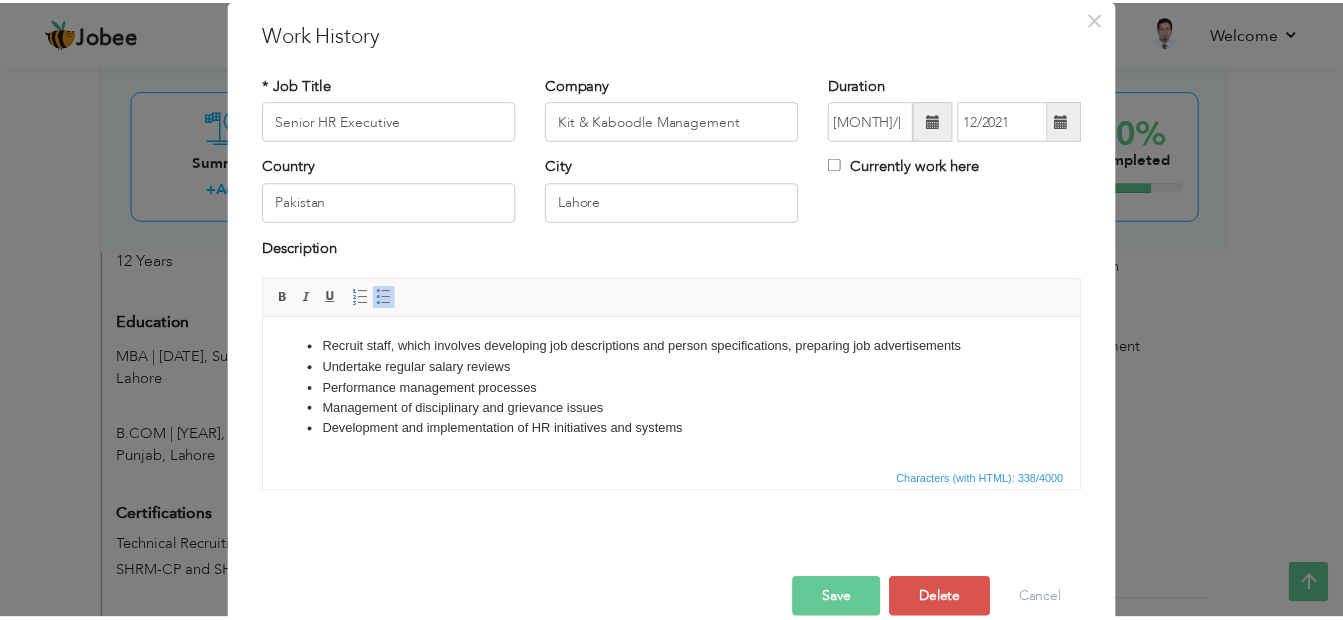 scroll, scrollTop: 98, scrollLeft: 0, axis: vertical 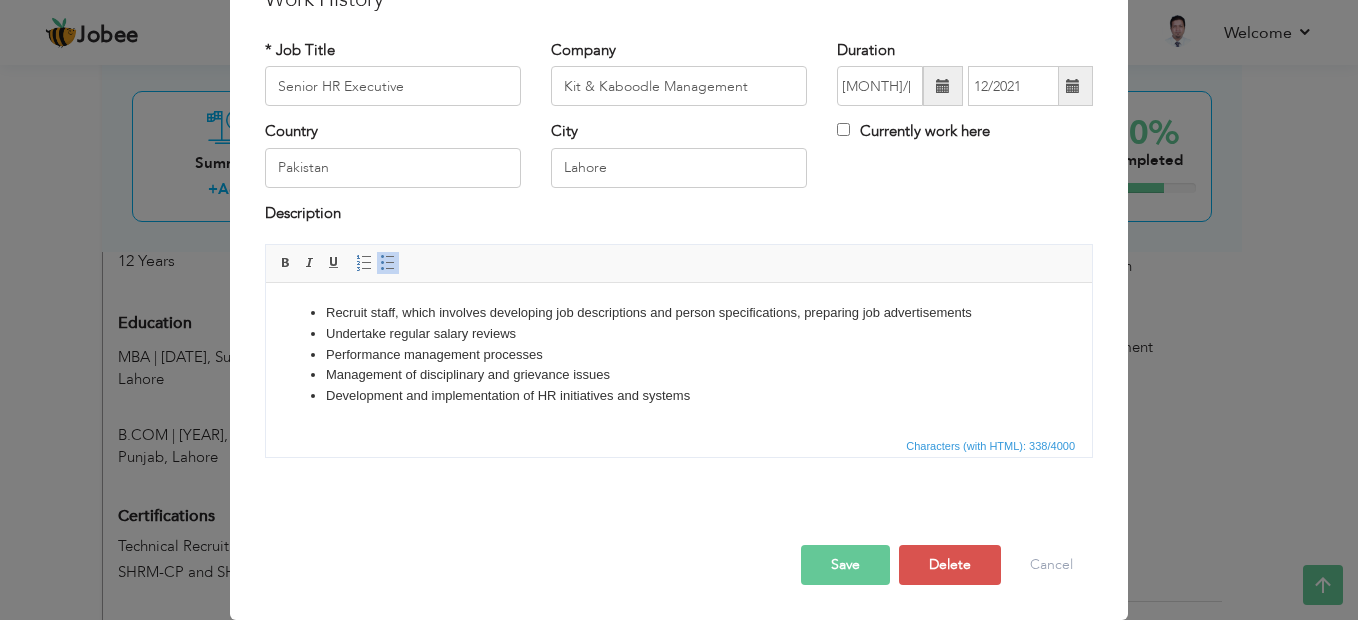 click on "Save" at bounding box center [845, 565] 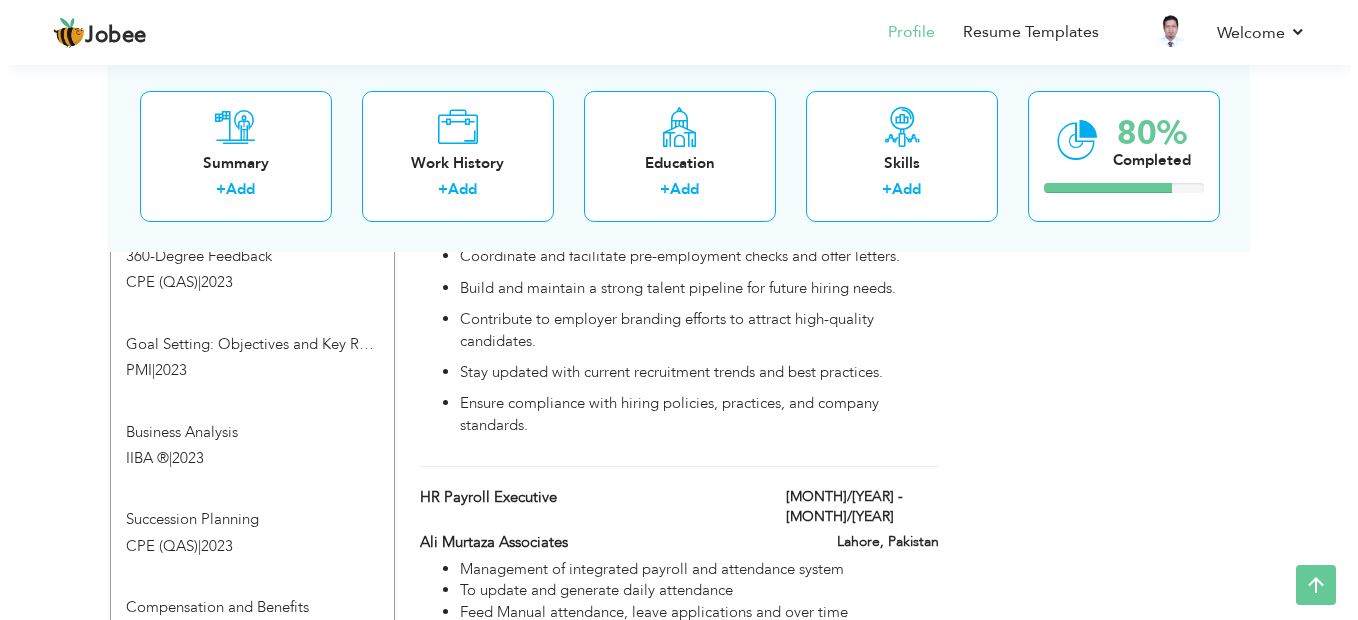 scroll, scrollTop: 1600, scrollLeft: 0, axis: vertical 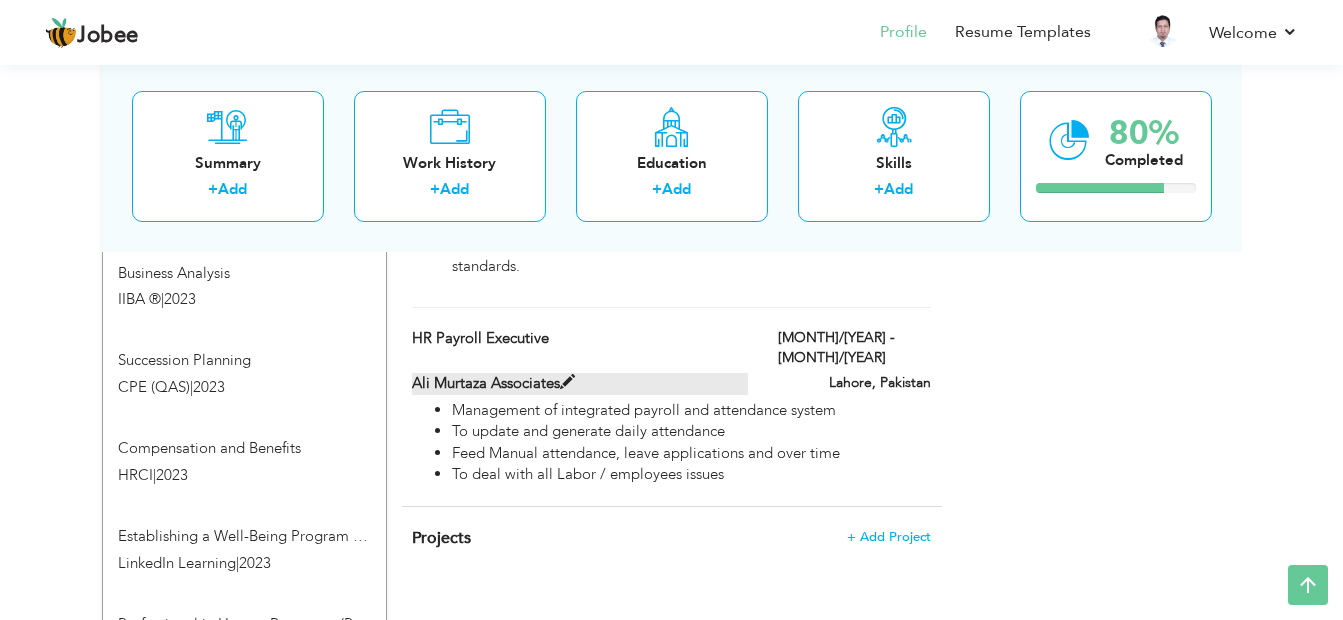 click at bounding box center (567, 382) 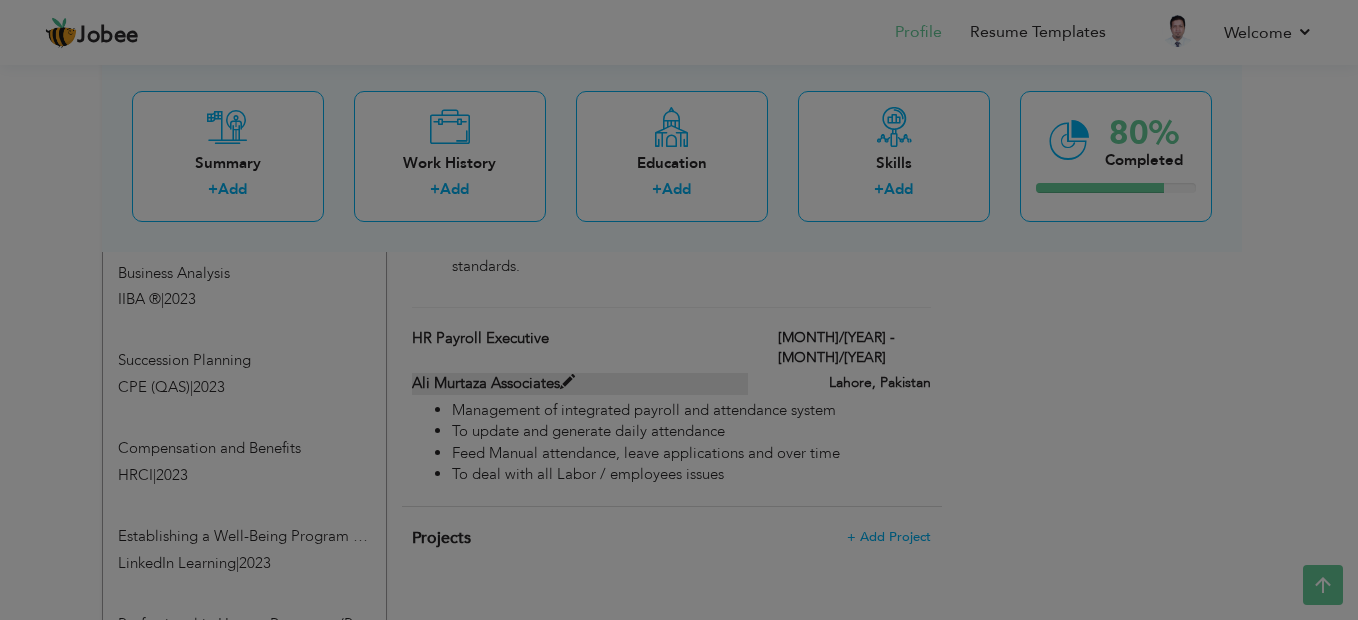 scroll, scrollTop: 0, scrollLeft: 0, axis: both 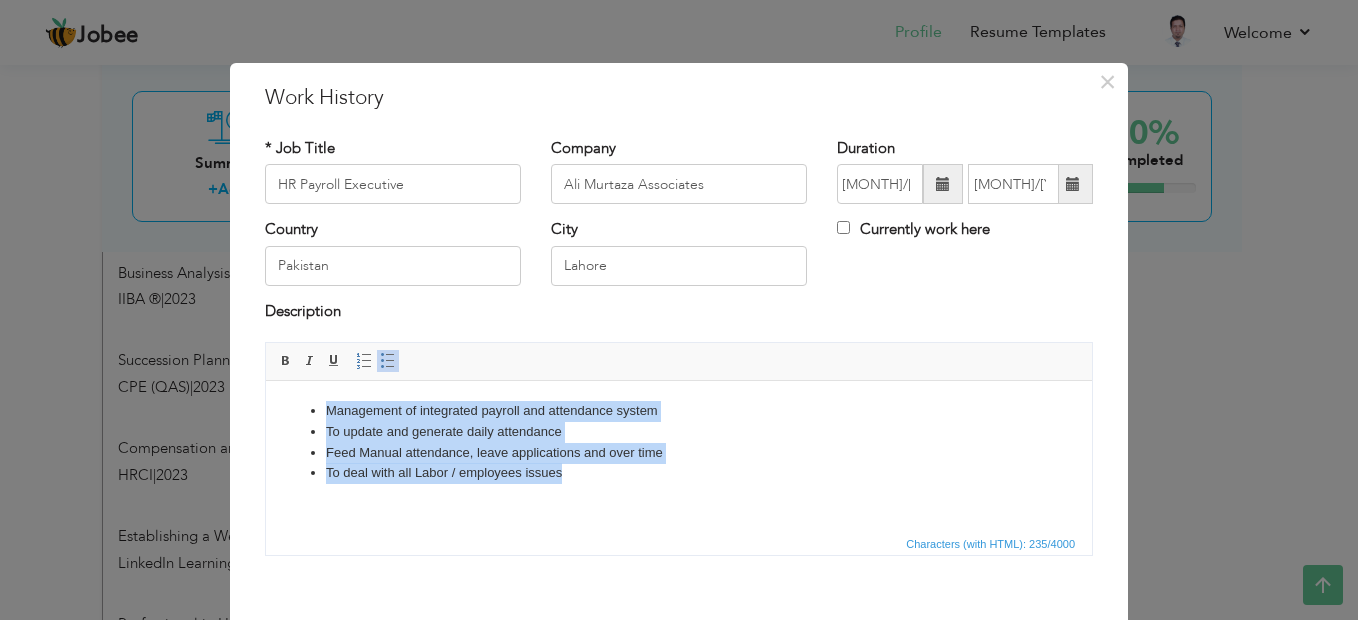 drag, startPoint x: 575, startPoint y: 480, endPoint x: 312, endPoint y: 398, distance: 275.48685 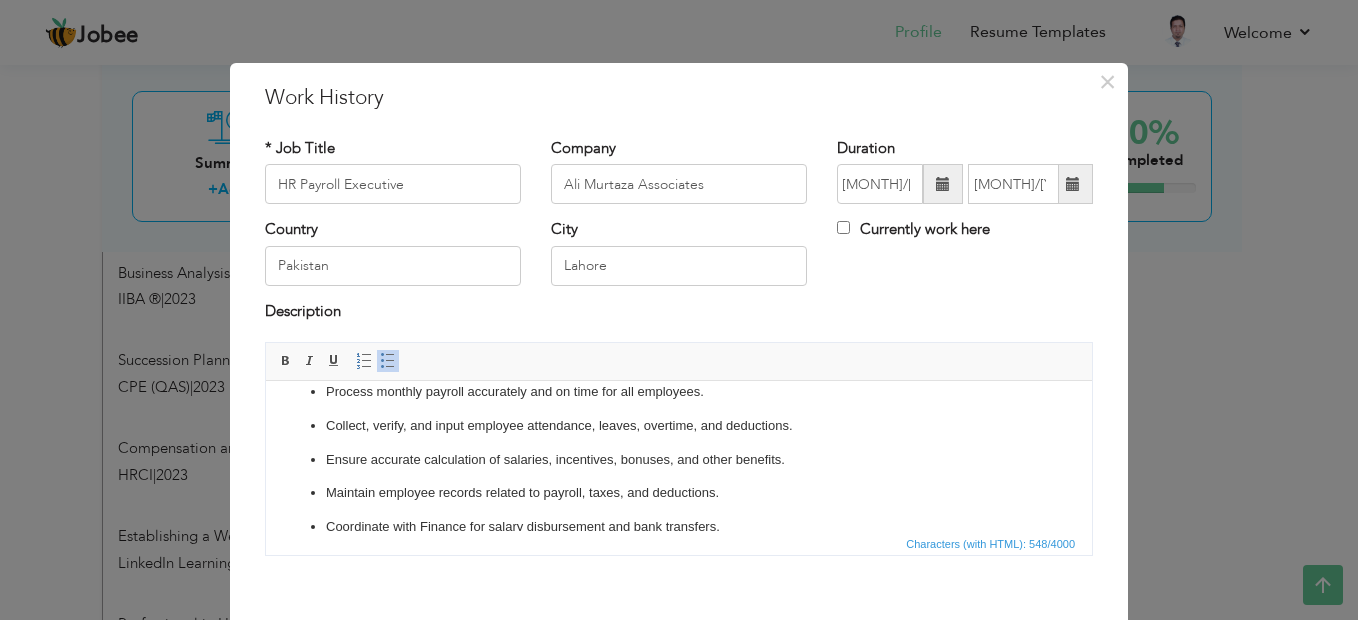 scroll, scrollTop: 0, scrollLeft: 0, axis: both 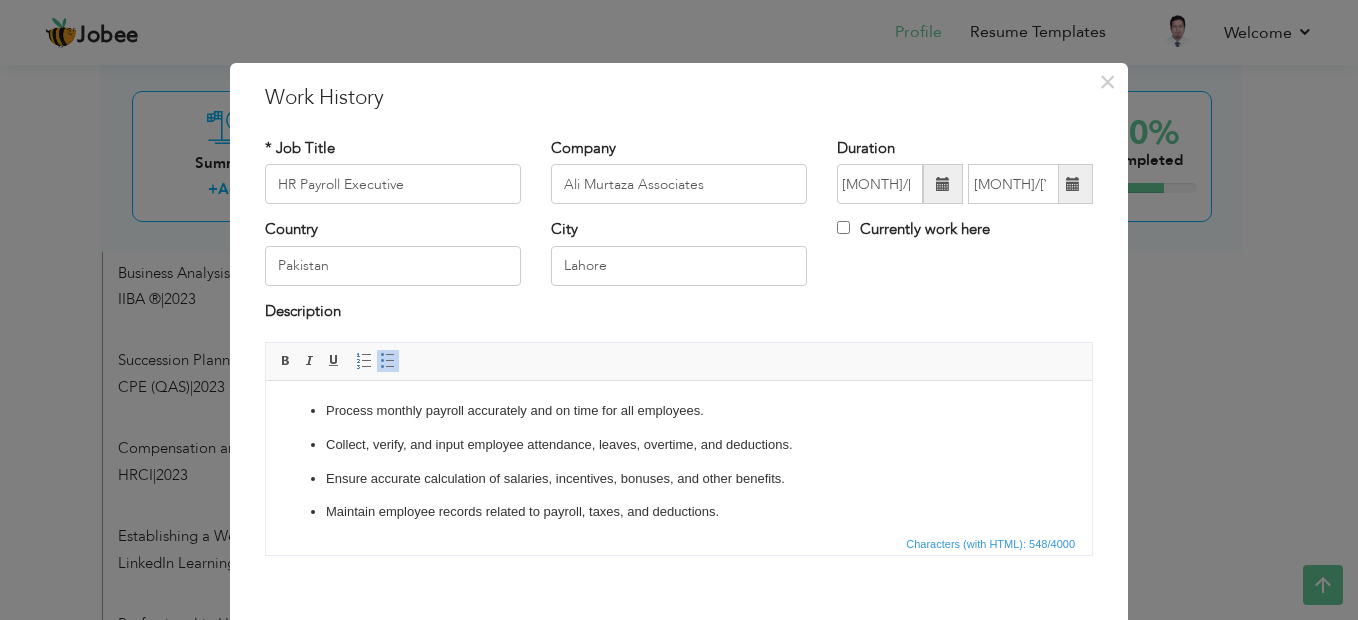 click on "Process monthly payroll accurately and on time for all employees. Collect, verify, and input employee attendance, leaves, overtime, and deductions. Ensure accurate calculation of salaries, incentives, bonuses, and other benefits. Maintain employee records related to payroll, taxes, and deductions. Coordinate with Finance for salary disbursement and bank transfers. Handle payroll-related queries from employees in a timely and professional manner" at bounding box center (679, 496) 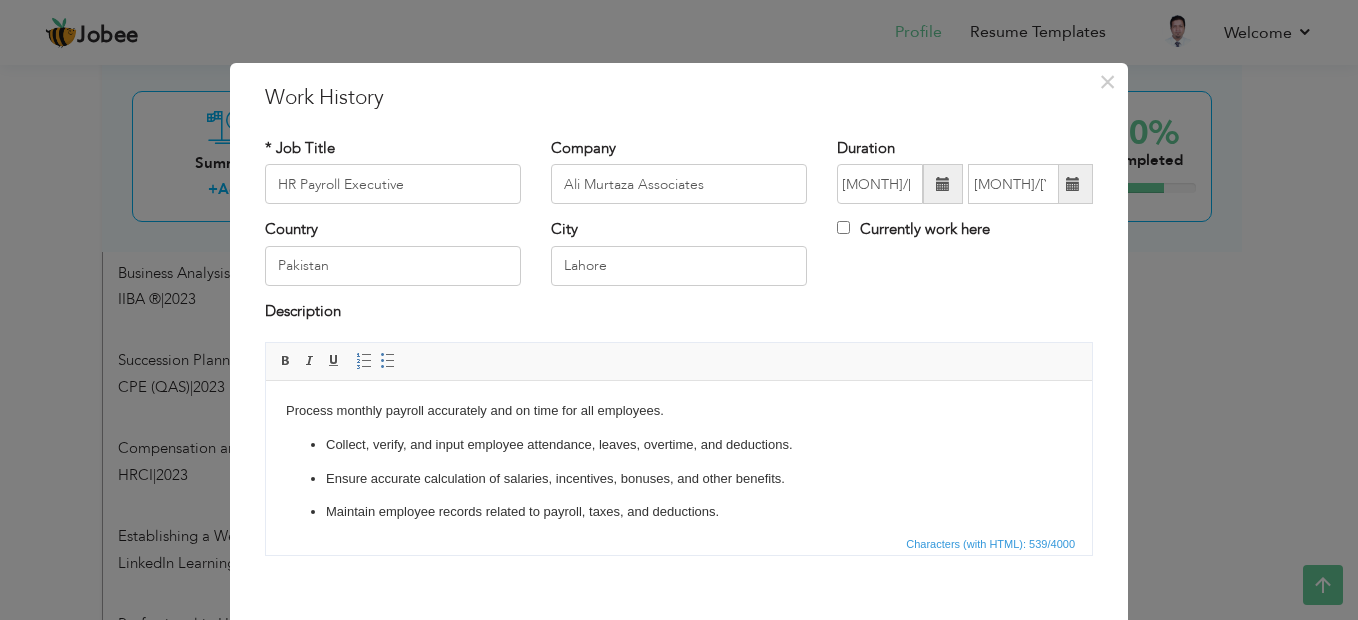 click on "Collect, verify, and input employee attendance, leaves, overtime, and deductions. Ensure accurate calculation of salaries, incentives, bonuses, and other benefits. Maintain employee records related to payroll, taxes, and deductions. Coordinate with Finance for salary disbursement and bank transfers. Handle payroll-related queries from employees in a timely and professional manner" at bounding box center (679, 513) 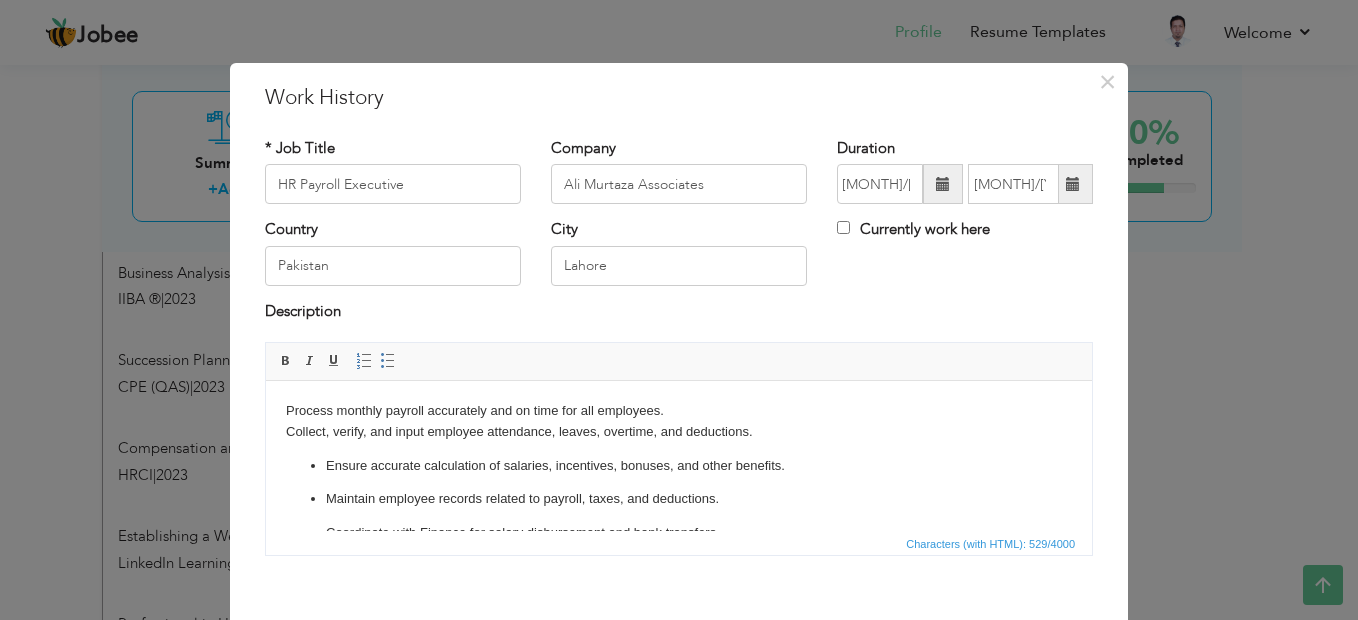 click on "Ensure accurate calculation of salaries, incentives, bonuses, and other benefits. Maintain employee records related to payroll, taxes, and deductions. Coordinate with Finance for salary disbursement and bank transfers. Handle payroll-related queries from employees in a timely and professional manner" at bounding box center (679, 517) 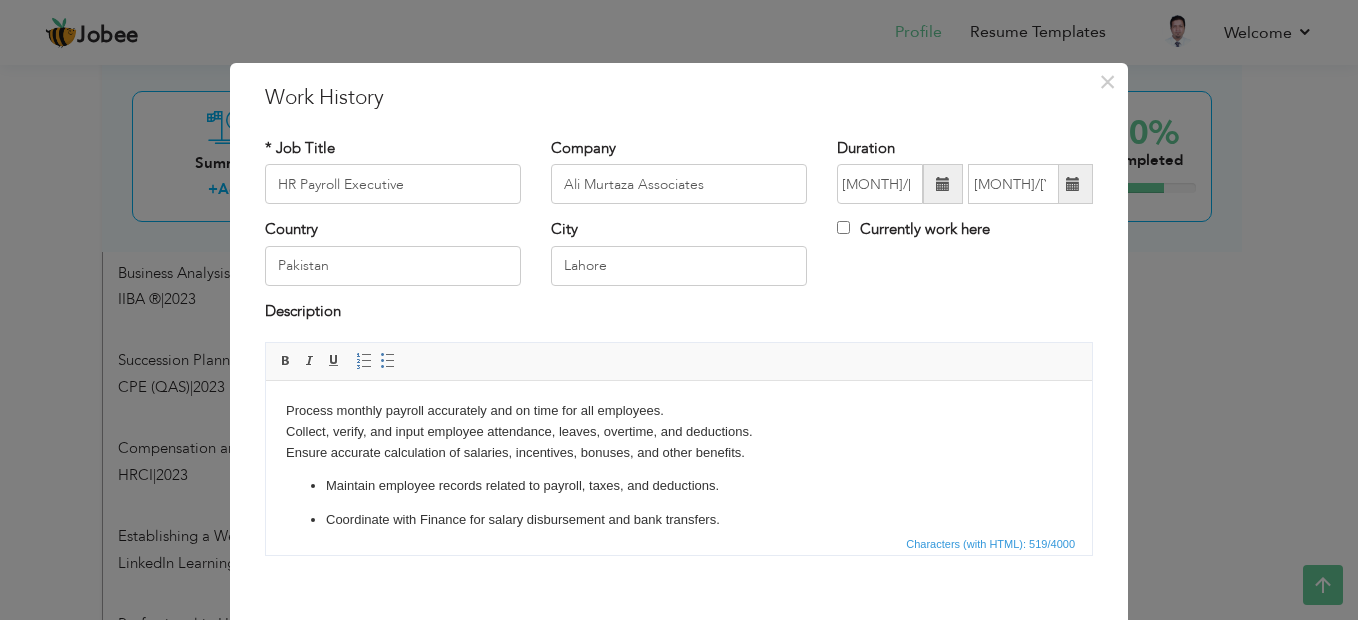 click on "Maintain employee records related to payroll, taxes, and deductions." at bounding box center (679, 486) 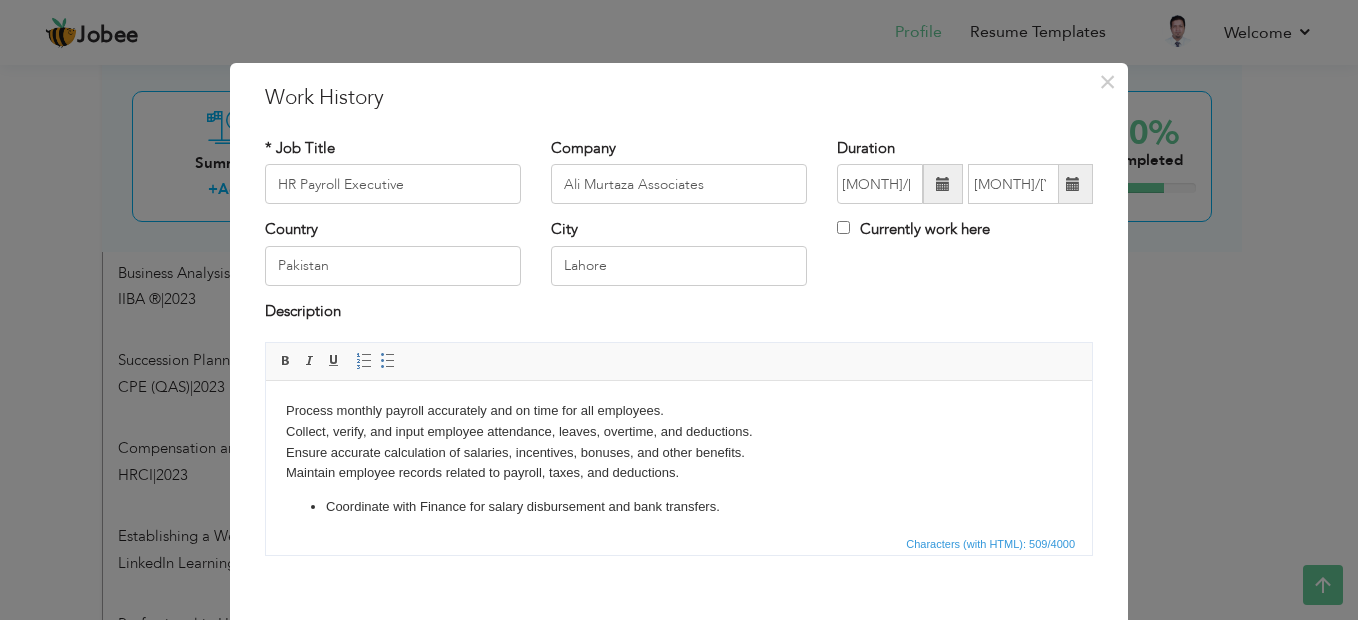 click on "Coordinate with Finance for salary disbursement and bank transfers." at bounding box center (679, 507) 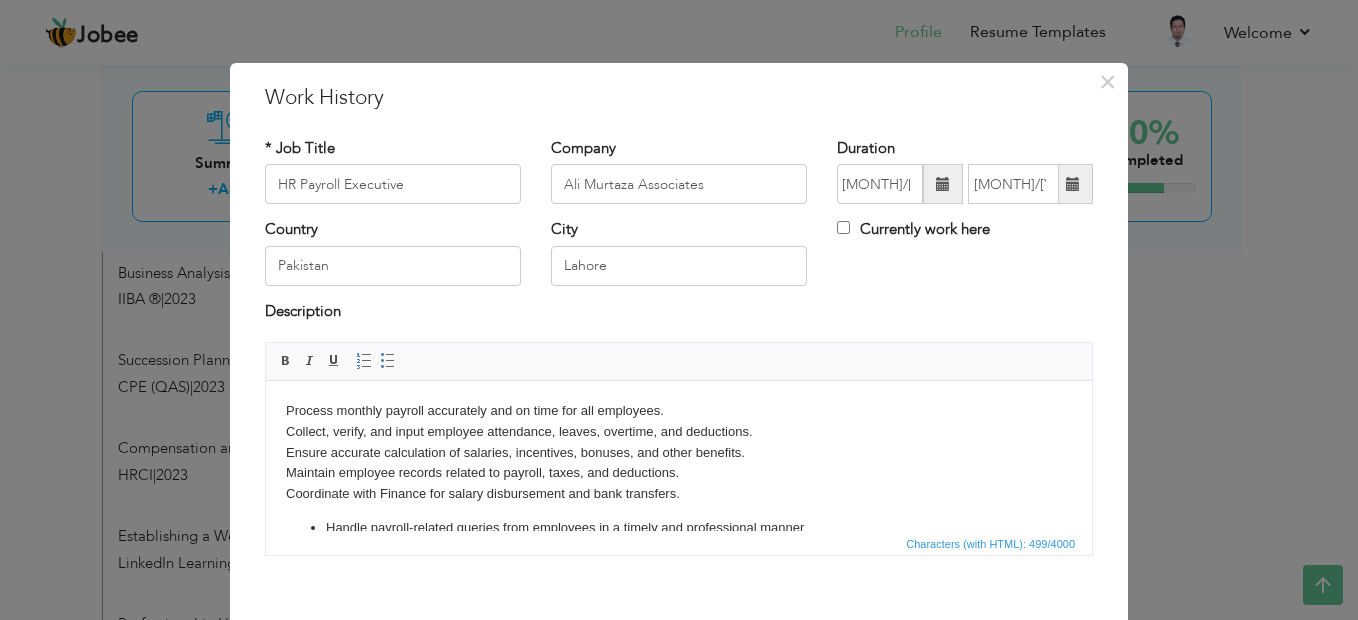 click on "Handle payroll-related queries from employees in a timely and professional manner" at bounding box center (679, 528) 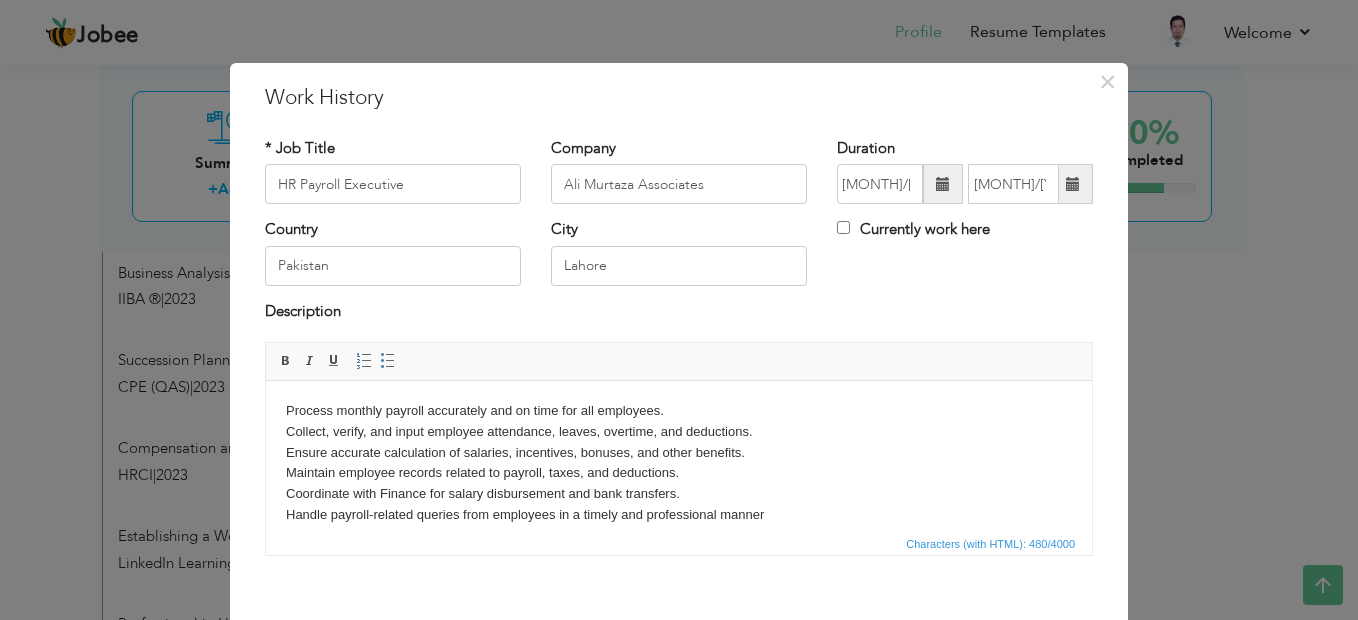 scroll, scrollTop: 98, scrollLeft: 0, axis: vertical 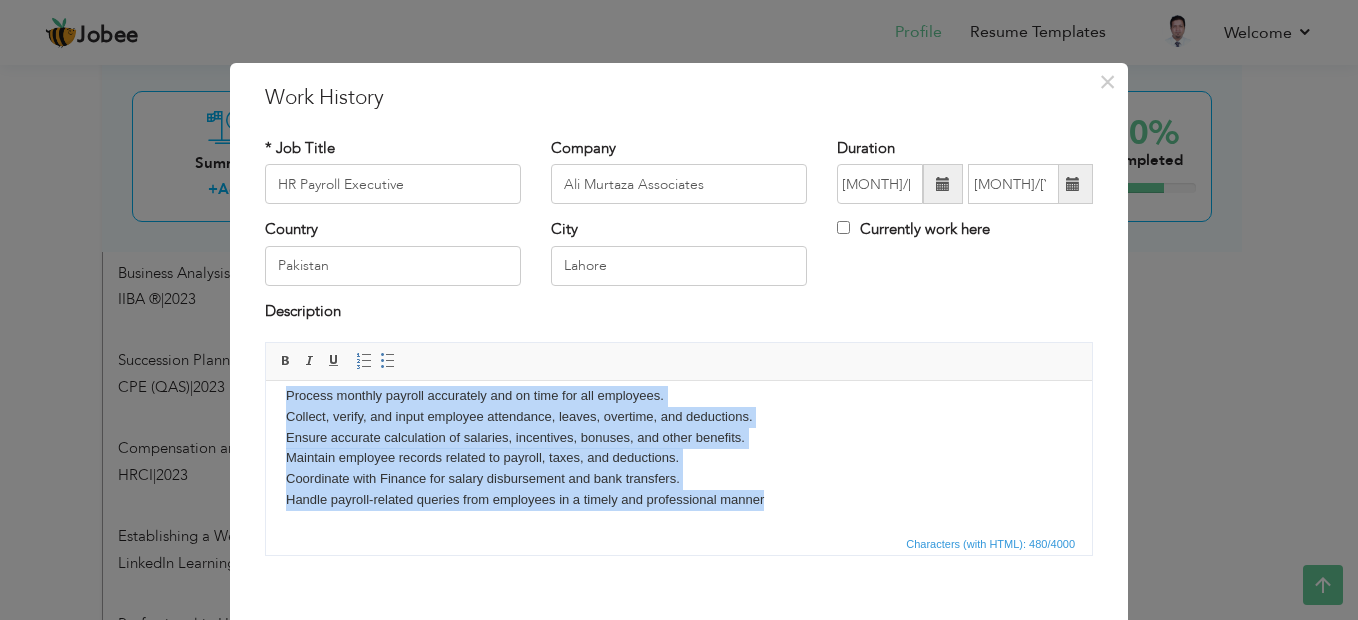 drag, startPoint x: 286, startPoint y: 411, endPoint x: 789, endPoint y: 513, distance: 513.23773 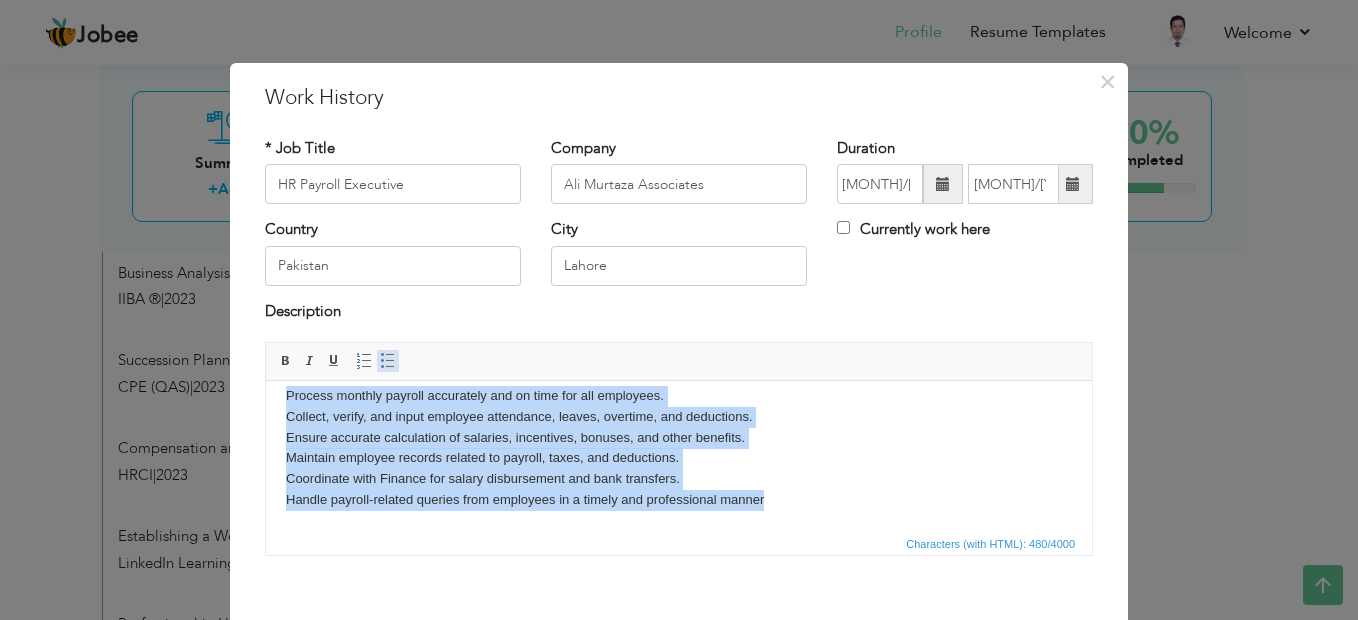 click at bounding box center [388, 361] 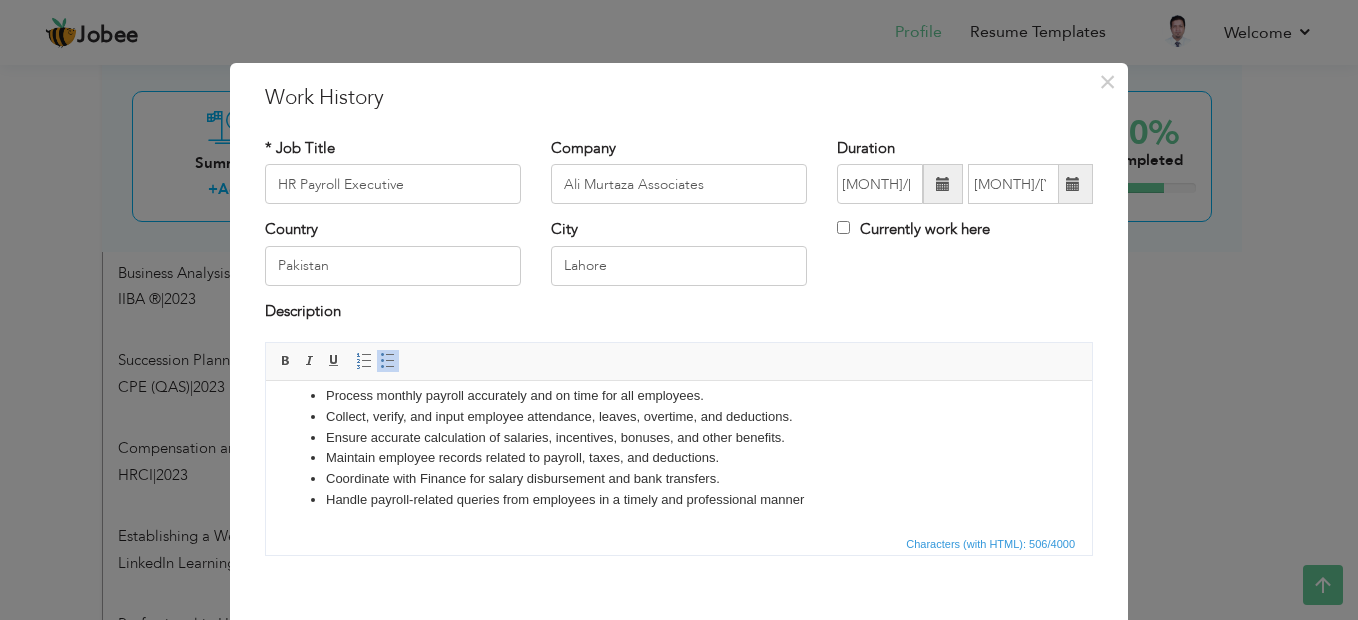 click on "Management of integrated payroll and attendance system
To update and generate daily attendance
Feed Manual attendance, leave applications and over time
To deal with all Labor / employees issues
Rich Text Editor, workEditor Editor toolbars Basic Styles   Bold   Italic   Underline Paragraph   Insert/Remove Numbered List   Insert/Remove Bulleted List Press ALT 0 for help Characters (with HTML): 506/4000" at bounding box center (679, 456) 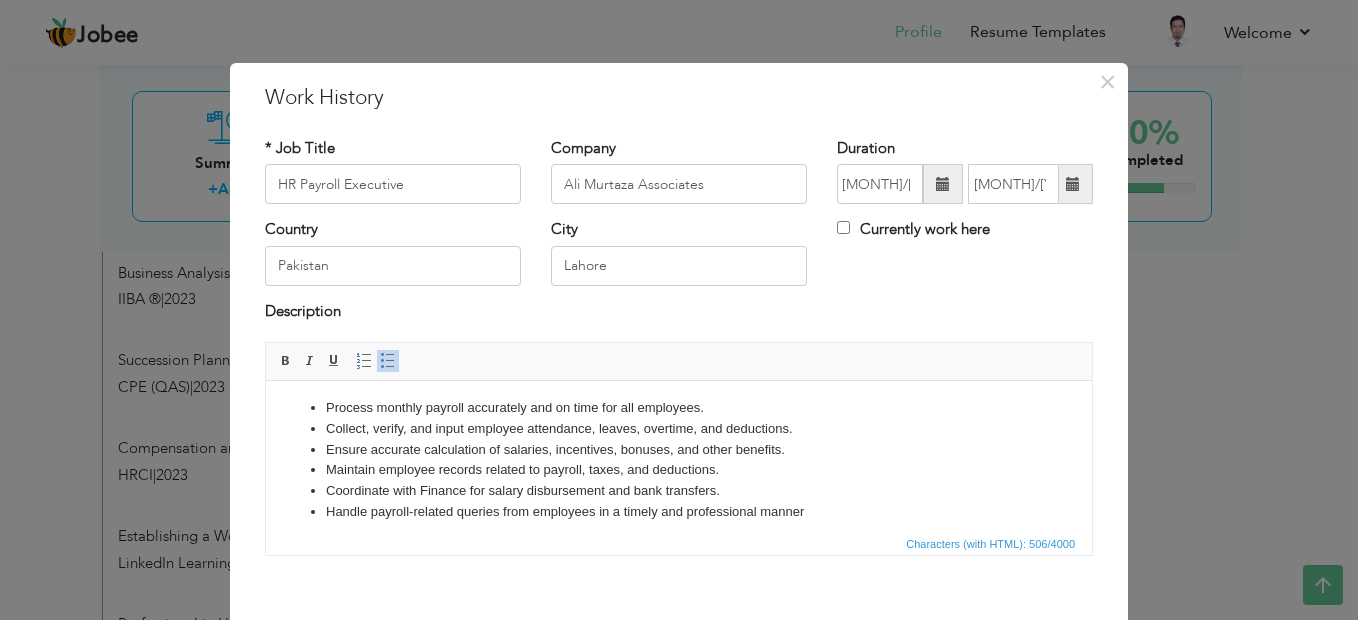 scroll, scrollTop: 0, scrollLeft: 0, axis: both 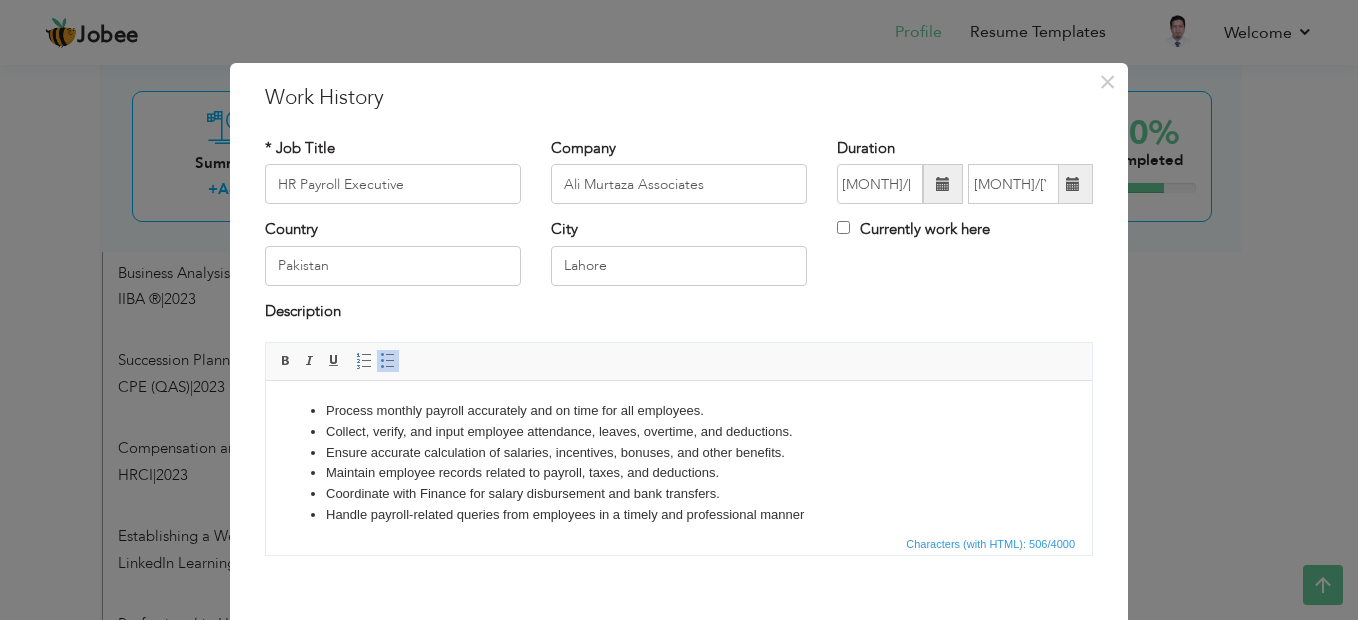 click on "Process monthly payroll accurately and on time for all employees. Collect, verify, and input employee attendance, leaves, overtime, and deductions. Ensure accurate calculation of salaries, incentives, bonuses, and other benefits. Maintain employee records related to payroll, taxes, and deductions. Coordinate with Finance for salary disbursement and bank transfers. Handle payroll-related queries from employees in a timely and professional manner" at bounding box center [679, 463] 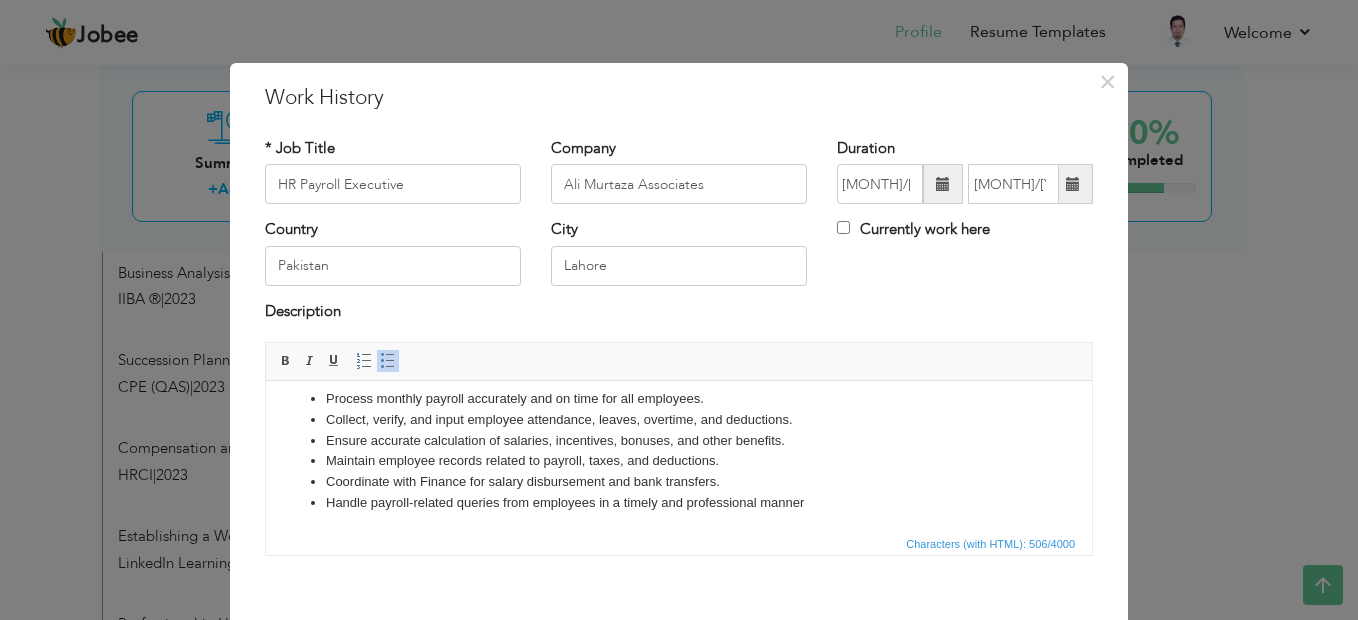 scroll, scrollTop: 15, scrollLeft: 0, axis: vertical 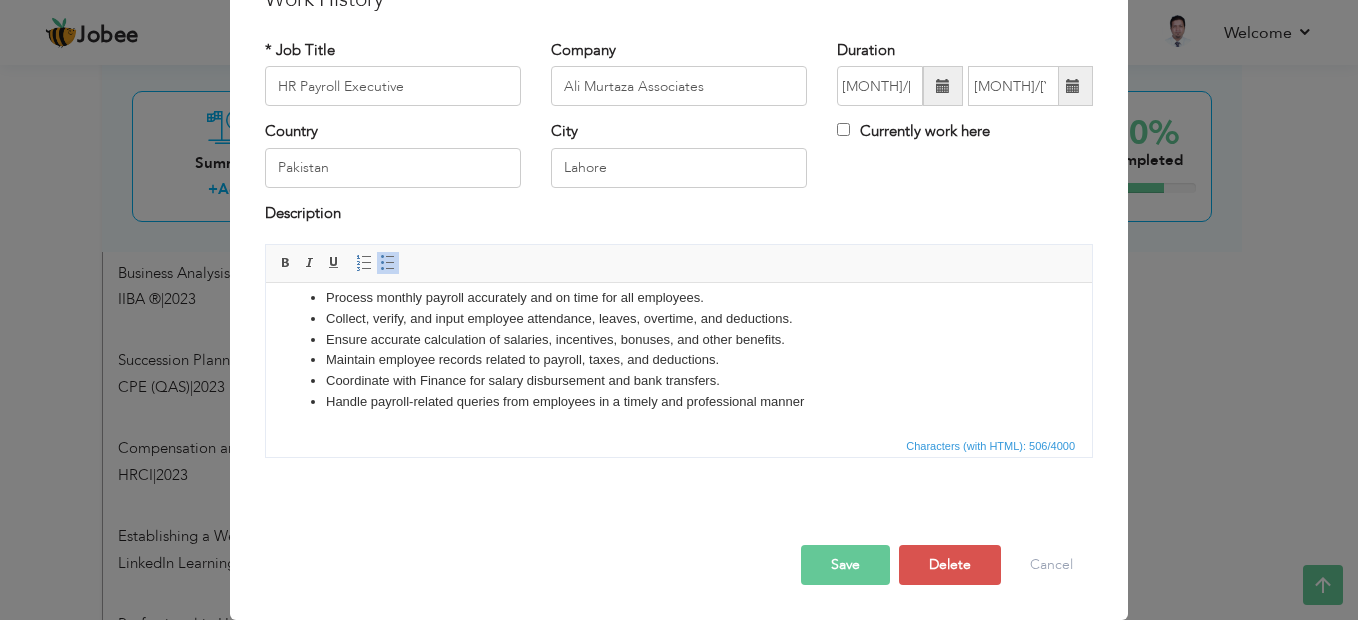 click on "Save" at bounding box center (845, 565) 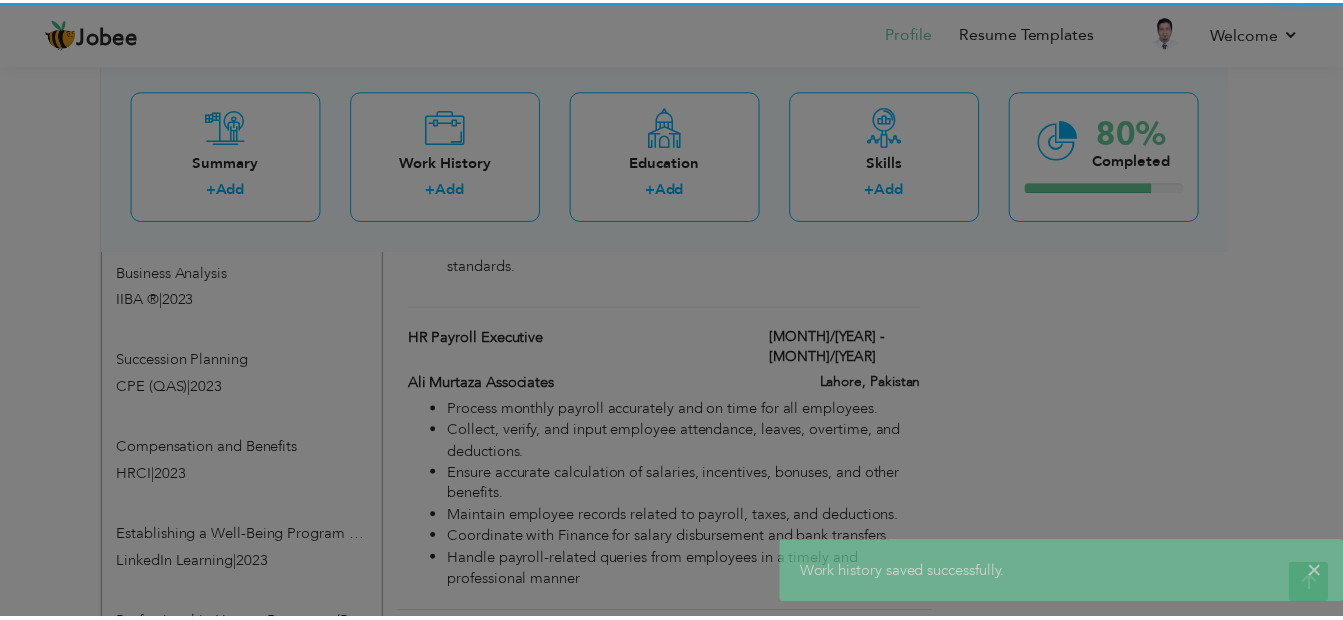 scroll, scrollTop: 0, scrollLeft: 0, axis: both 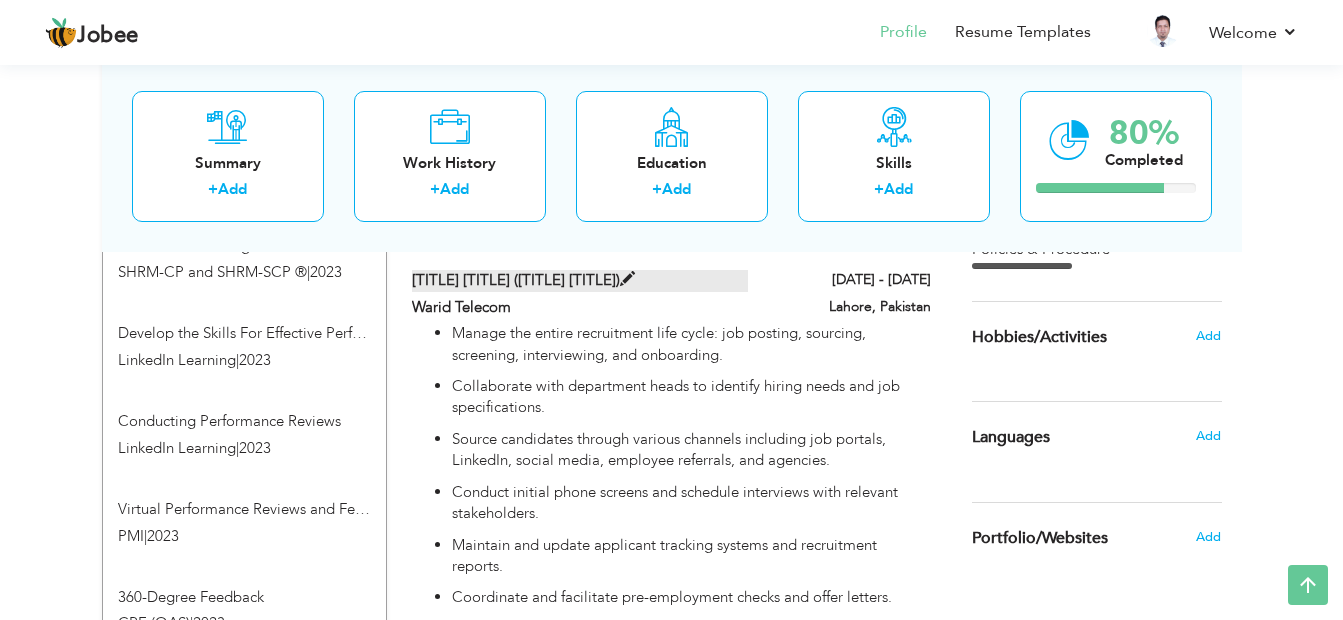 click at bounding box center [627, 279] 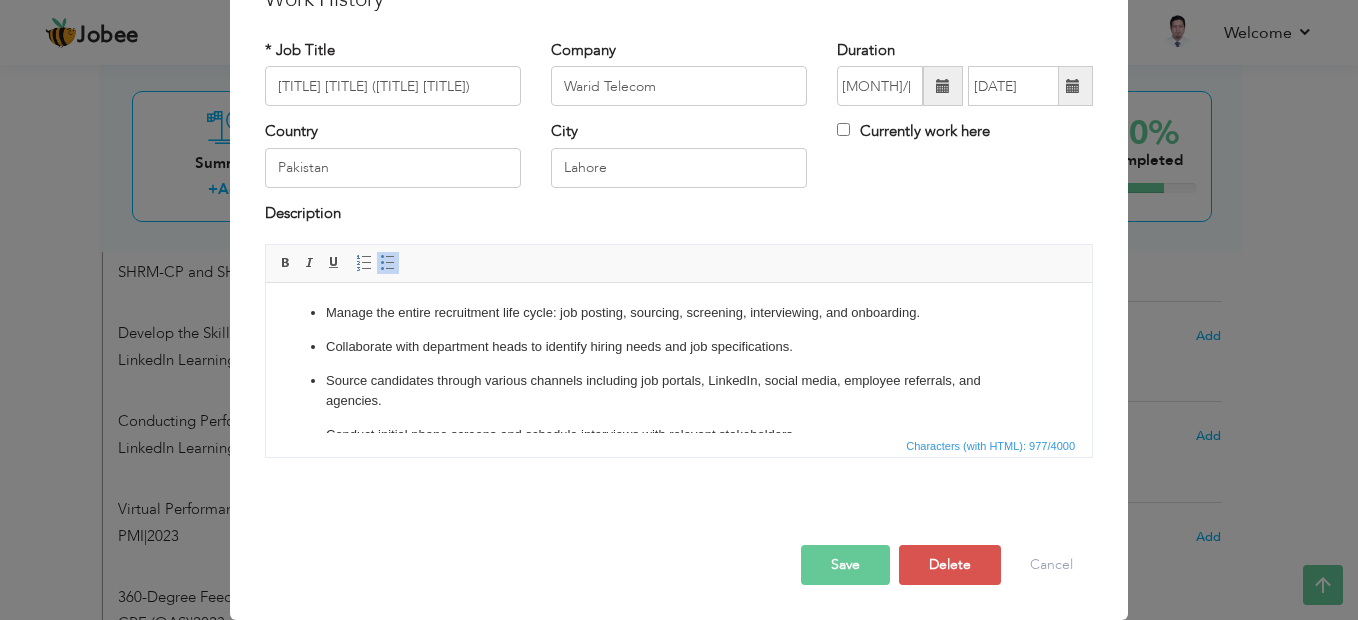 scroll, scrollTop: 0, scrollLeft: 0, axis: both 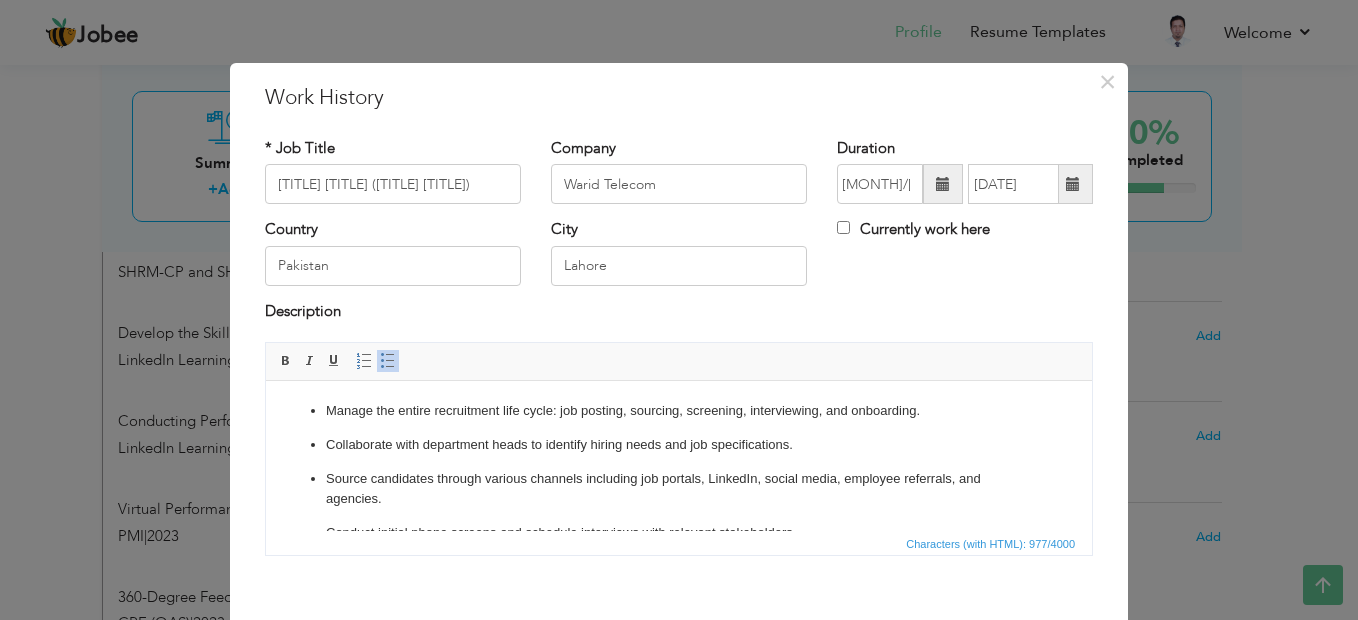 click on "Manage the entire recruitment life cycle: job posting, sourcing, screening, interviewing, and onboarding." at bounding box center [679, 411] 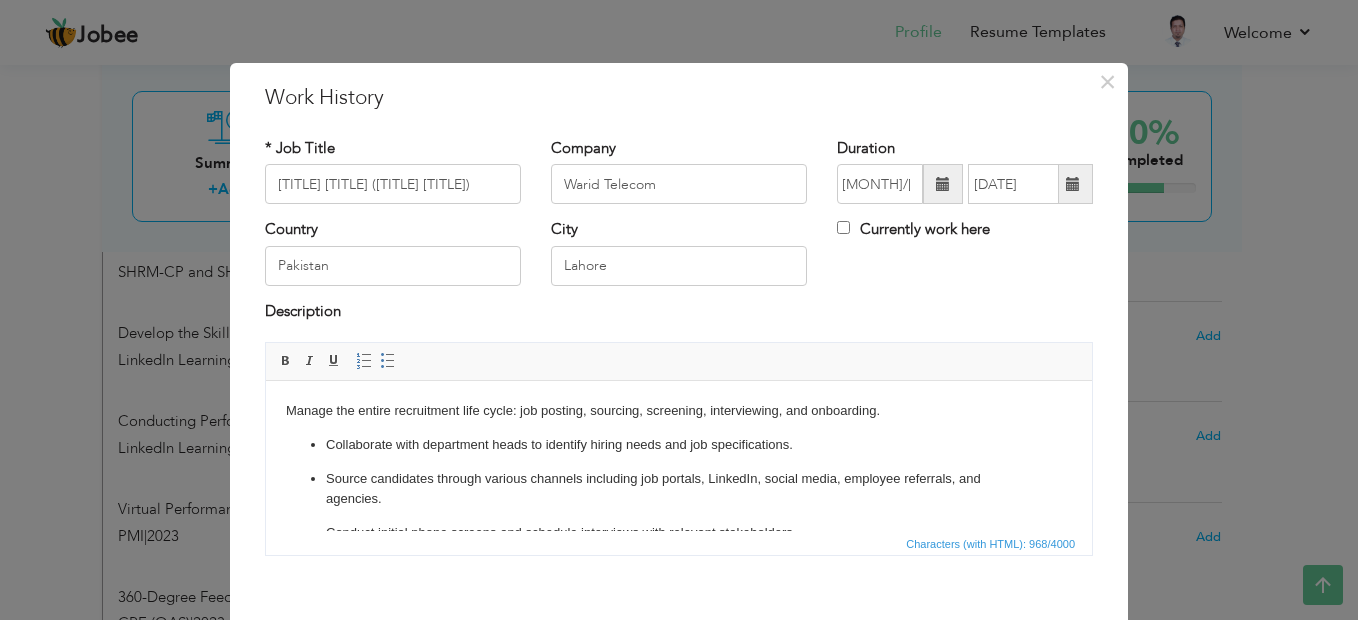 click on "Collaborate with department heads to identify hiring needs and job specifications. Source candidates through various channels including job portals, LinkedIn, social media, employee referrals, and agencies. Conduct initial phone screens and schedule interviews with relevant stakeholders. Maintain and update applicant tracking systems and recruitment reports. Coordinate and facilitate pre-employment checks and offer letters. Build and maintain a strong talent pipeline for future hiring needs. Contribute to employer branding efforts to attract high-quality candidates. Stay updated with current recruitment trends and best practices. Ensure compliance with hiring policies, practices, and company standards." at bounding box center [679, 591] 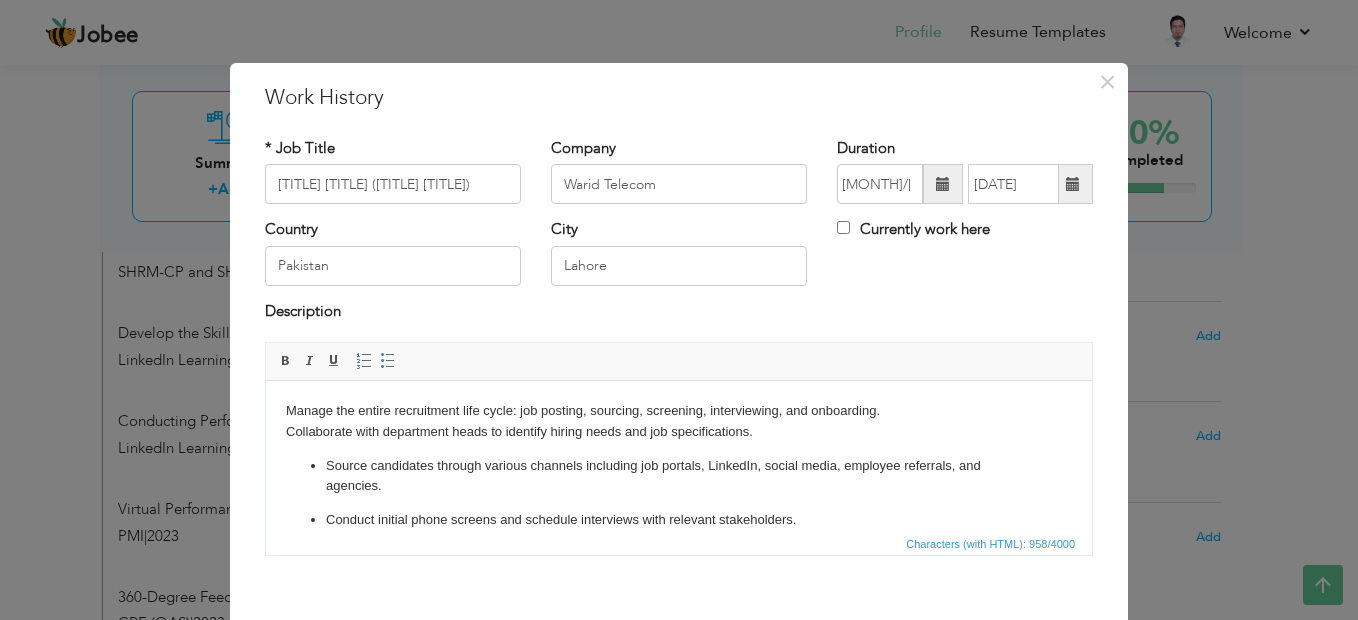 click on "Source candidates through various channels including job portals, LinkedIn, social media, employee referrals, and agencies. Conduct initial phone screens and schedule interviews with relevant stakeholders. Maintain and update applicant tracking systems and recruitment reports. Coordinate and facilitate pre-employment checks and offer letters. Build and maintain a strong talent pipeline for future hiring needs. Contribute to employer branding efforts to attract high-quality candidates. Stay updated with current recruitment trends and best practices. Ensure compliance with hiring policies, practices, and company standards." at bounding box center (679, 595) 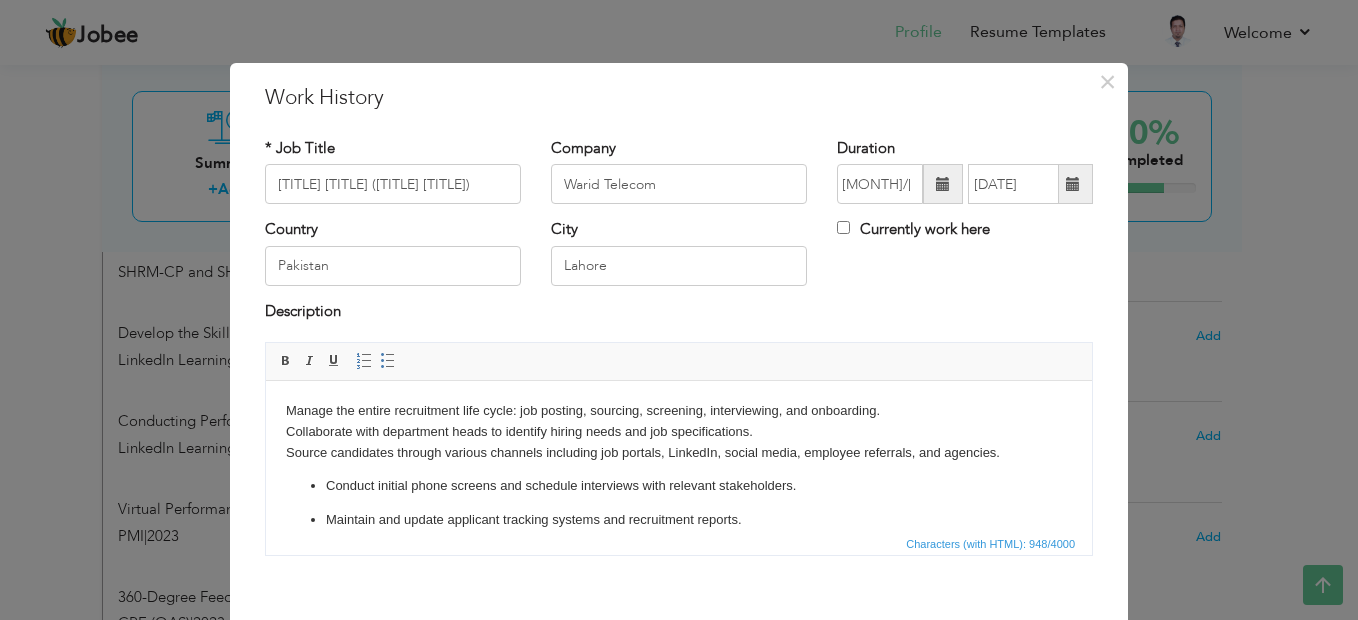 click on "Conduct initial phone screens and schedule interviews with relevant stakeholders." at bounding box center [679, 486] 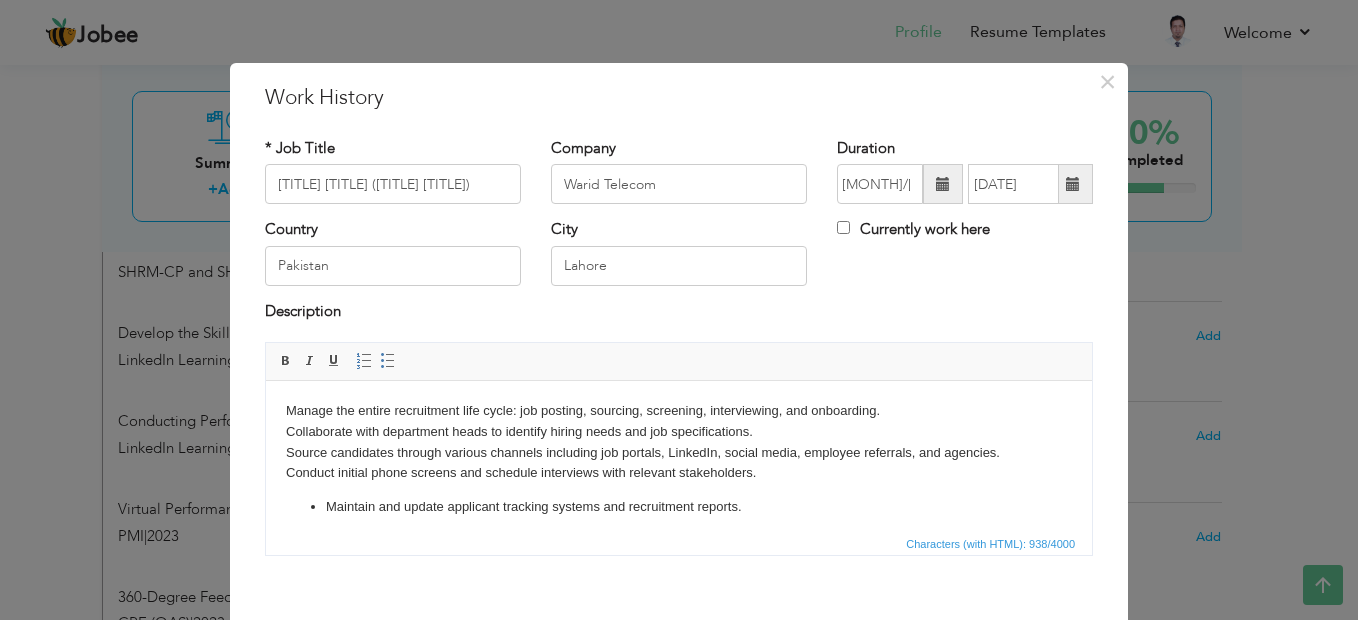 click on "Maintain and update applicant tracking systems and recruitment reports." at bounding box center (679, 507) 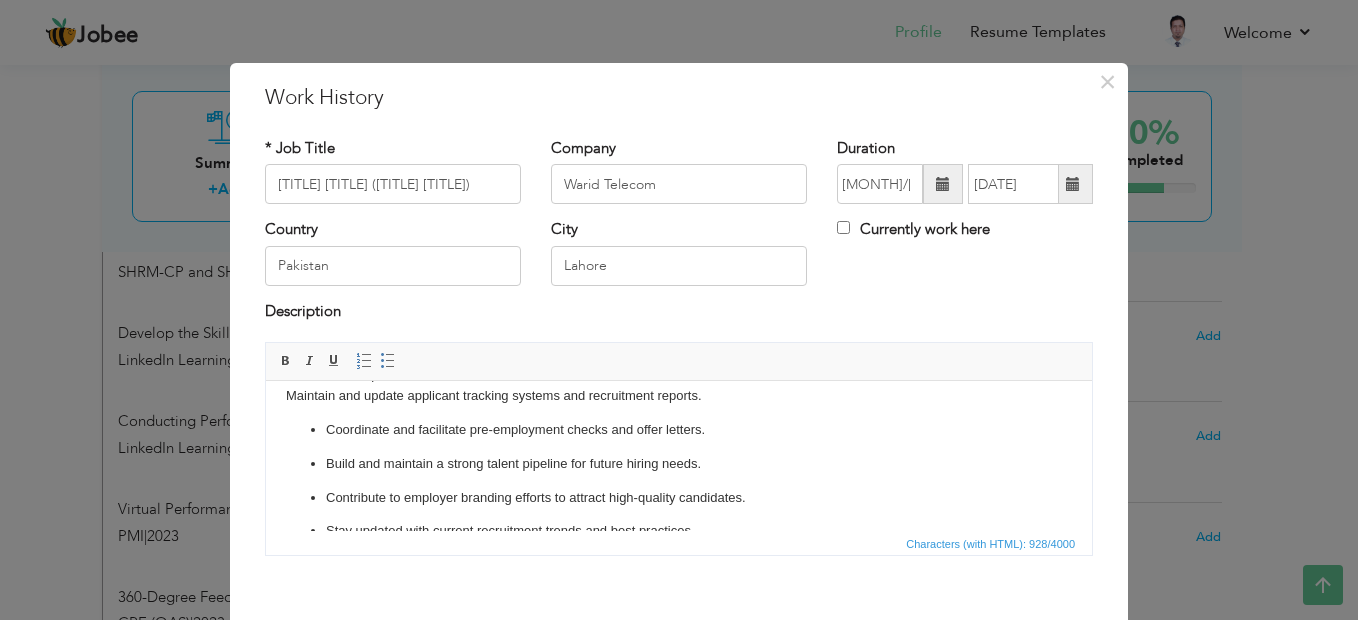 scroll, scrollTop: 63, scrollLeft: 0, axis: vertical 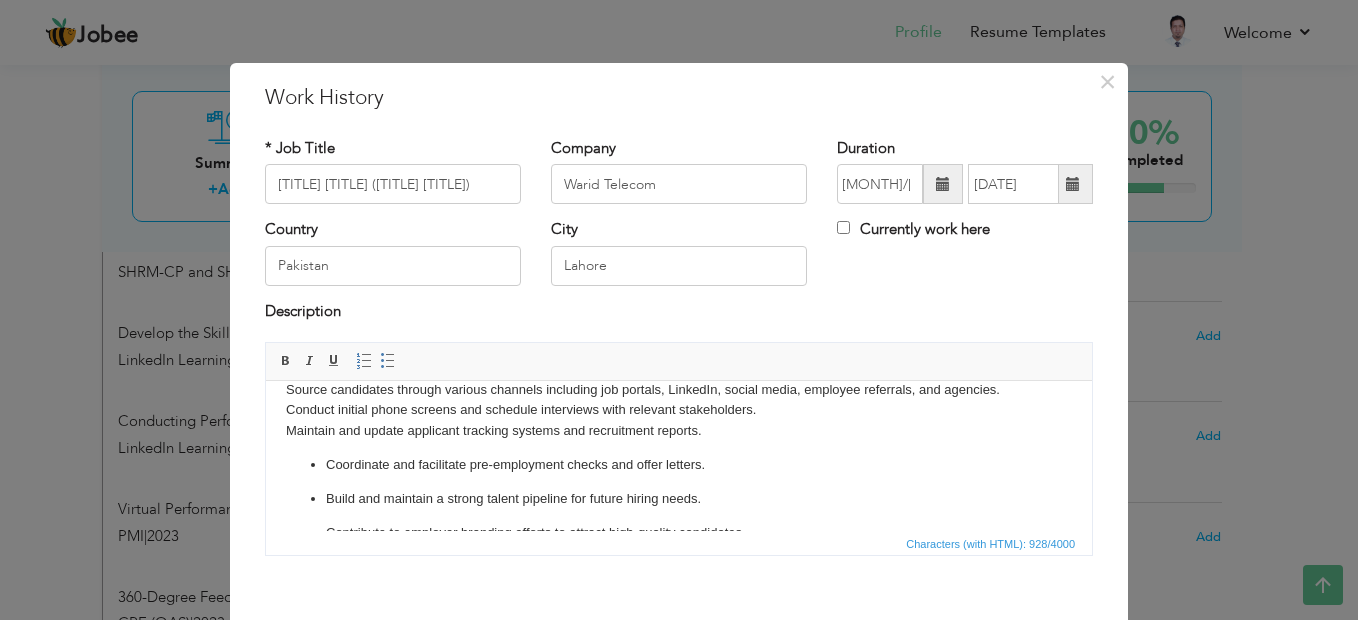 click on "Coordinate and facilitate pre-employment checks and offer letters. Build and maintain a strong talent pipeline for future hiring needs. Contribute to employer branding efforts to attract high-quality candidates. Stay updated with current recruitment trends and best practices. Ensure compliance with hiring policies, practices, and company standards." at bounding box center [679, 533] 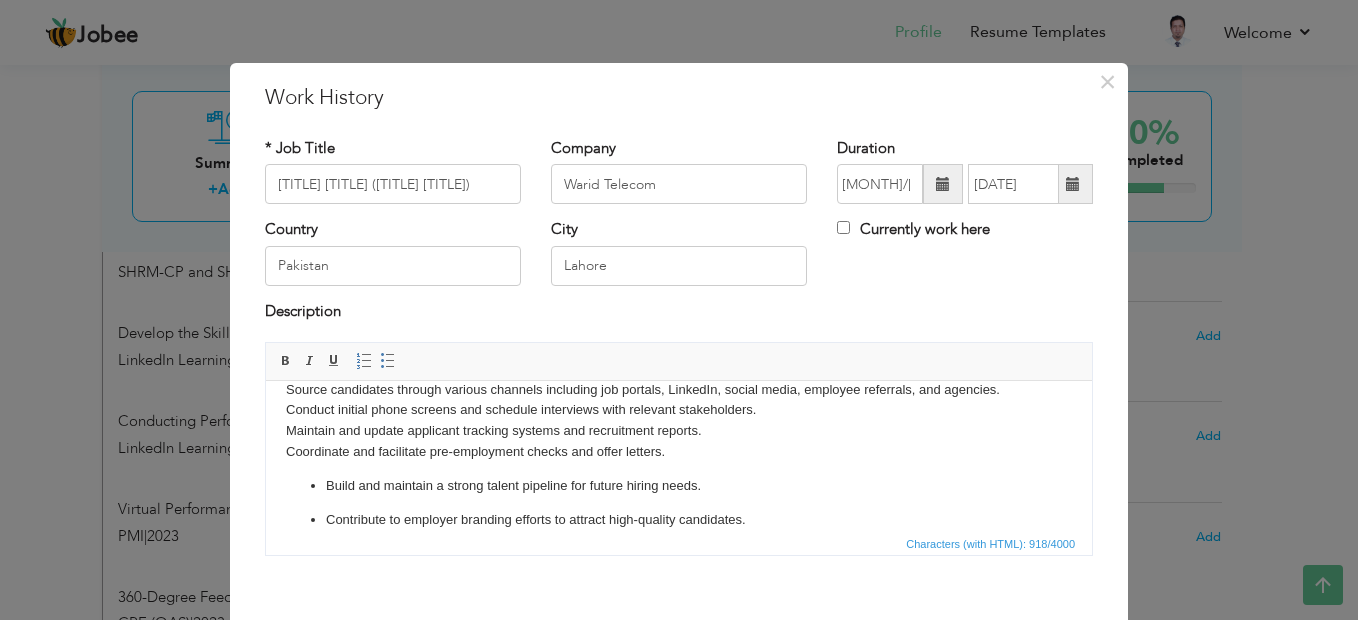 click on "Build and maintain a strong talent pipeline for future hiring needs. Contribute to employer branding efforts to attract high-quality candidates. Stay updated with current recruitment trends and best practices. Ensure compliance with hiring policies, practices, and company standards." at bounding box center (679, 537) 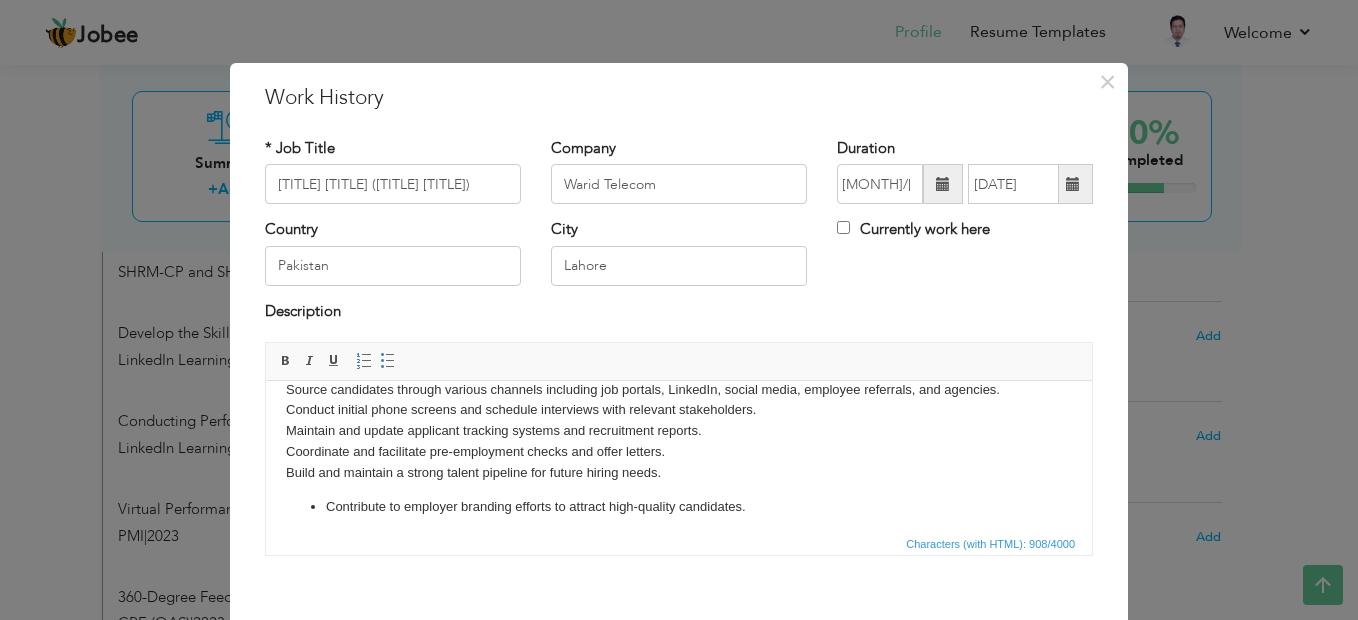 click on "Contribute to employer branding efforts to attract high-quality candidates. Stay updated with current recruitment trends and best practices. Ensure compliance with hiring policies, practices, and company standards." at bounding box center (679, 541) 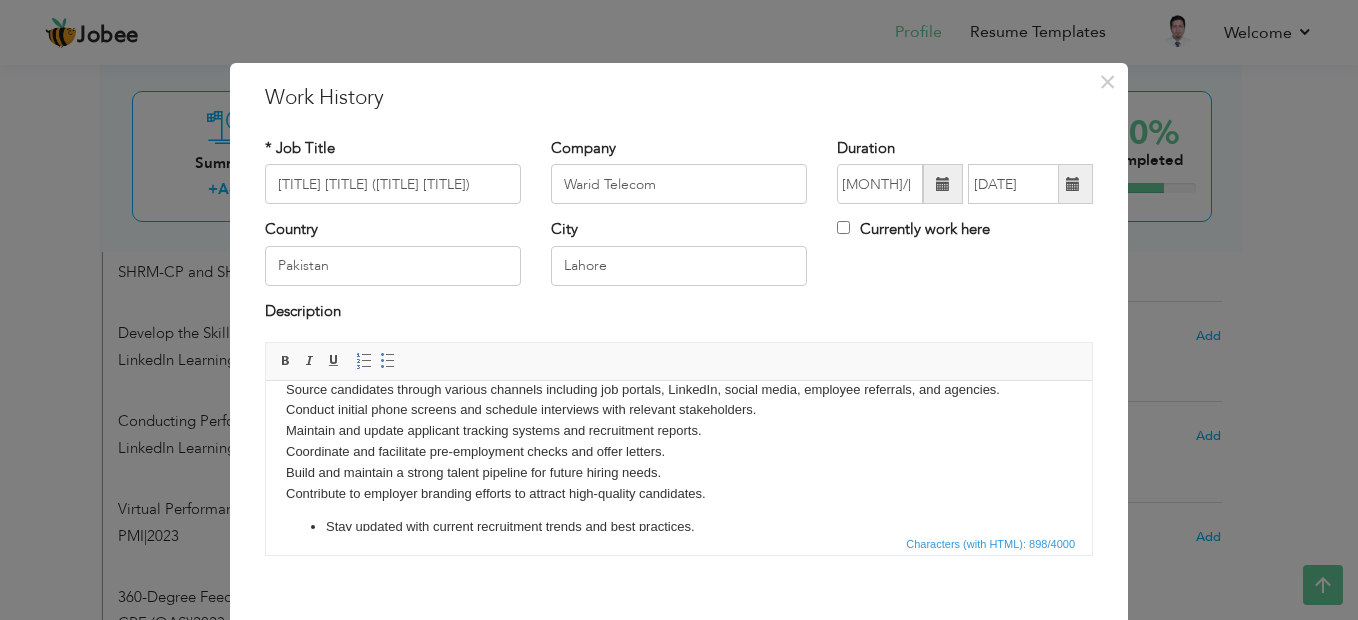 click on "Stay updated with current recruitment trends and best practices. Ensure compliance with hiring policies, practices, and company standards." at bounding box center (679, 544) 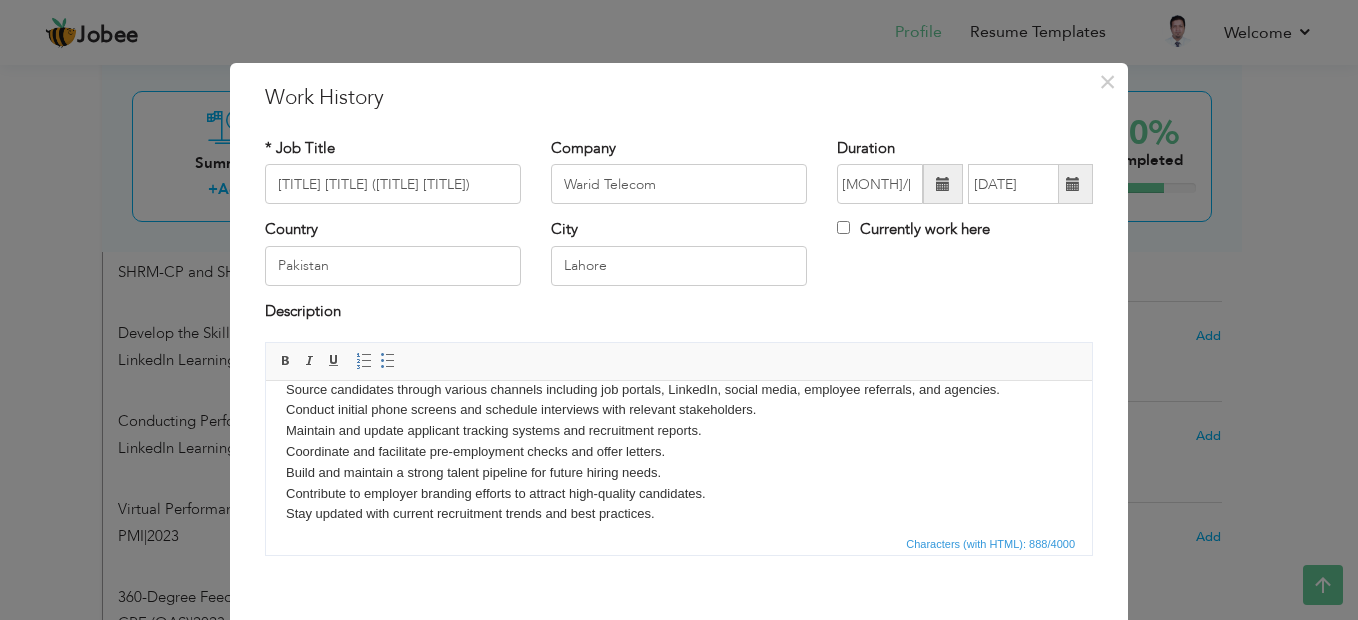 scroll, scrollTop: 111, scrollLeft: 0, axis: vertical 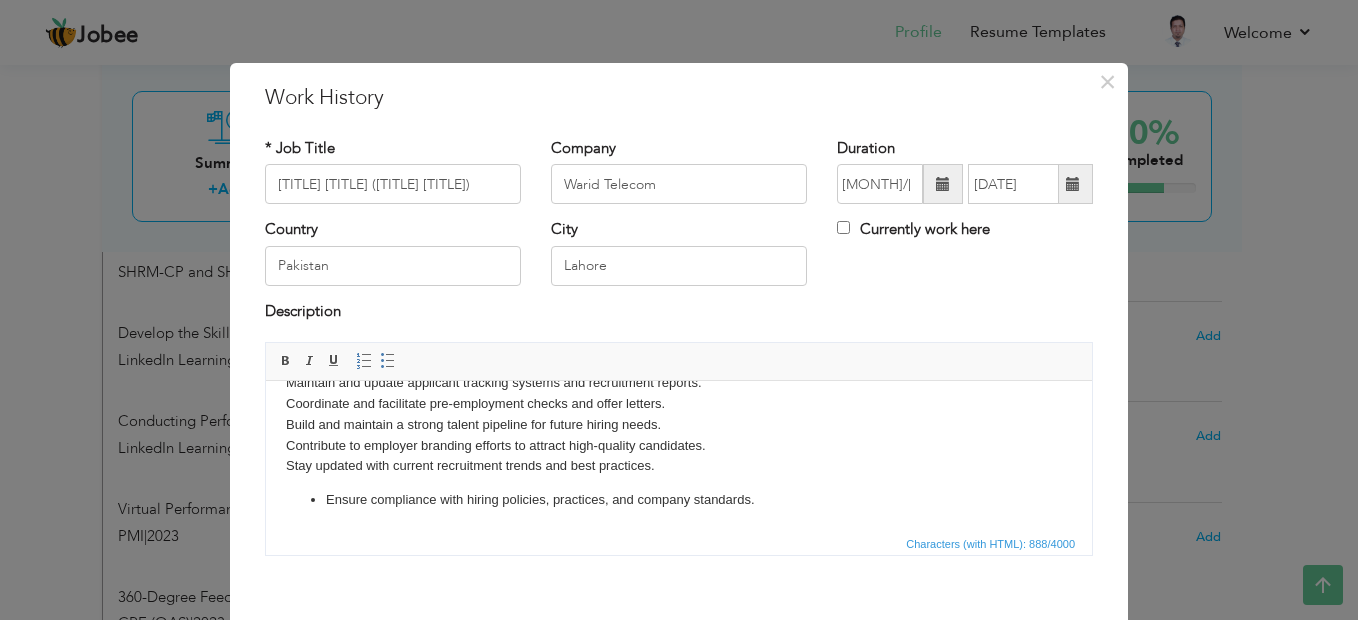 click on "Ensure compliance with hiring policies, practices, and company standards." at bounding box center [679, 500] 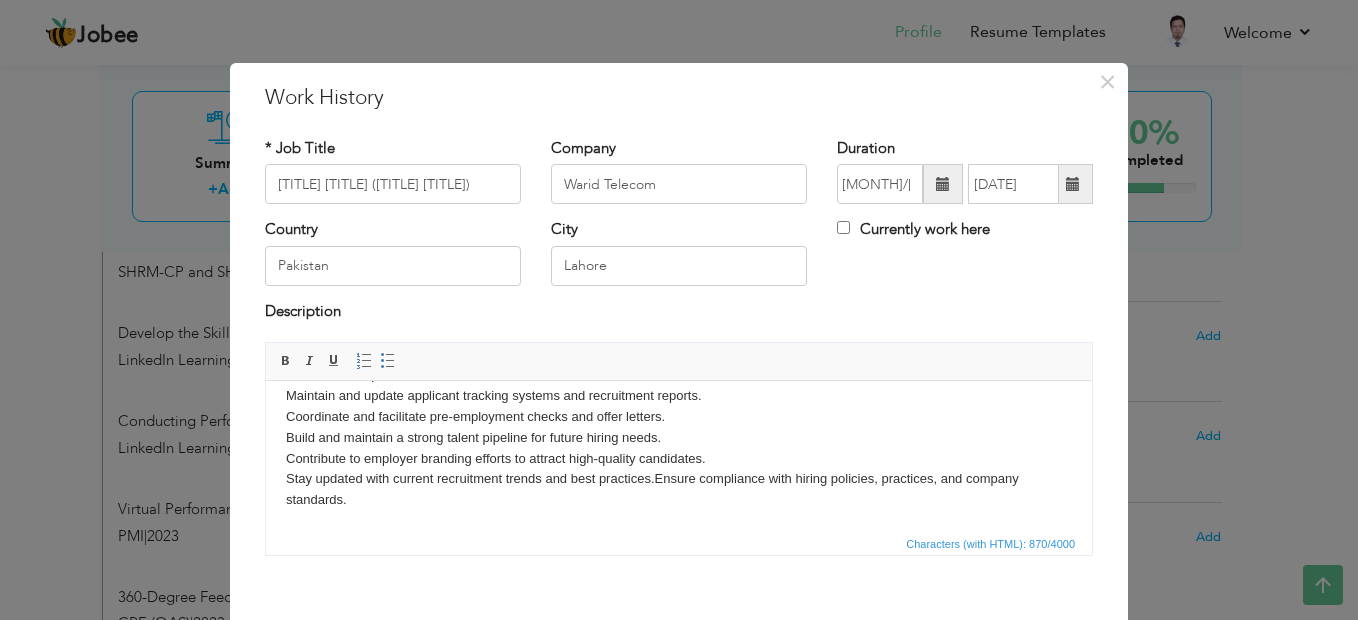 scroll, scrollTop: 98, scrollLeft: 0, axis: vertical 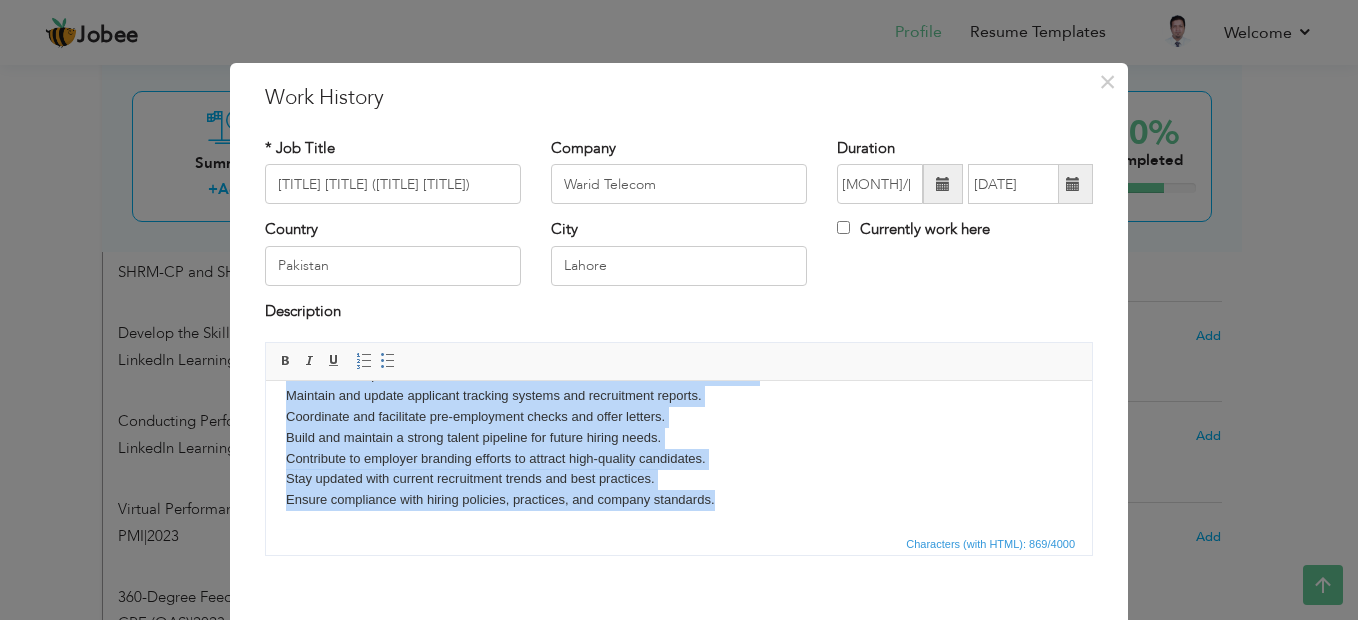 drag, startPoint x: 282, startPoint y: 407, endPoint x: 735, endPoint y: 514, distance: 465.46536 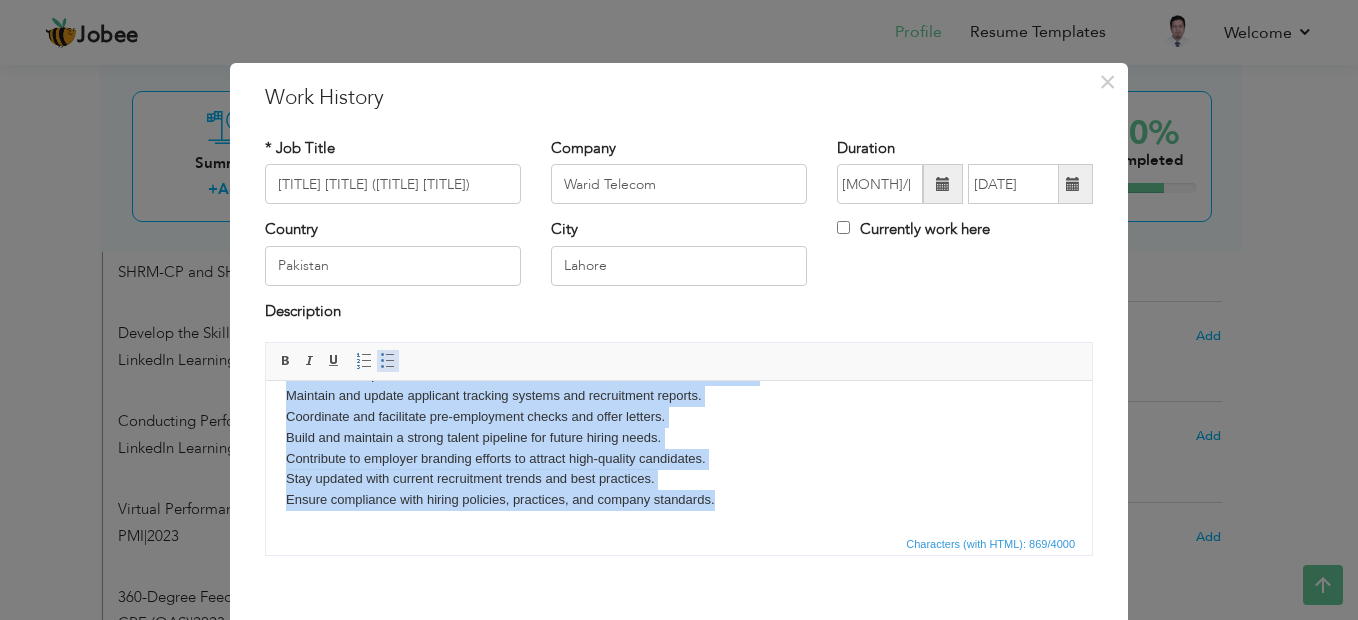 click at bounding box center (388, 361) 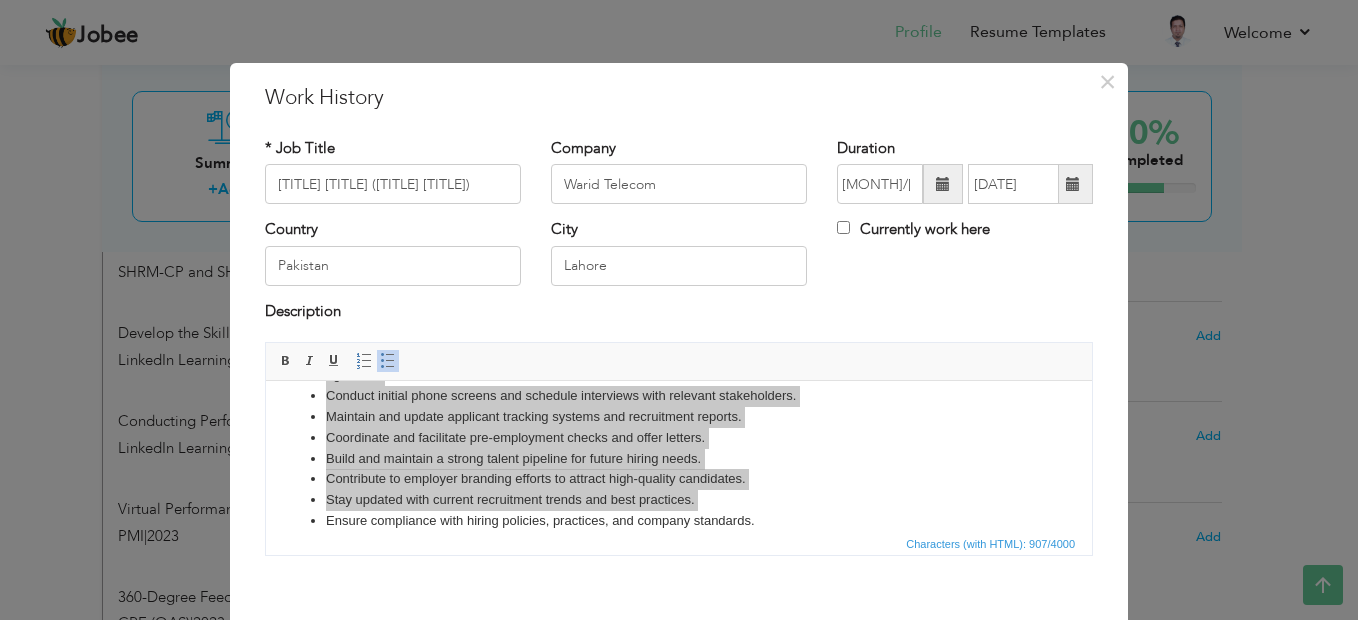 click on "Manage the entire recruitment life cycle: job posting, sourcing, screening, interviewing, and onboarding.
Collaborate with department heads to identify hiring needs and job specifications.
Source candidates through various channels including job portals, LinkedIn, social media, employee referrals, and agencies.
Conduct initial phone screens and schedule interviews with relevant stakeholders.
Maintain and update applicant tracking systems and recruitment reports.
Coordinate and facilitate pre-employment checks and offer letters.
Build and maintain a strong talent pipeline for future hiring needs.
Contribute to employer branding efforts to attract high-quality candidates.
Stay updated with current recruitment trends and best practices.
Rich Text Editor, workEditor" at bounding box center [679, 456] 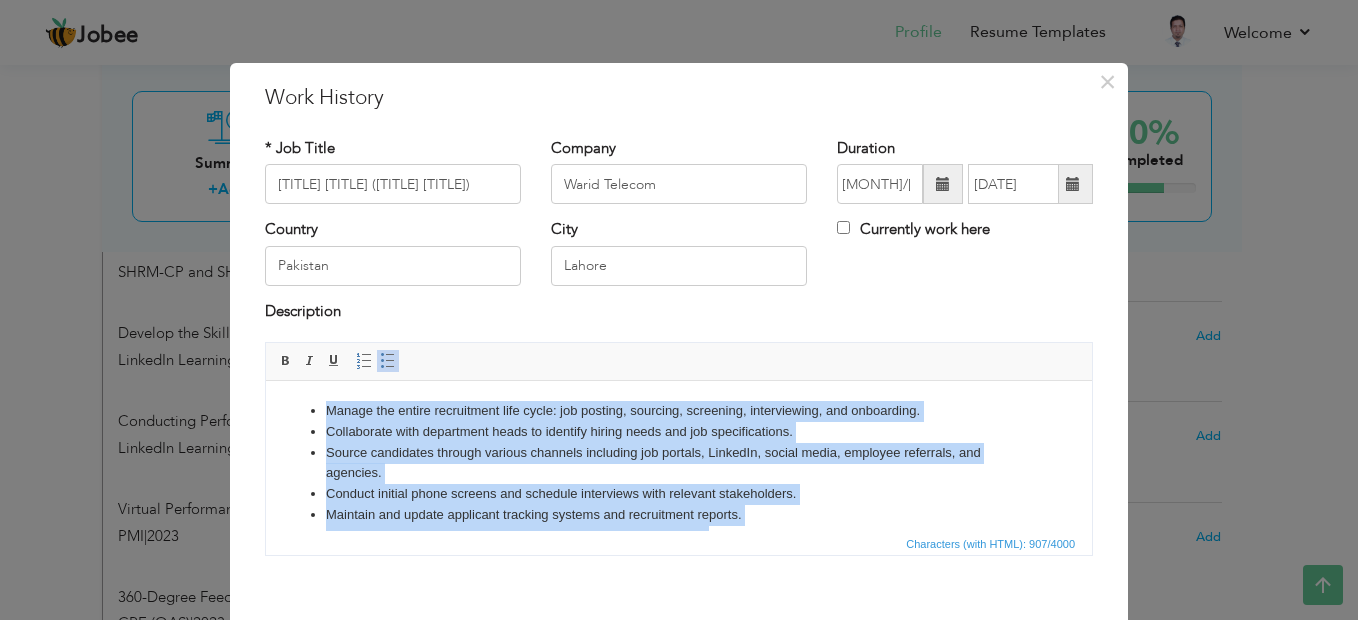 click on "Source candidates through various channels including job portals, LinkedIn, social media, employee referrals, and agencies." at bounding box center [679, 464] 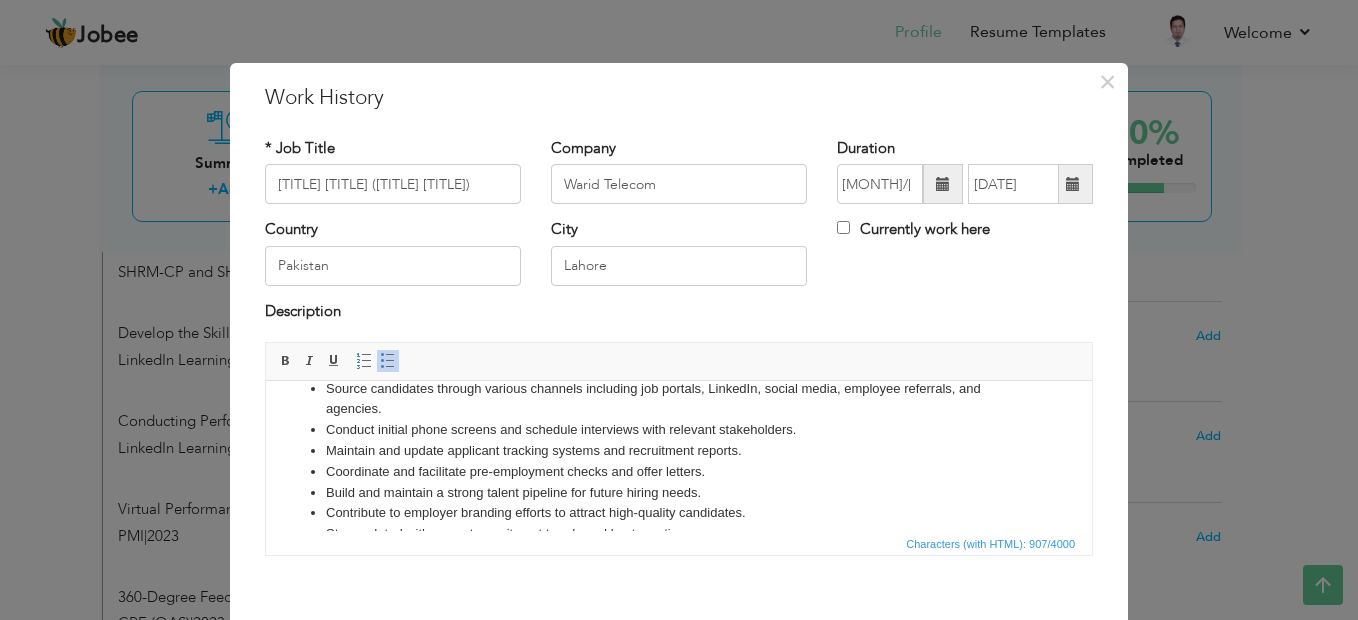 scroll, scrollTop: 119, scrollLeft: 0, axis: vertical 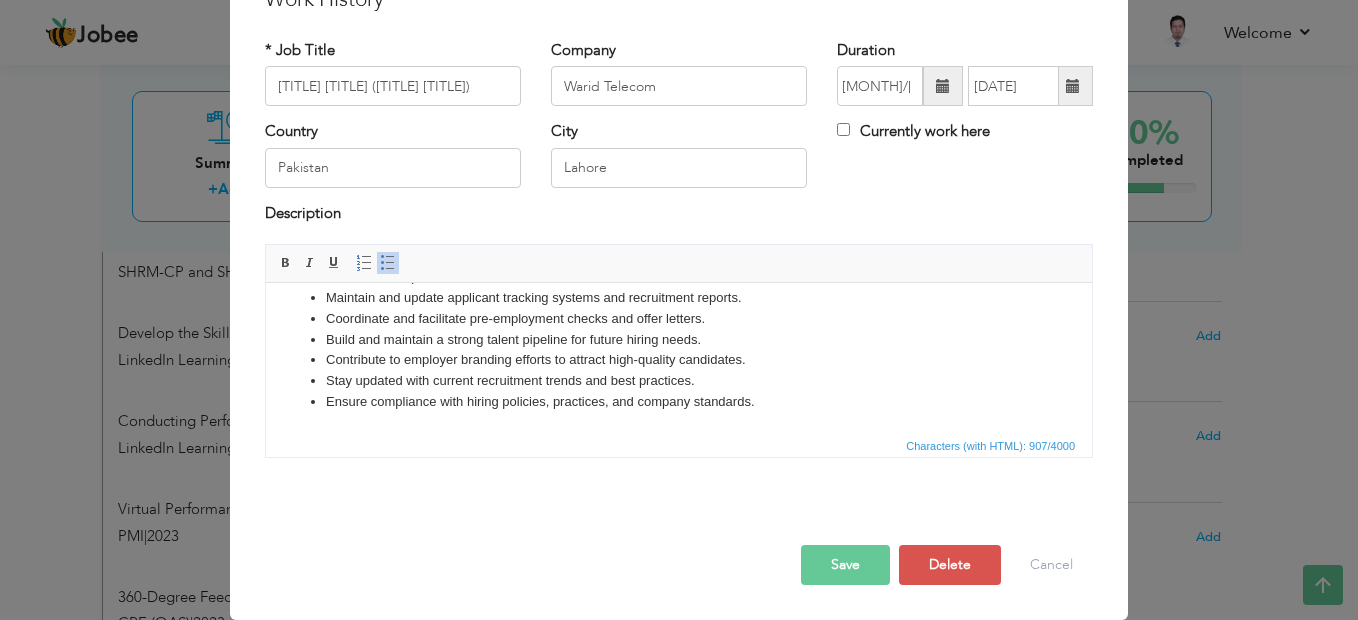 click on "Save" at bounding box center (845, 565) 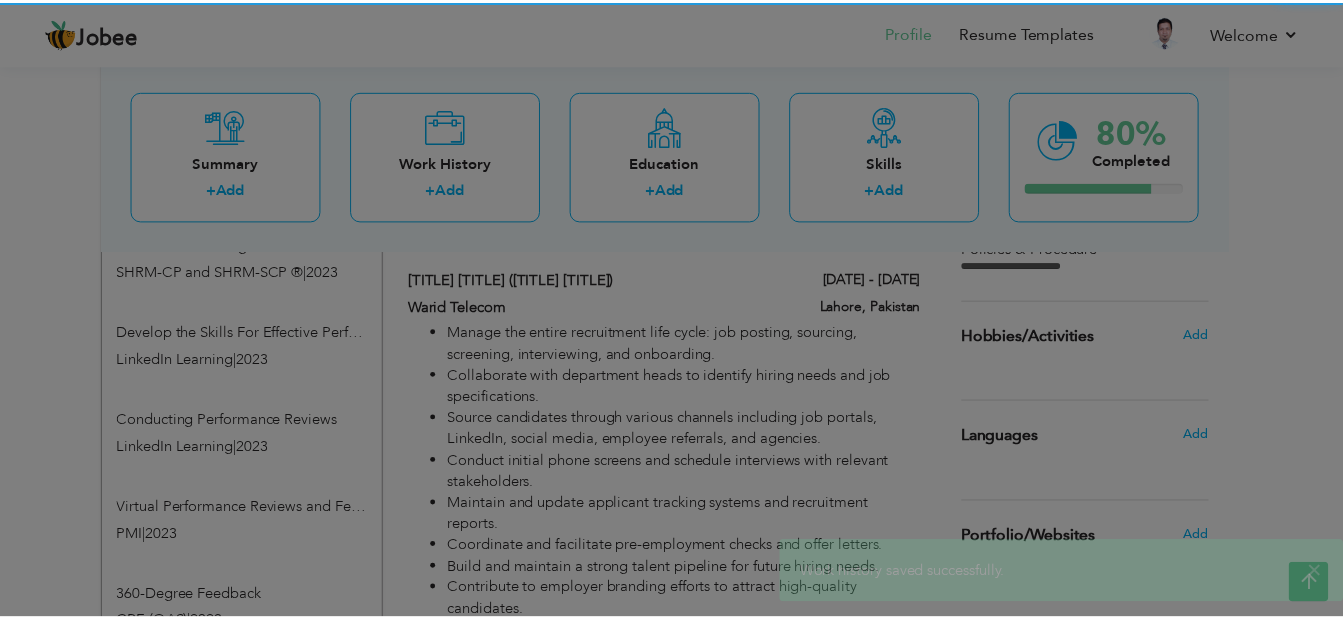 scroll, scrollTop: 0, scrollLeft: 0, axis: both 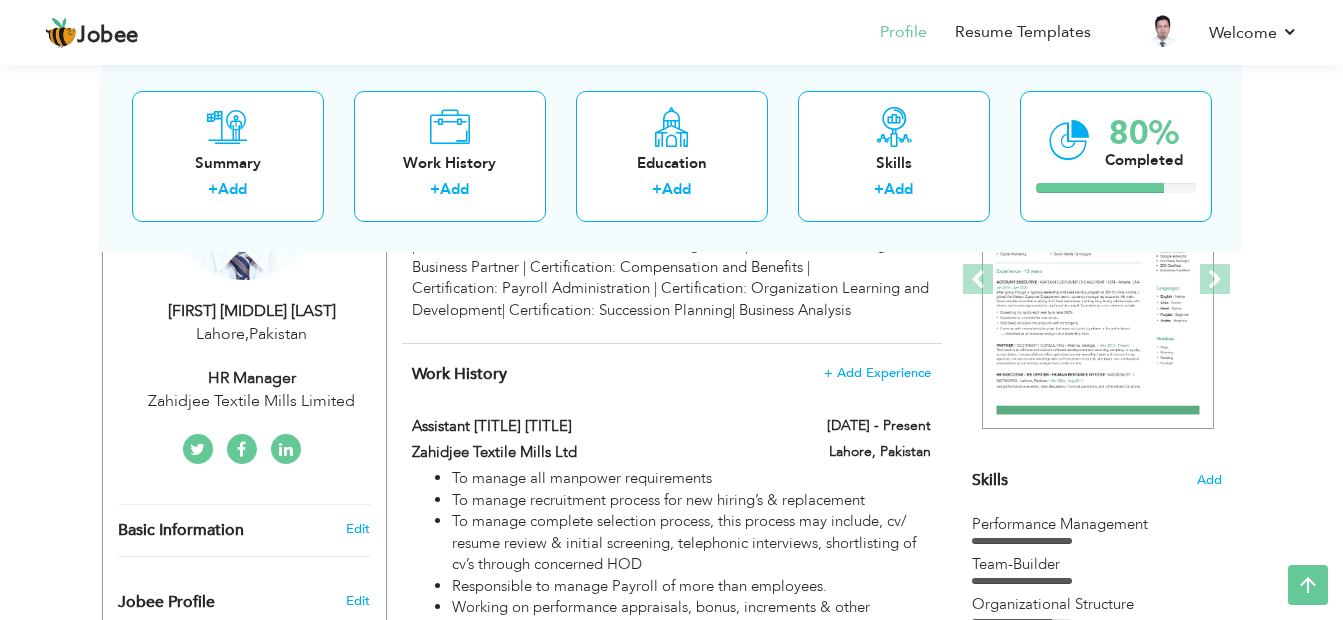 click on "HR Manager" at bounding box center (252, 378) 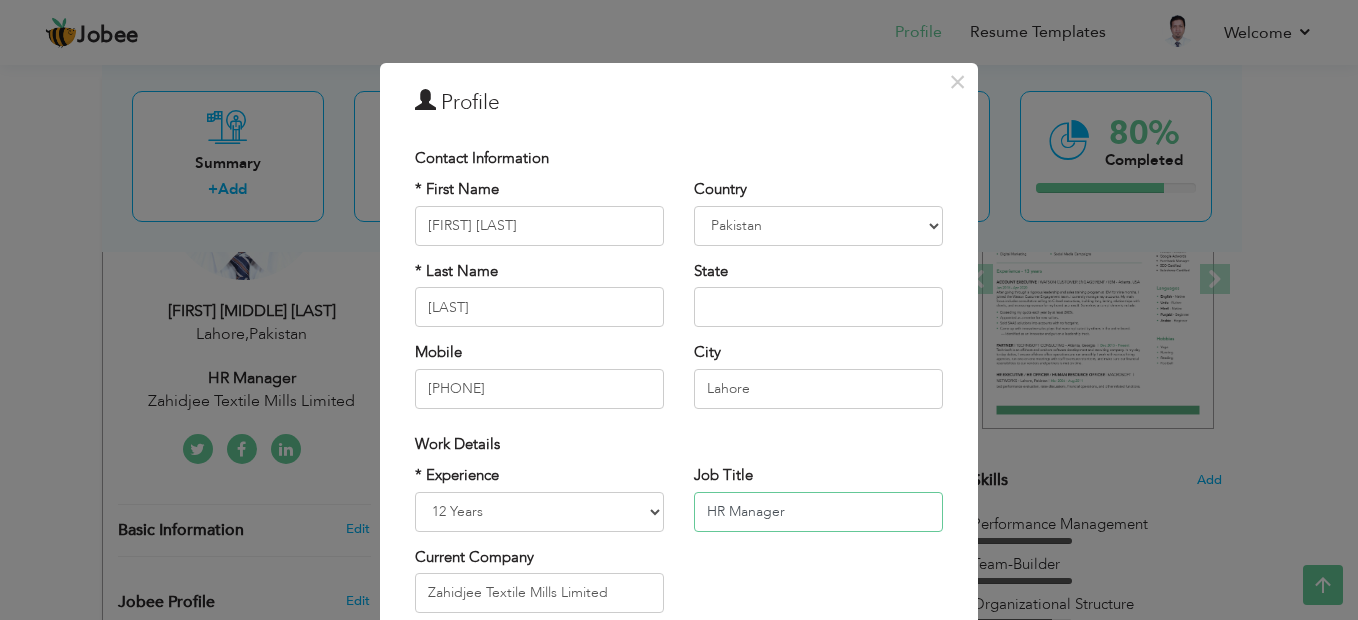 click on "HR Manager" at bounding box center [818, 512] 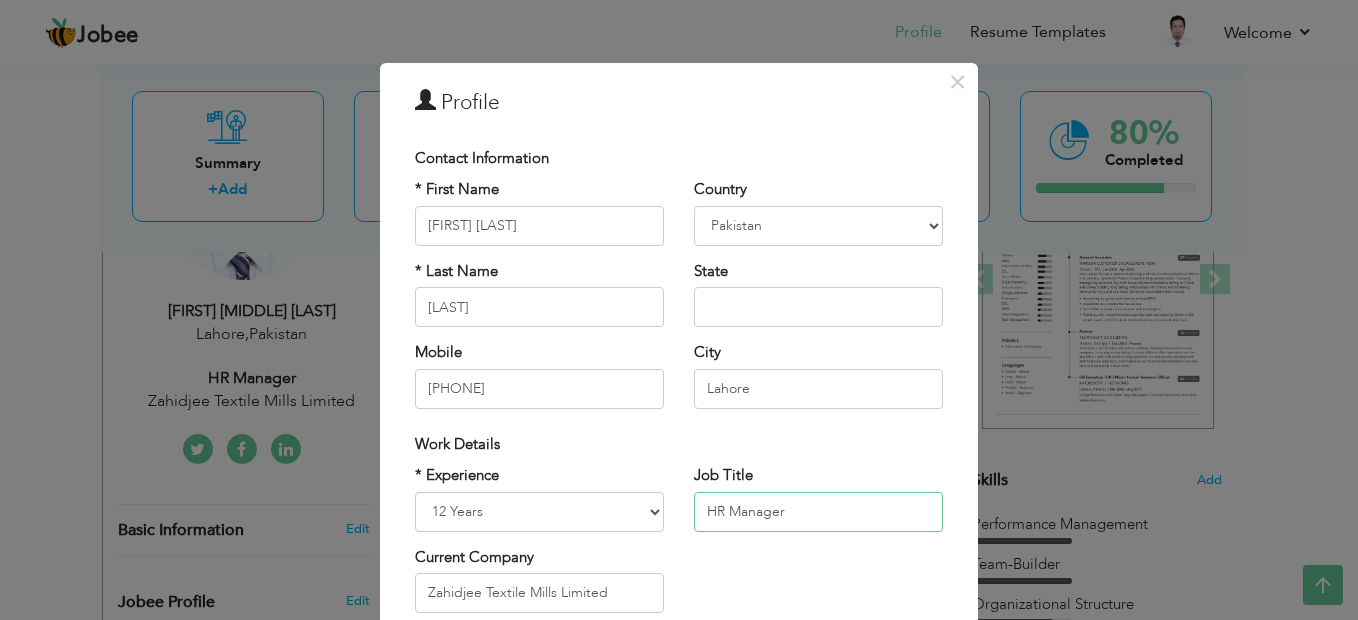 click on "HR Manager" at bounding box center [818, 512] 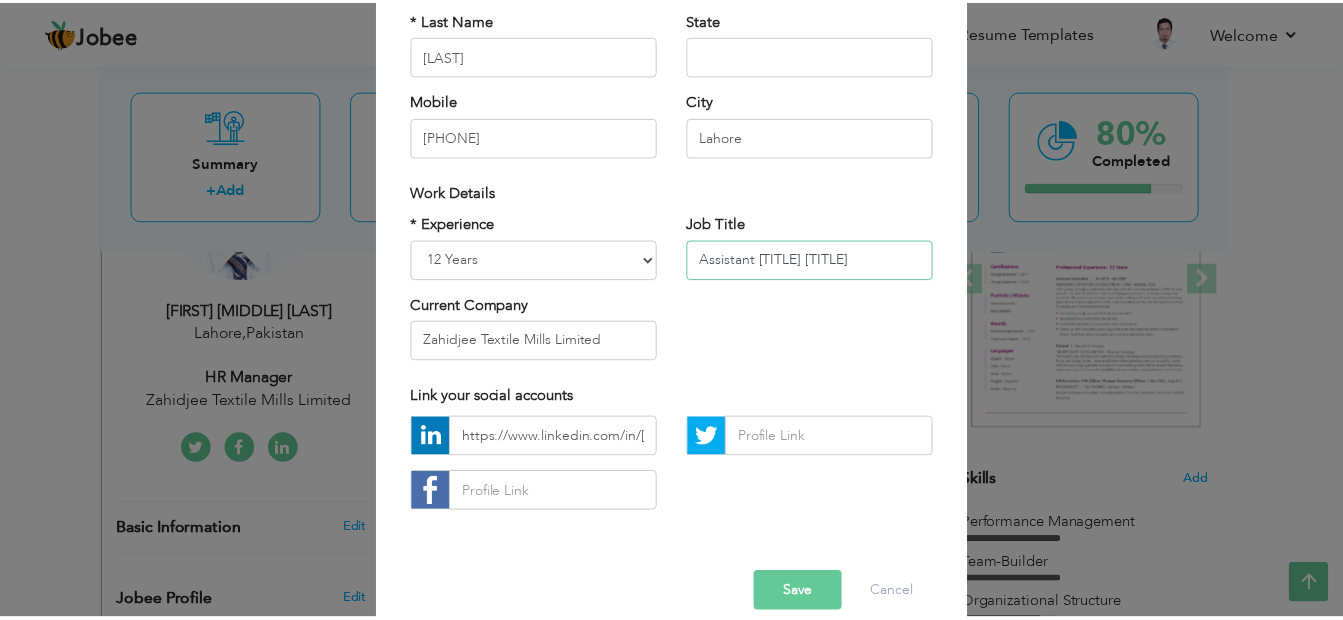 scroll, scrollTop: 280, scrollLeft: 0, axis: vertical 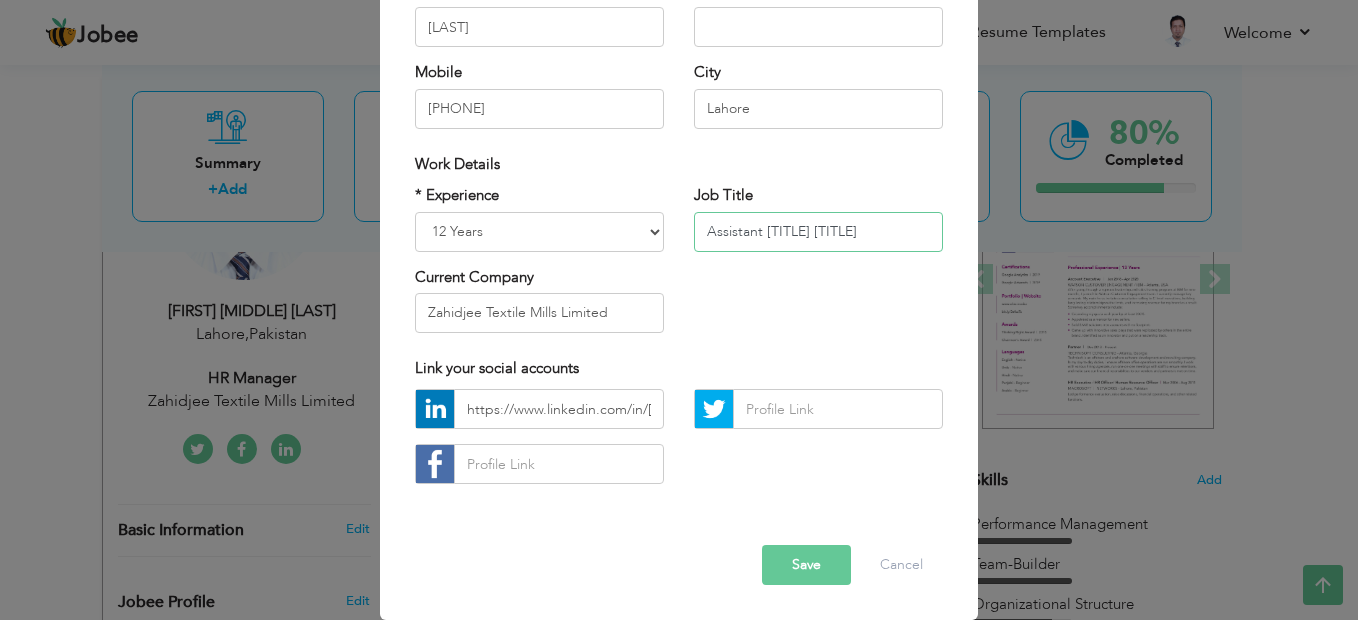 type on "Assistant Manager HR" 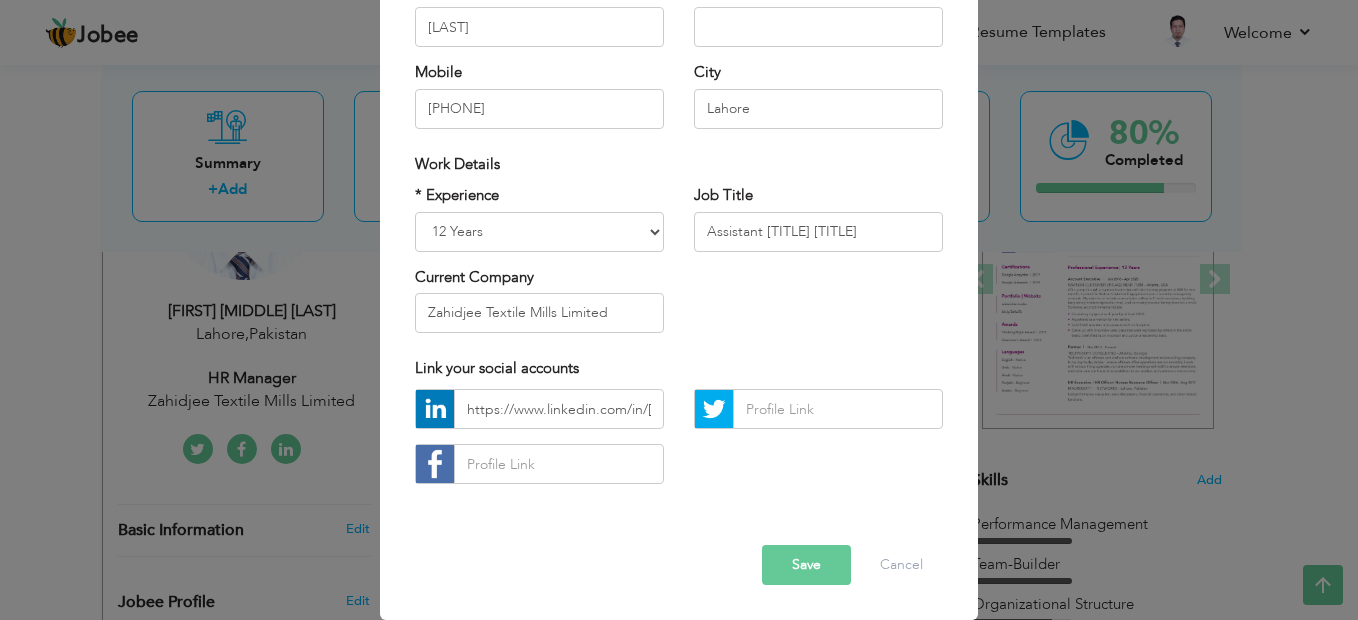 click on "Save" at bounding box center [806, 565] 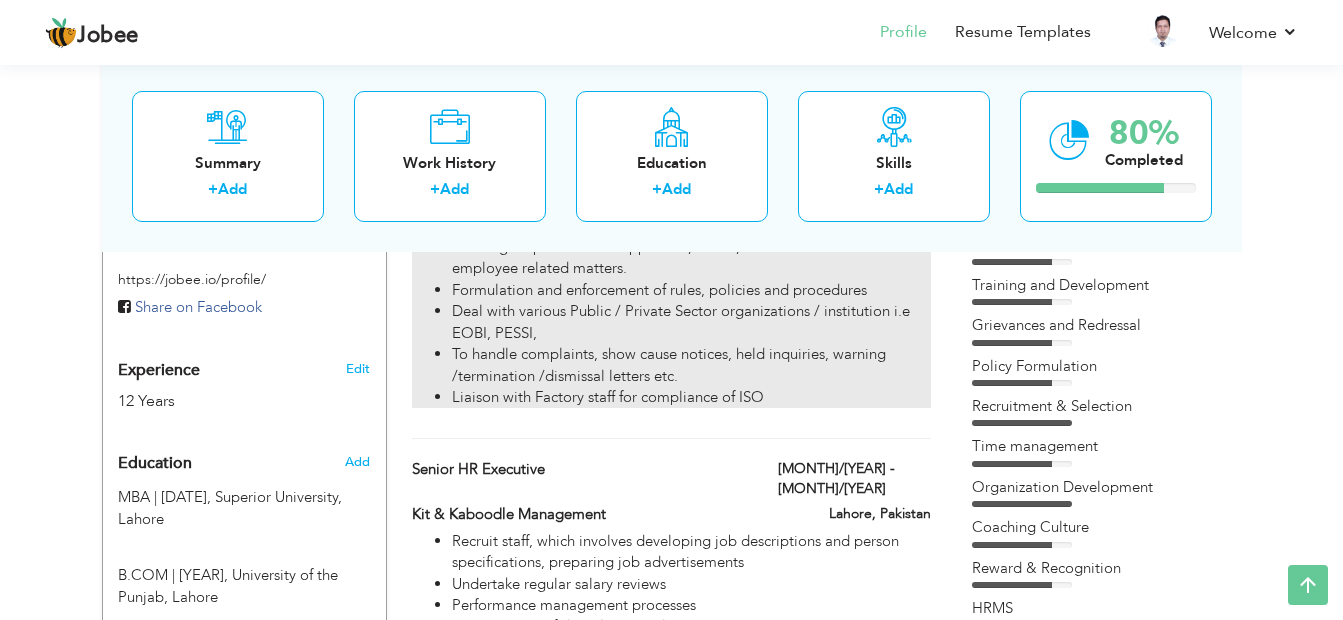 scroll, scrollTop: 500, scrollLeft: 0, axis: vertical 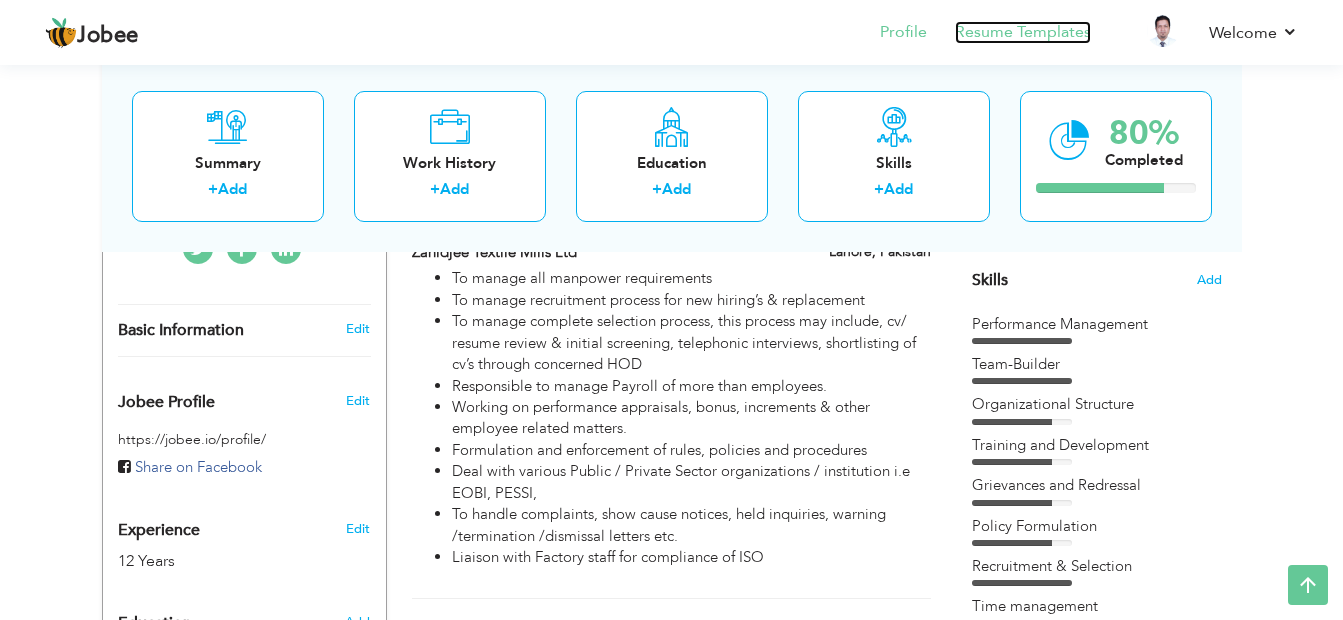 click on "Resume Templates" at bounding box center [1023, 32] 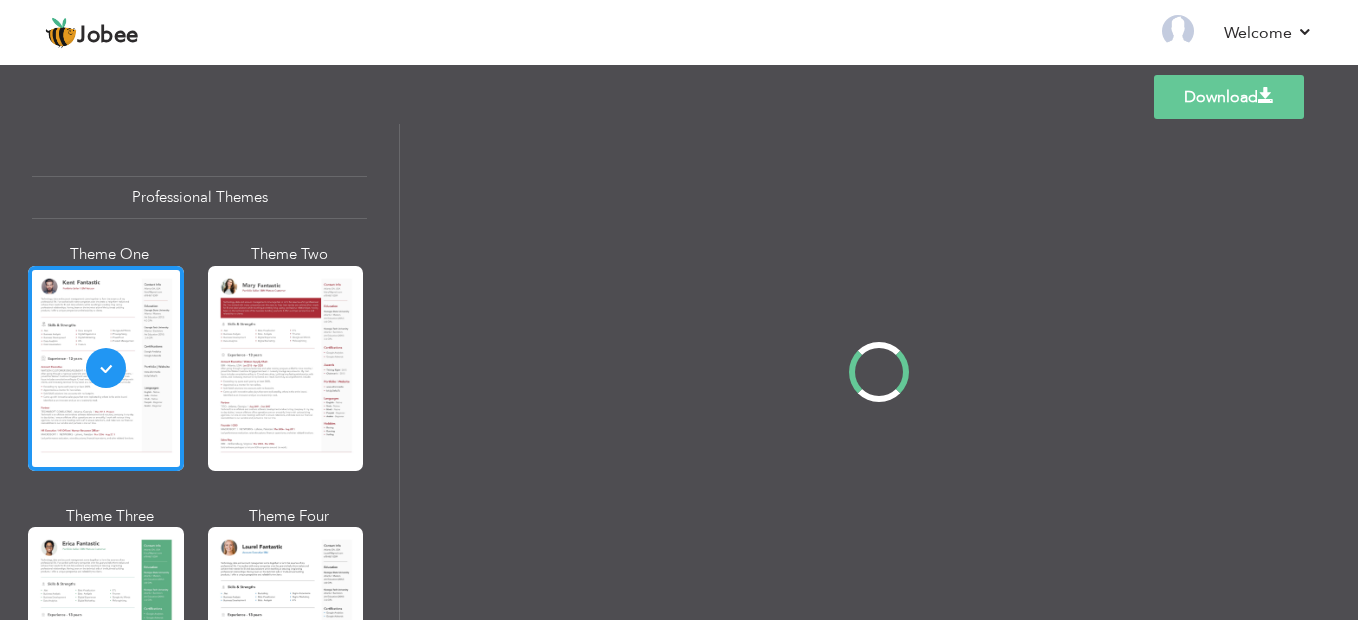 scroll, scrollTop: 0, scrollLeft: 0, axis: both 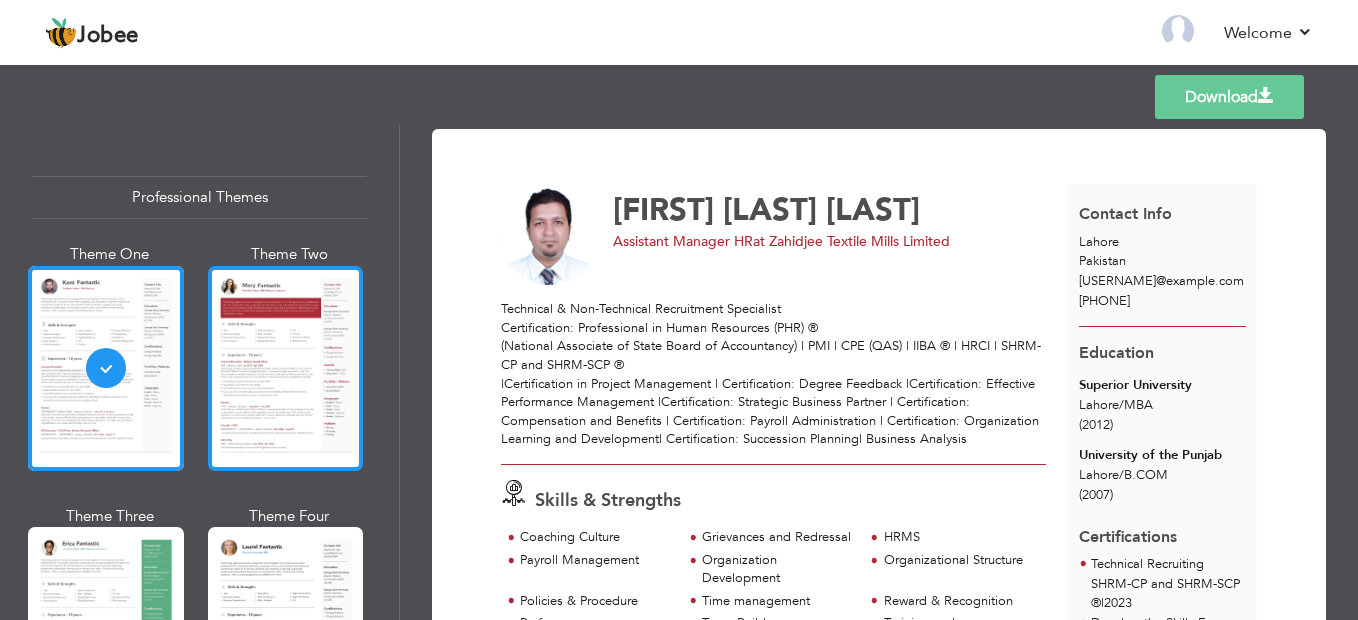 click at bounding box center (286, 368) 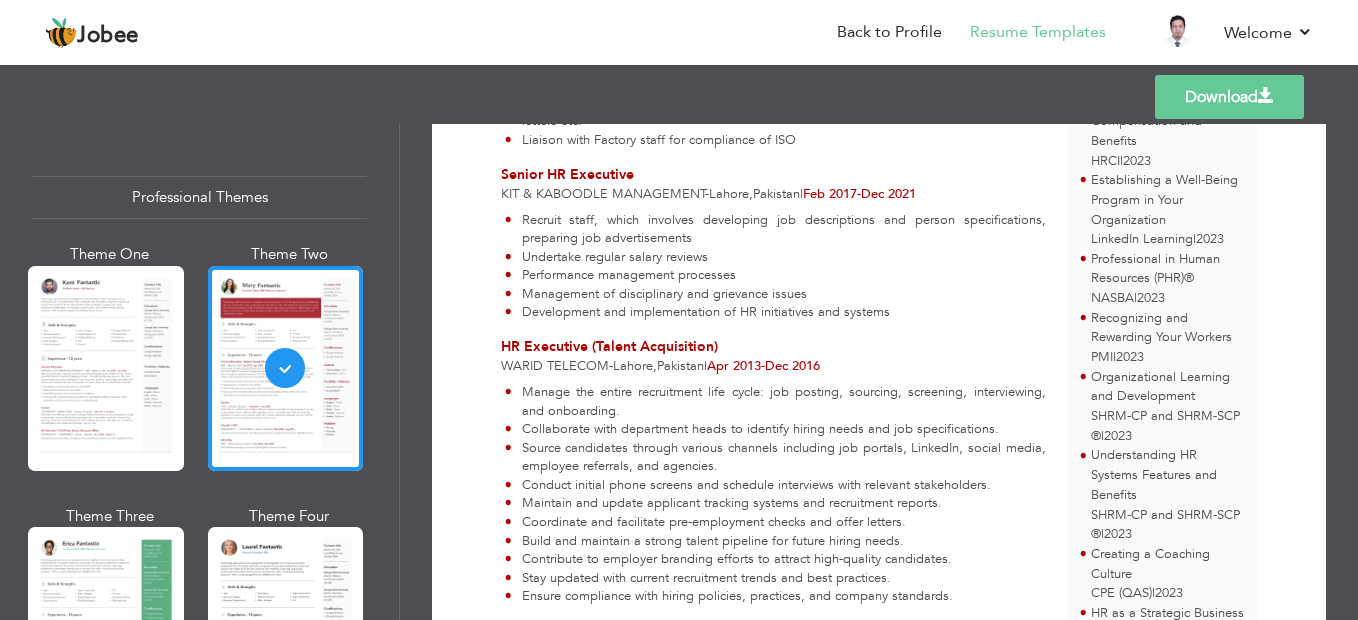 scroll, scrollTop: 575, scrollLeft: 0, axis: vertical 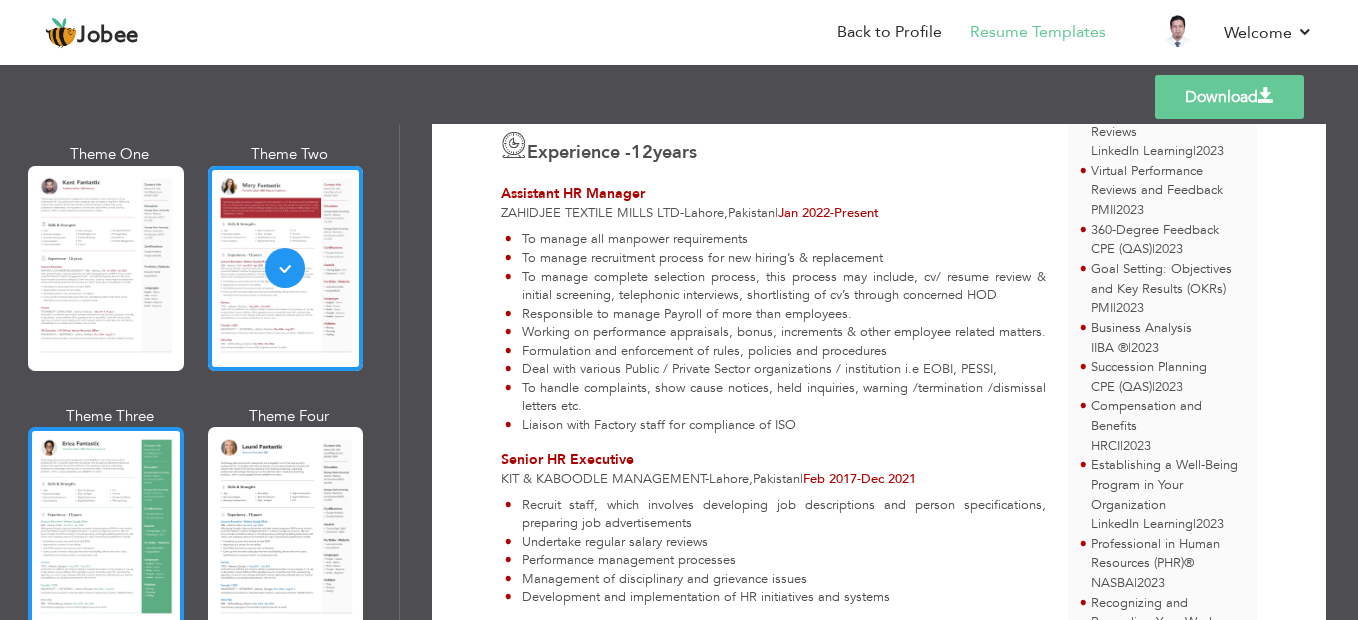 click at bounding box center [106, 529] 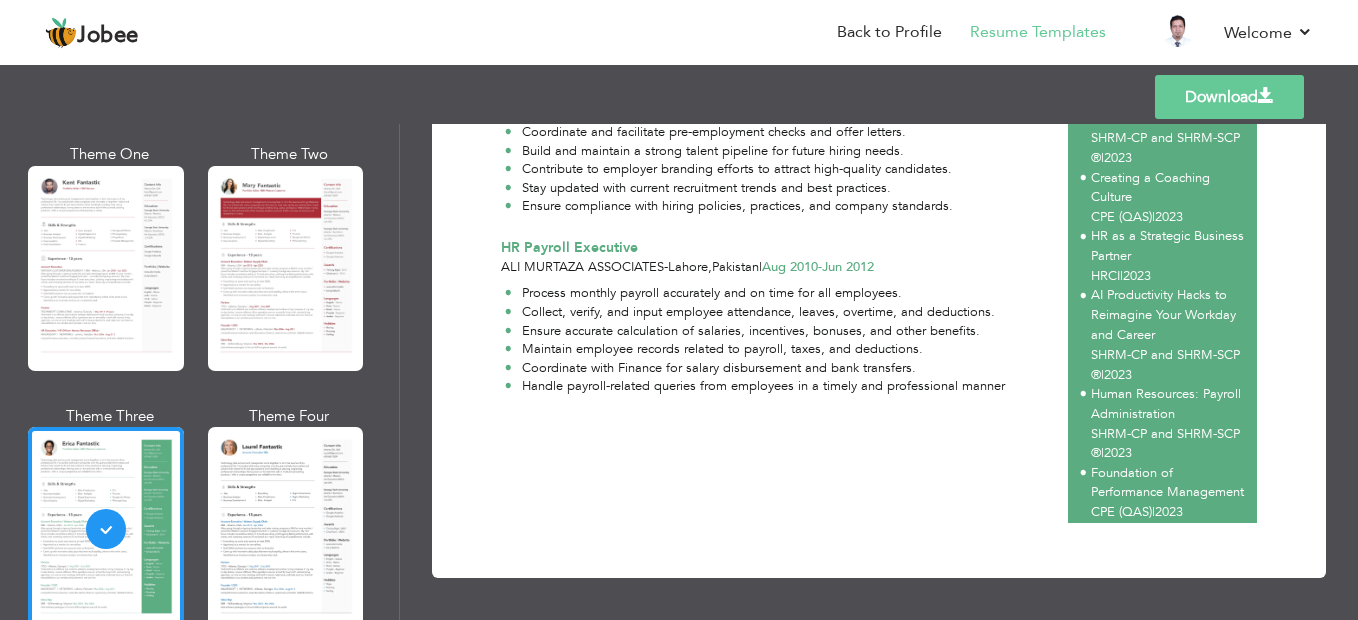 scroll, scrollTop: 789, scrollLeft: 0, axis: vertical 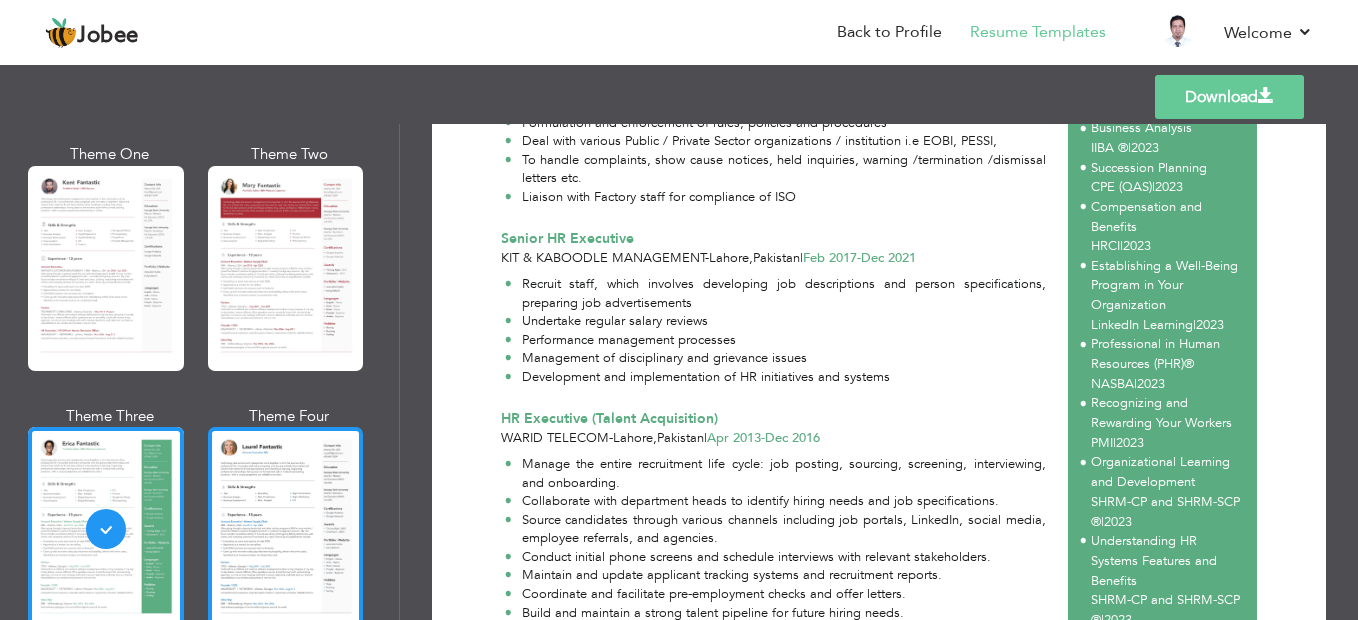 click at bounding box center [286, 529] 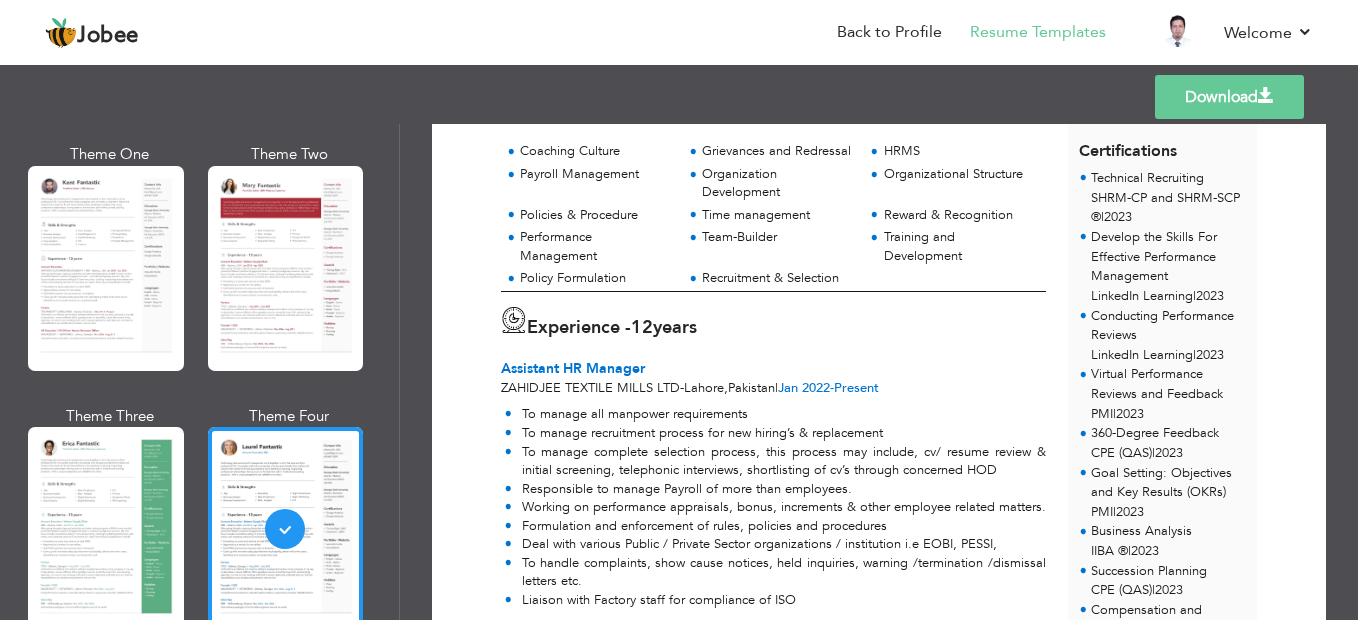 scroll, scrollTop: 500, scrollLeft: 0, axis: vertical 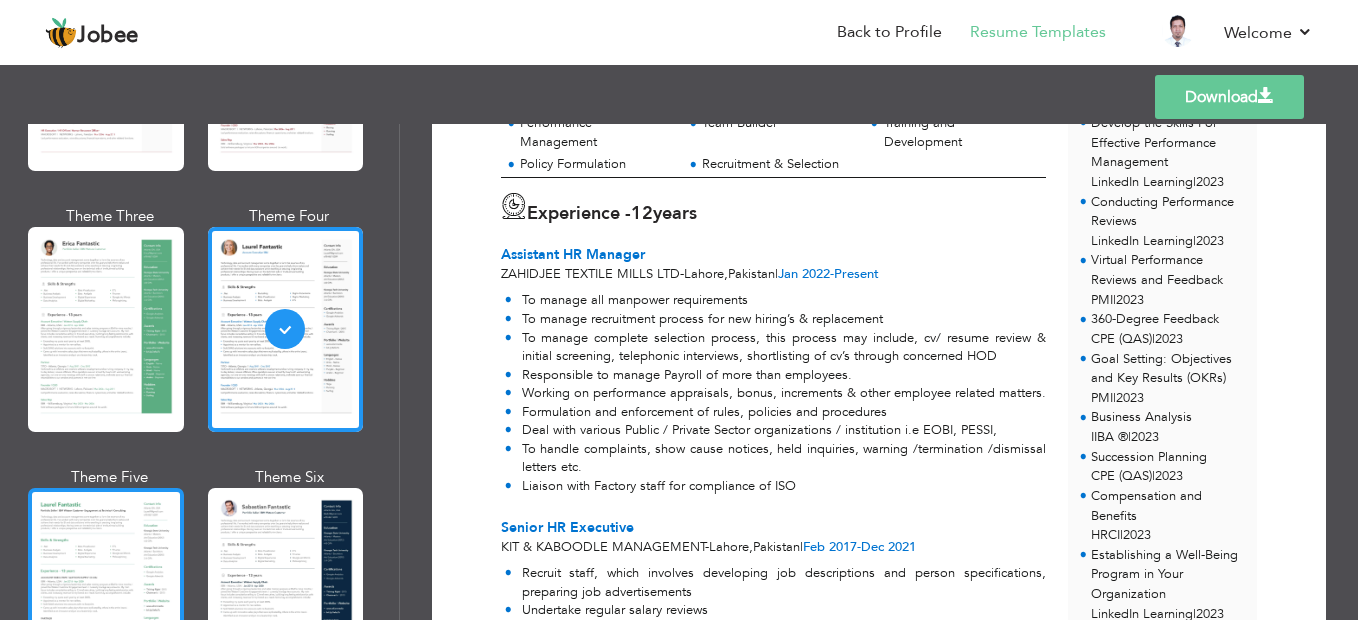 click at bounding box center (106, 590) 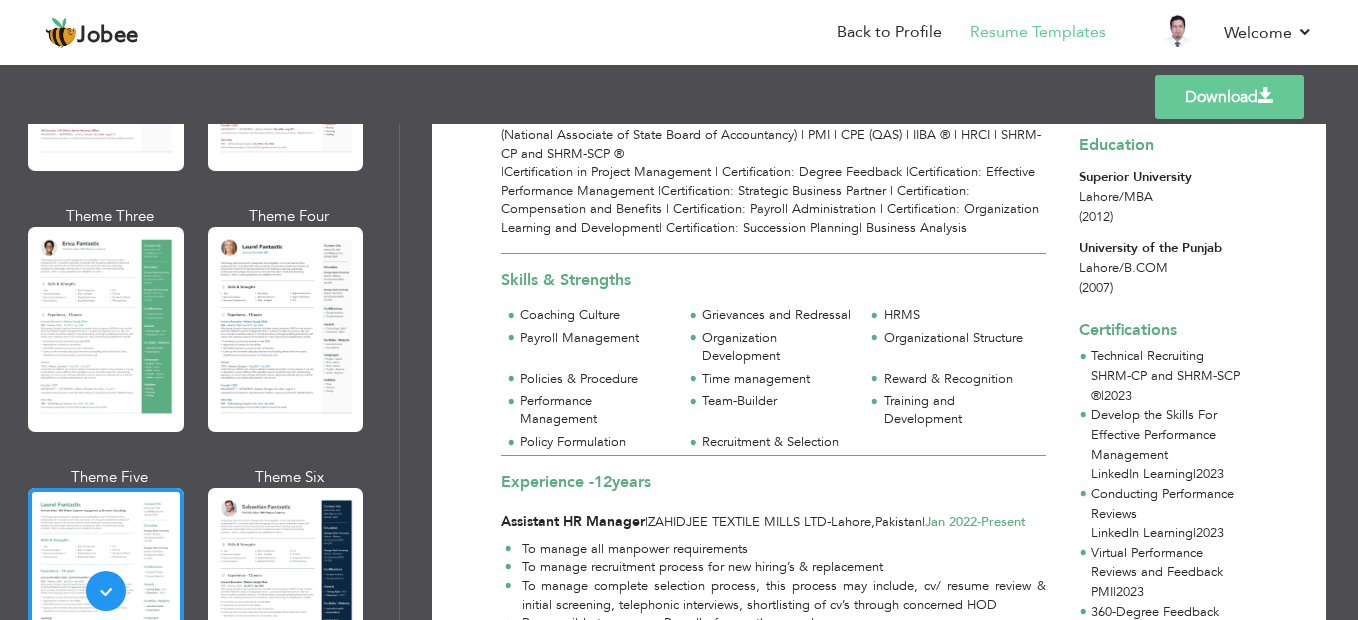 scroll, scrollTop: 300, scrollLeft: 0, axis: vertical 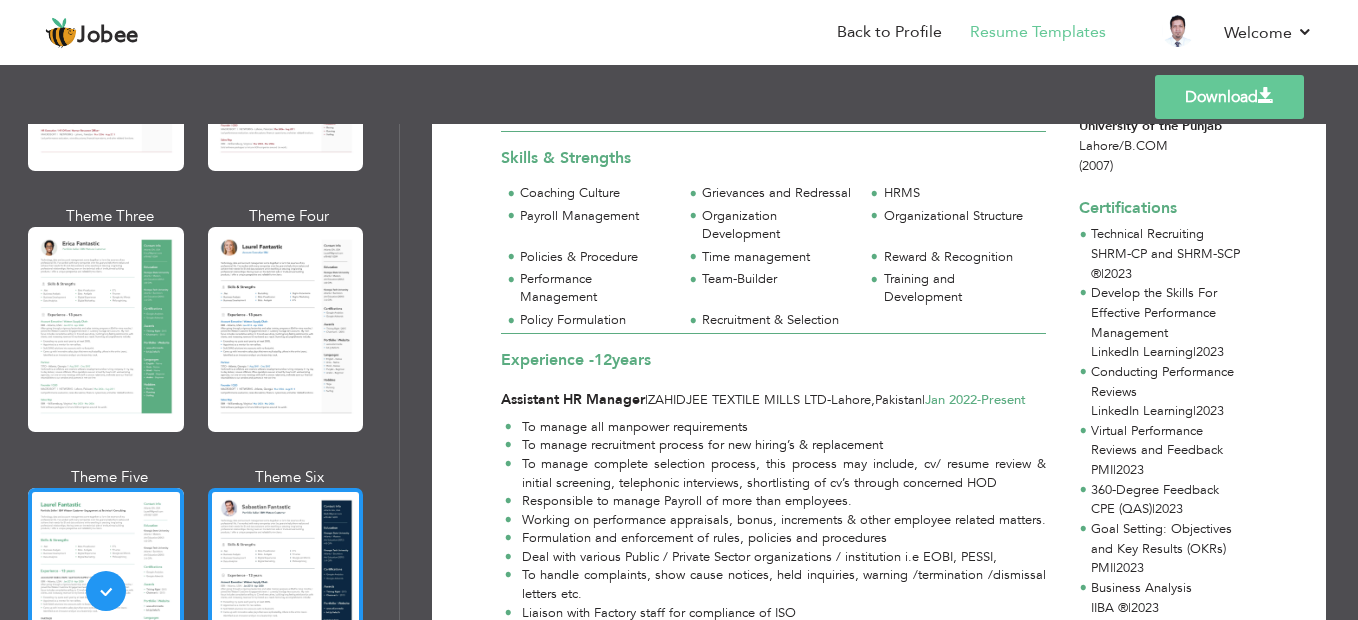 click at bounding box center (286, 590) 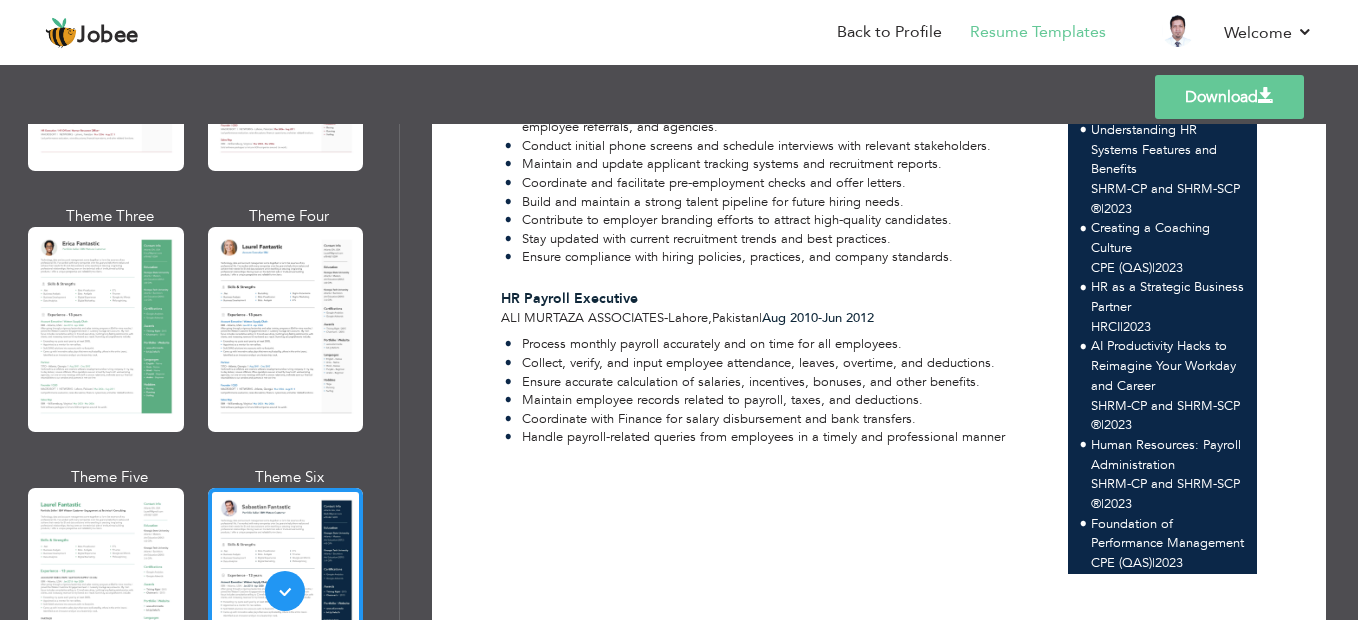 scroll, scrollTop: 1289, scrollLeft: 0, axis: vertical 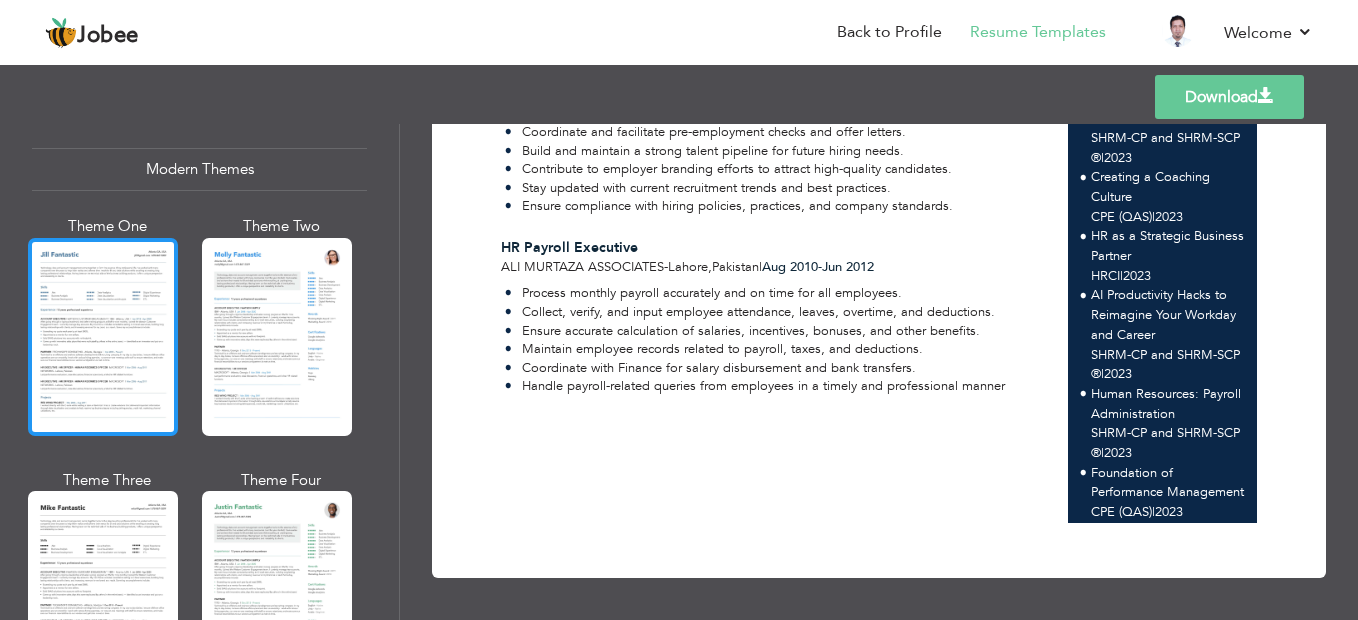 click at bounding box center (103, 337) 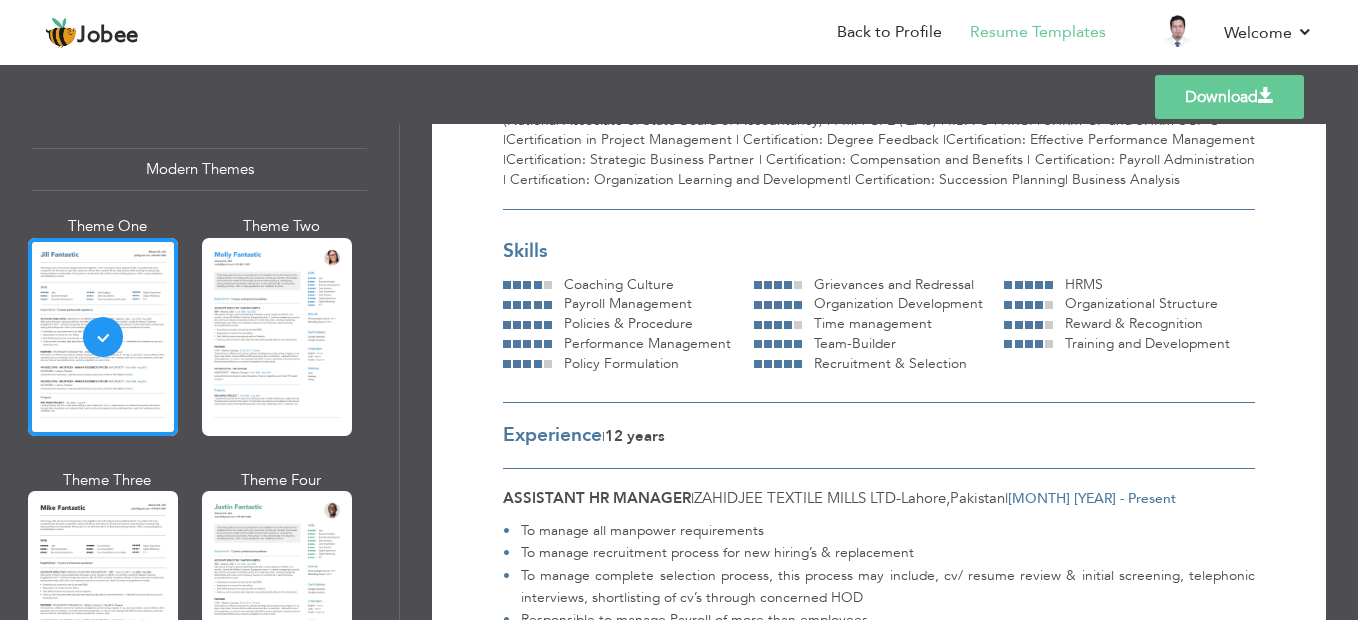 scroll, scrollTop: 0, scrollLeft: 0, axis: both 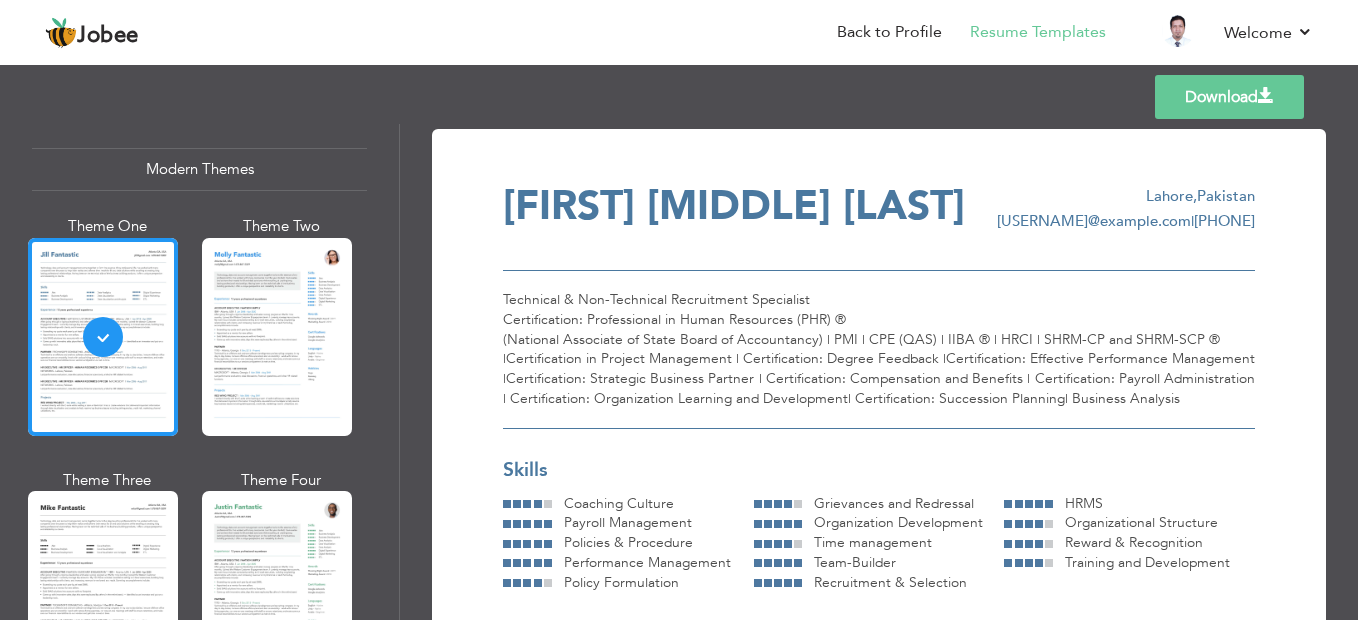 click on "Download" at bounding box center (1229, 97) 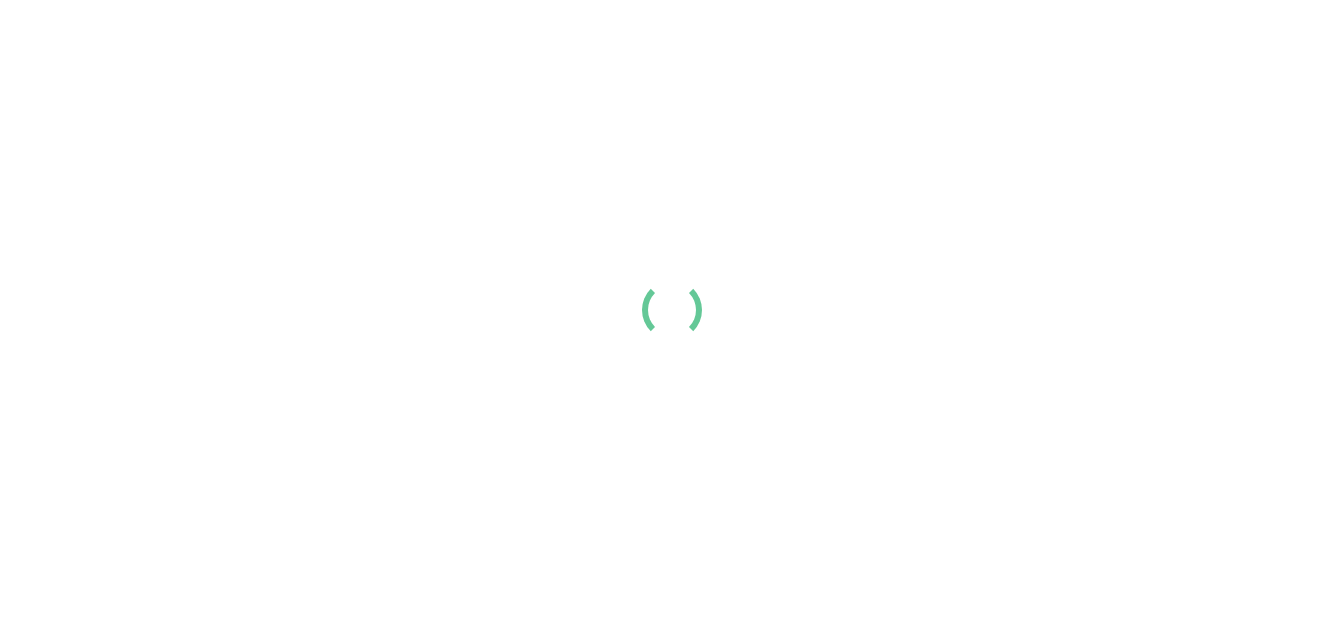 scroll, scrollTop: 0, scrollLeft: 0, axis: both 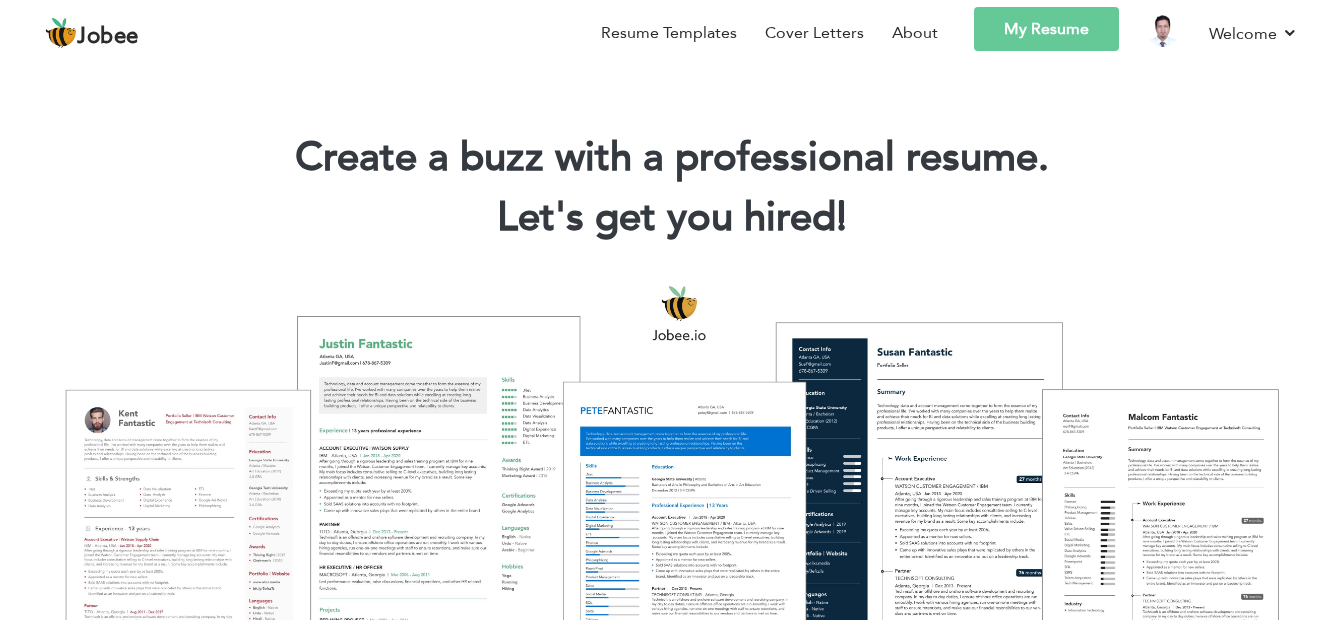click on "My Resume" at bounding box center [1046, 29] 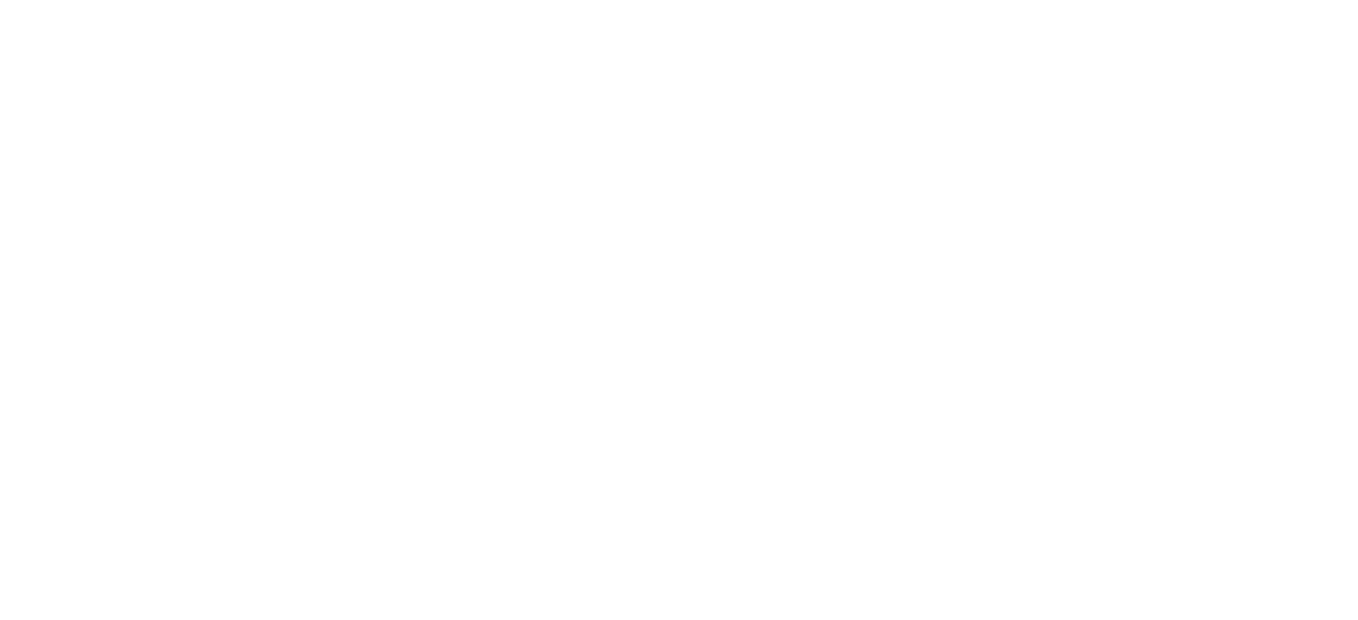 scroll, scrollTop: 0, scrollLeft: 0, axis: both 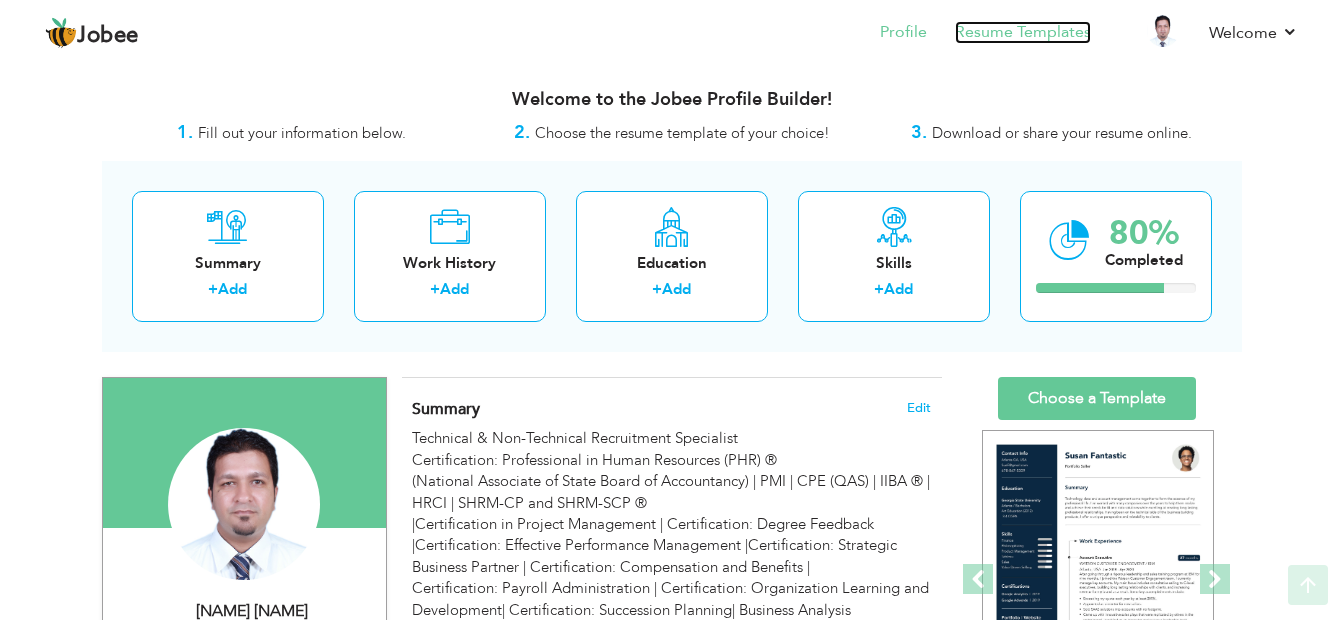 click on "Resume Templates" at bounding box center [1023, 32] 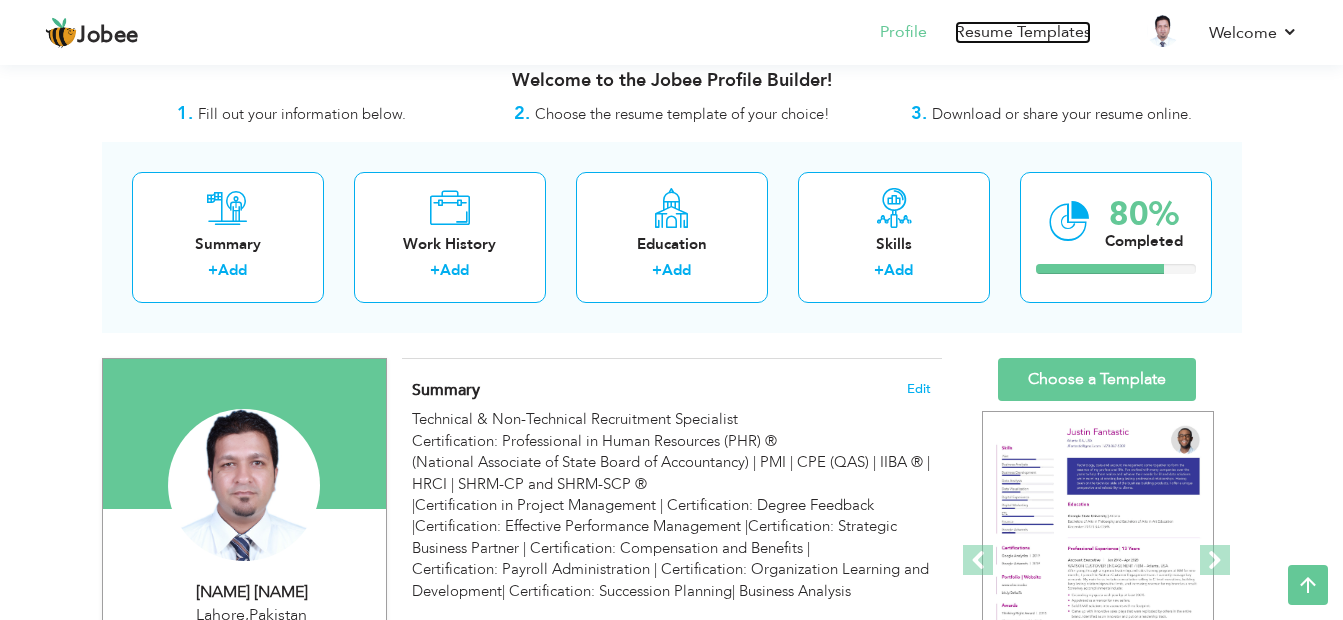 scroll, scrollTop: 0, scrollLeft: 0, axis: both 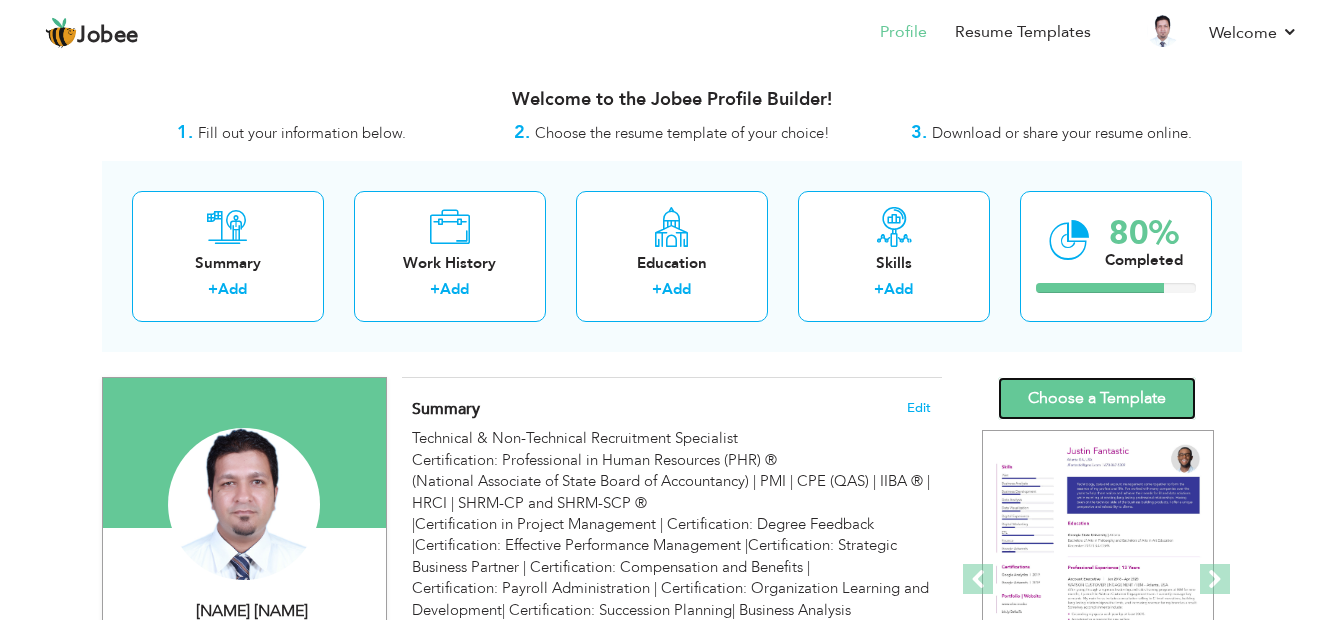 click on "Choose a Template" at bounding box center [1097, 398] 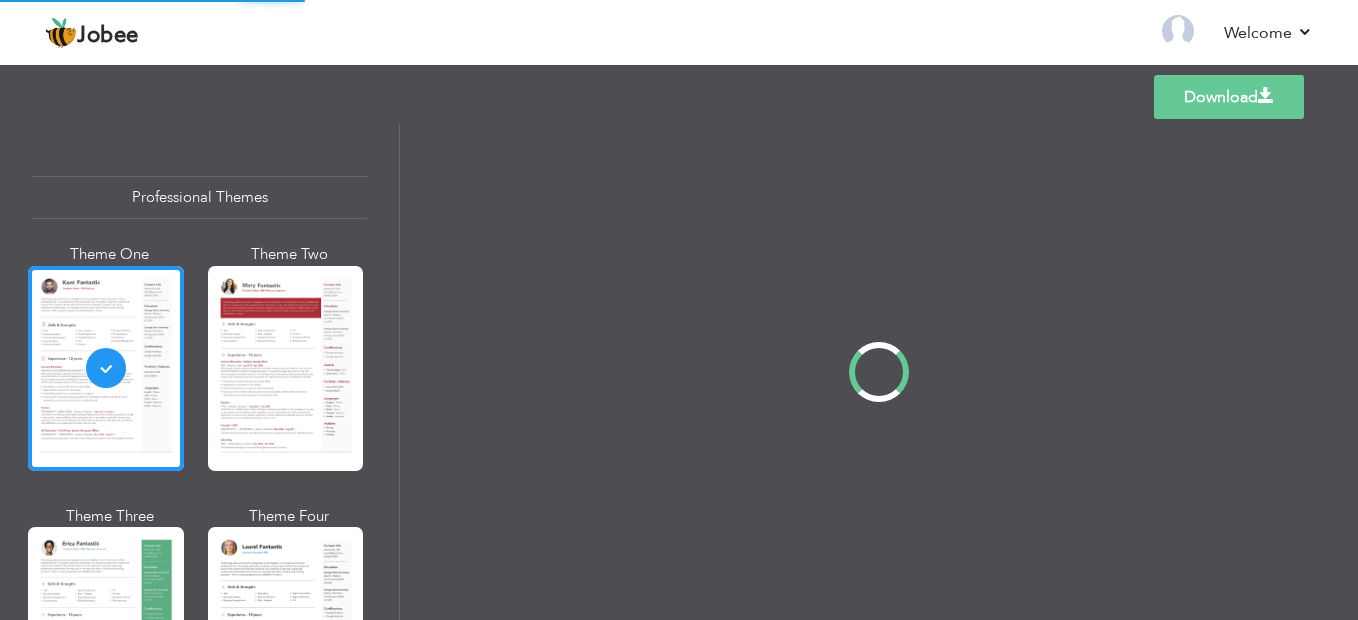 scroll, scrollTop: 0, scrollLeft: 0, axis: both 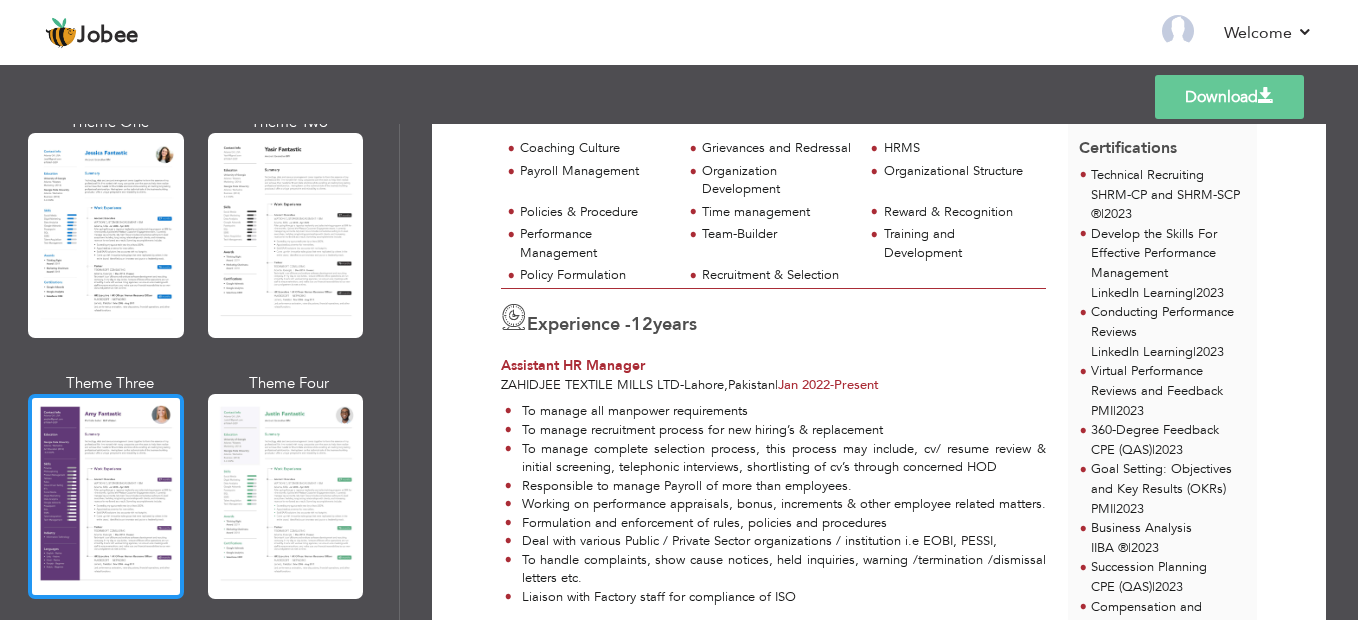 click at bounding box center (106, 496) 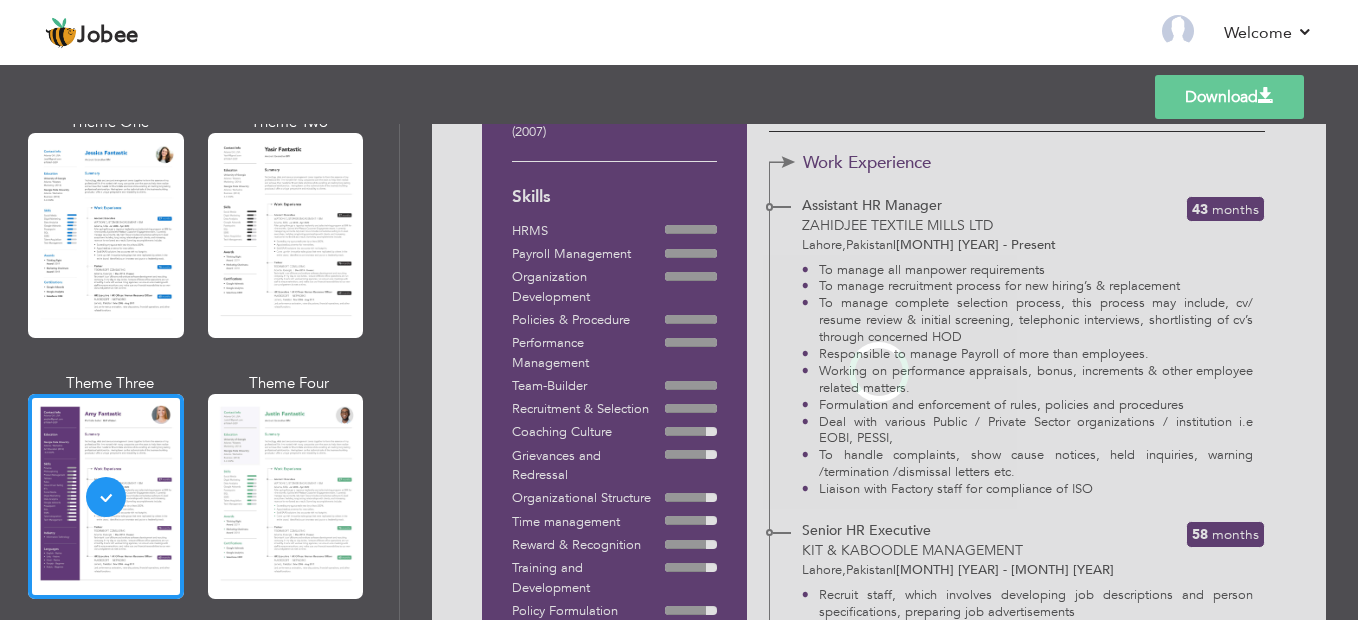 scroll, scrollTop: 0, scrollLeft: 0, axis: both 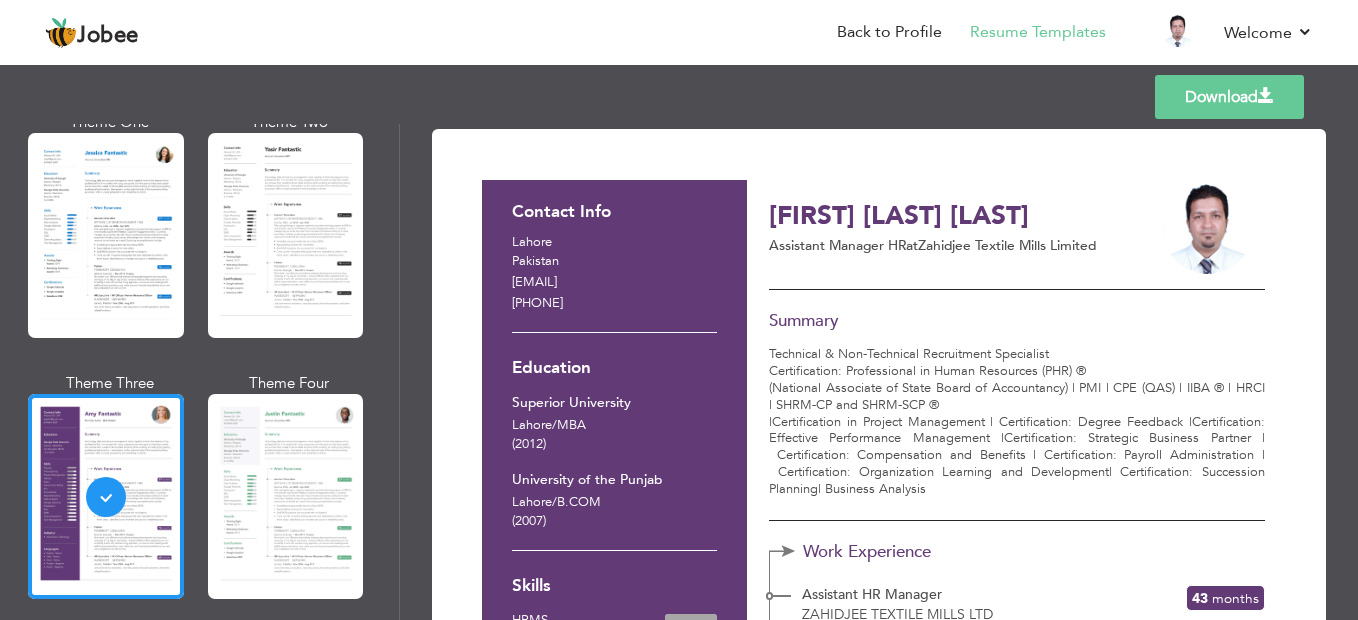 click on "Download" at bounding box center (1229, 97) 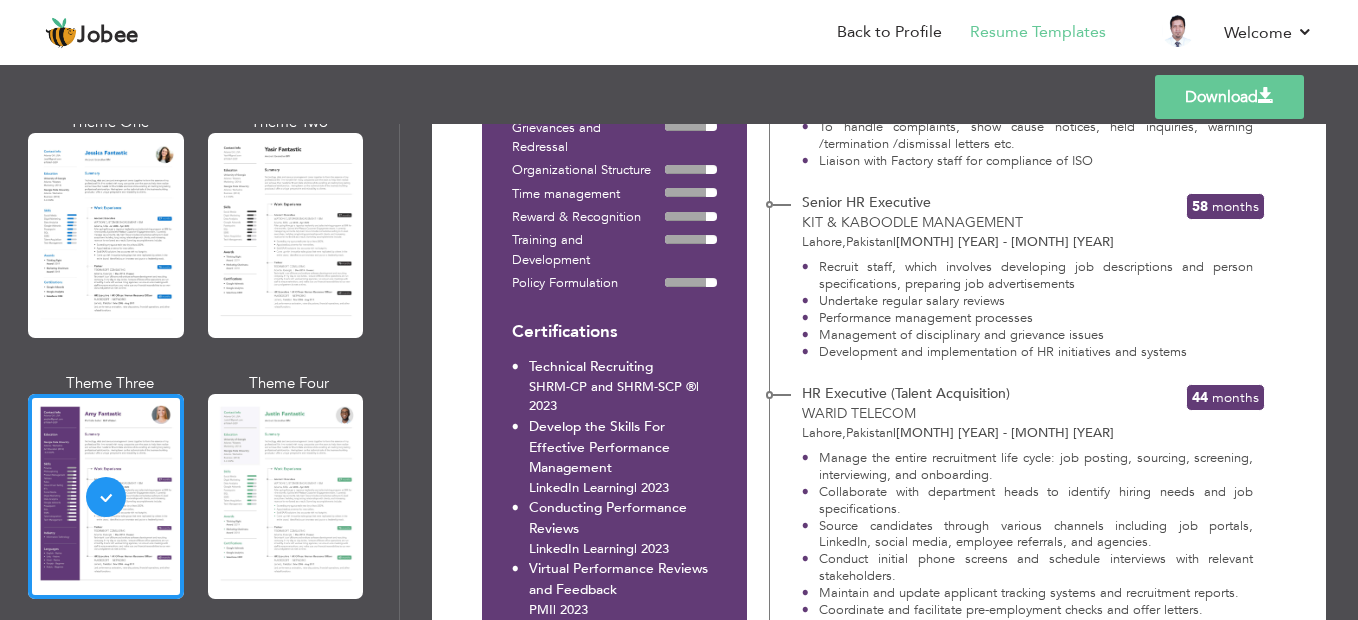 scroll, scrollTop: 900, scrollLeft: 0, axis: vertical 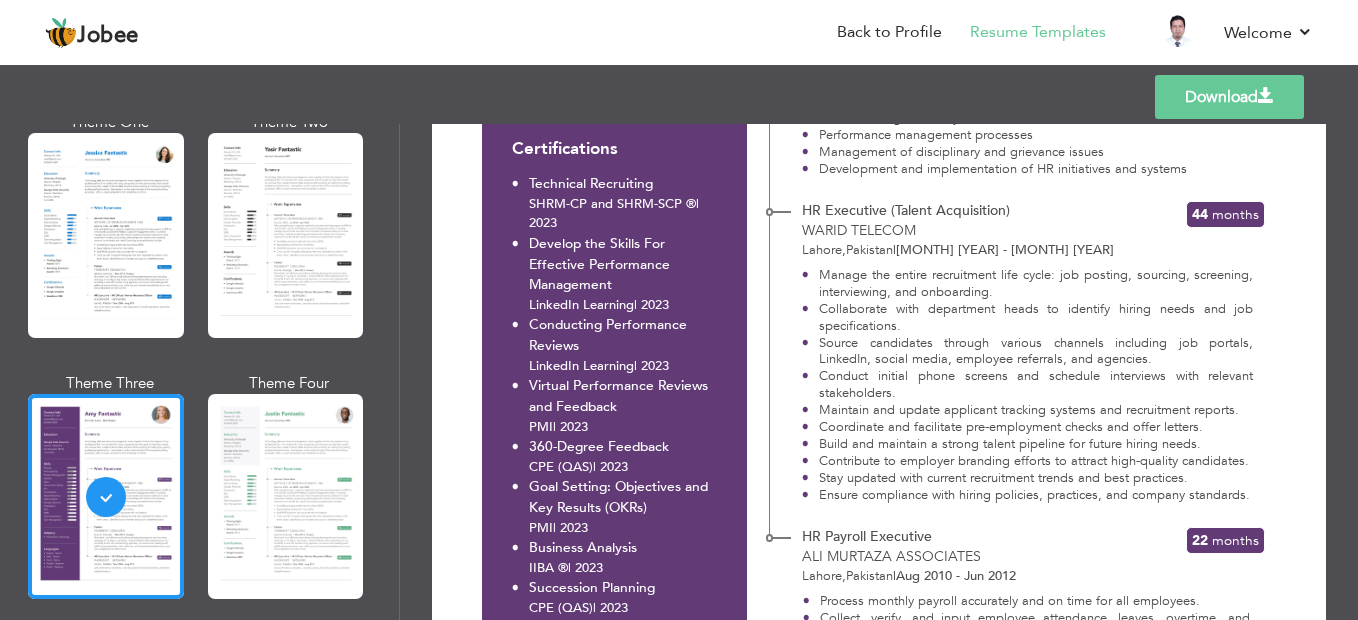 click on "Back to Profile
Resume Templates
Resume Templates
Cover Letters
About
My Resume
Welcome
Settings
Log off" at bounding box center (679, 34) 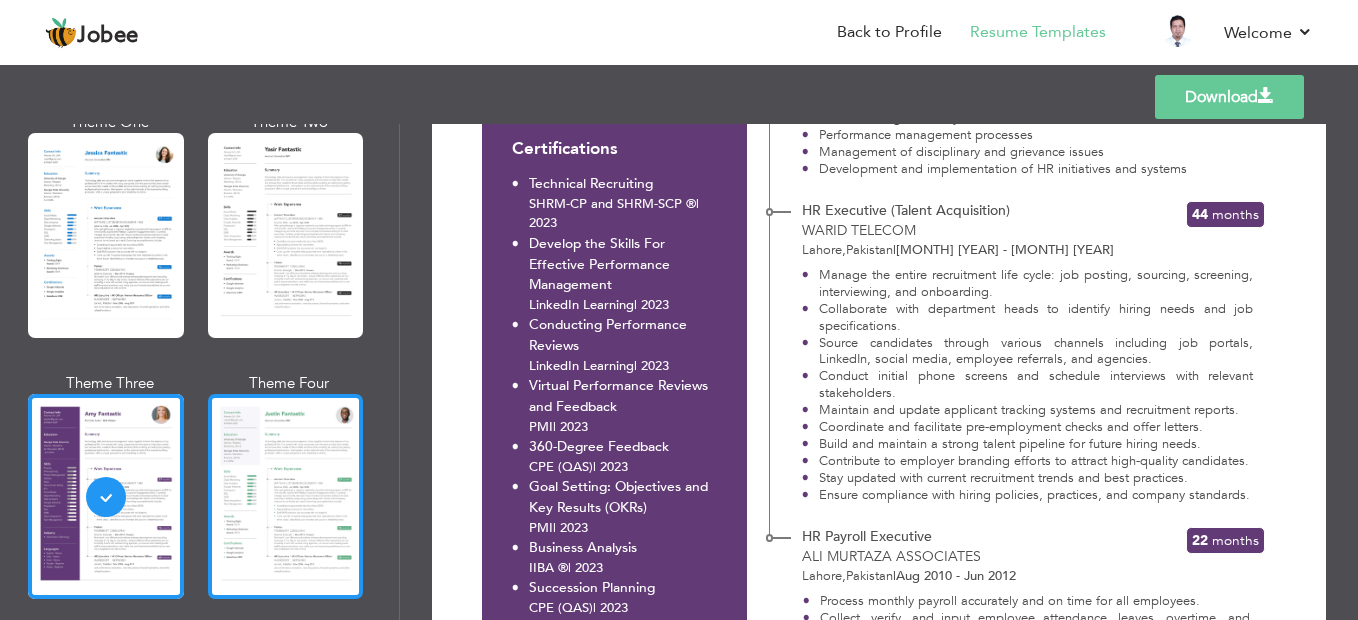 click at bounding box center [286, 496] 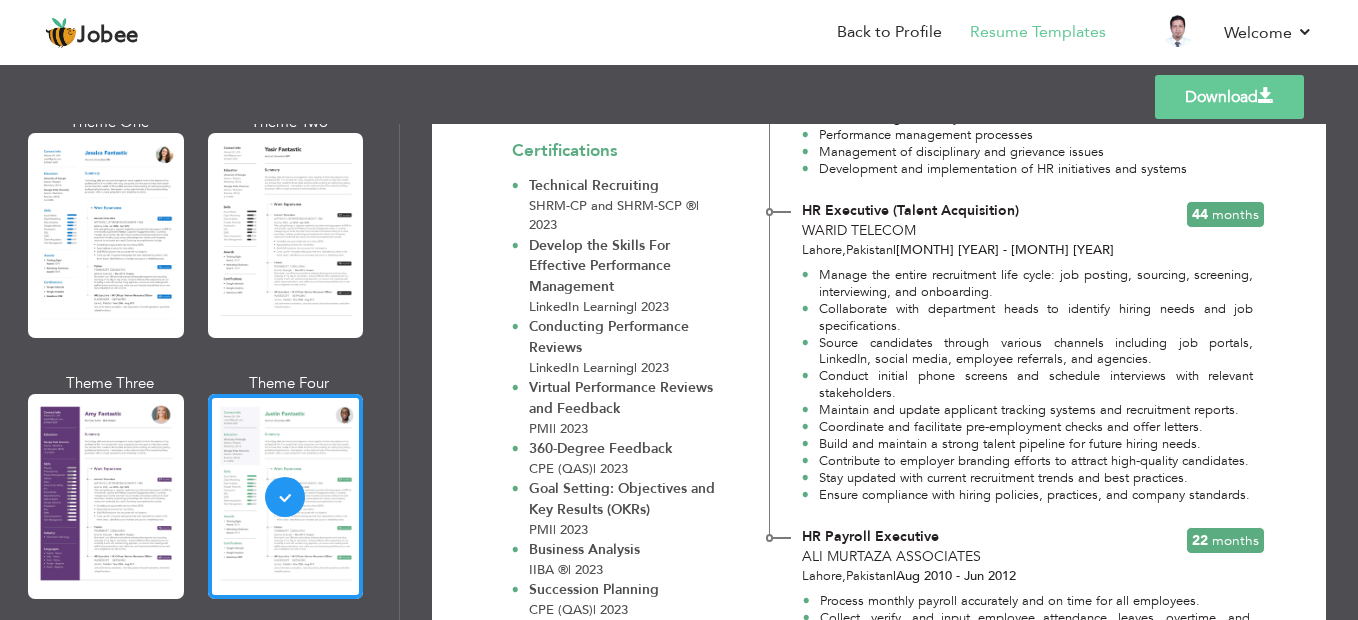 scroll, scrollTop: 0, scrollLeft: 0, axis: both 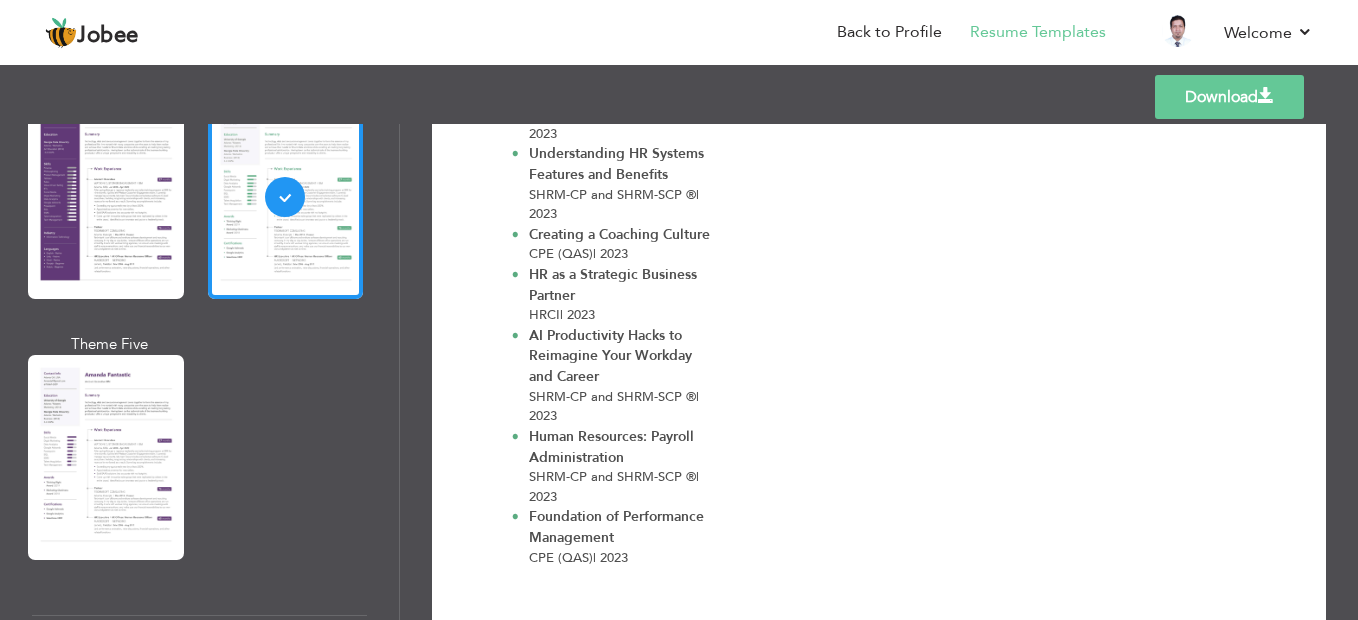 click at bounding box center (106, 457) 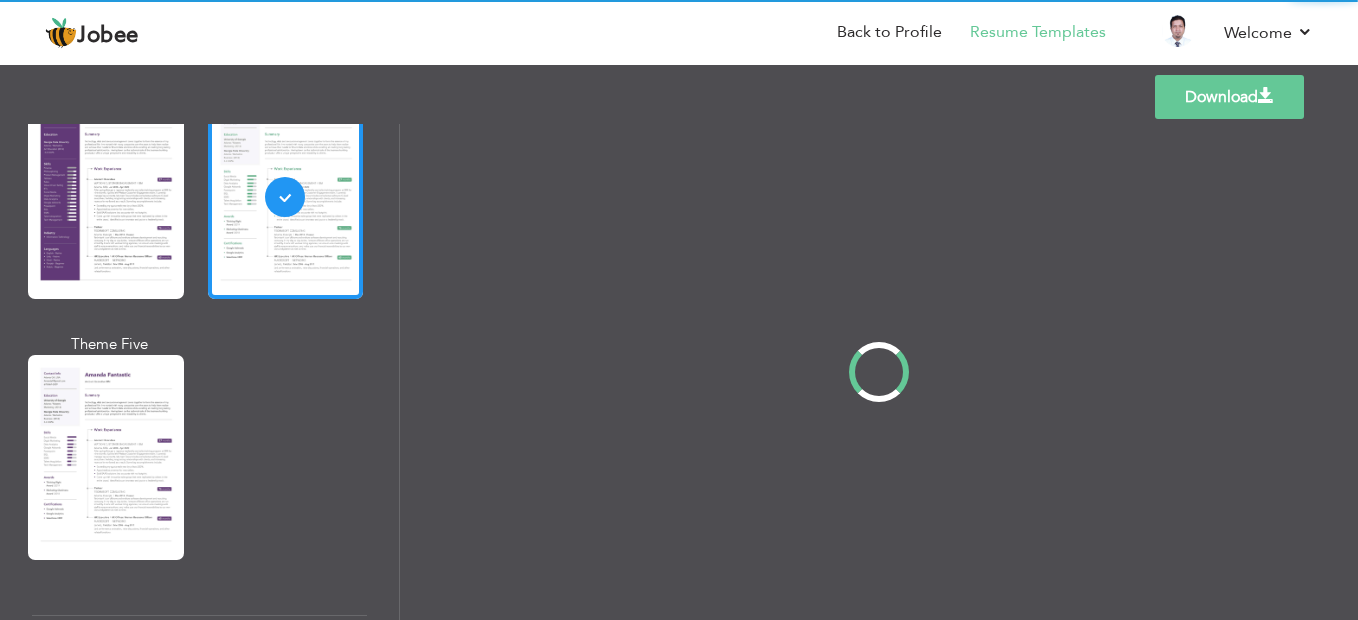 scroll, scrollTop: 0, scrollLeft: 0, axis: both 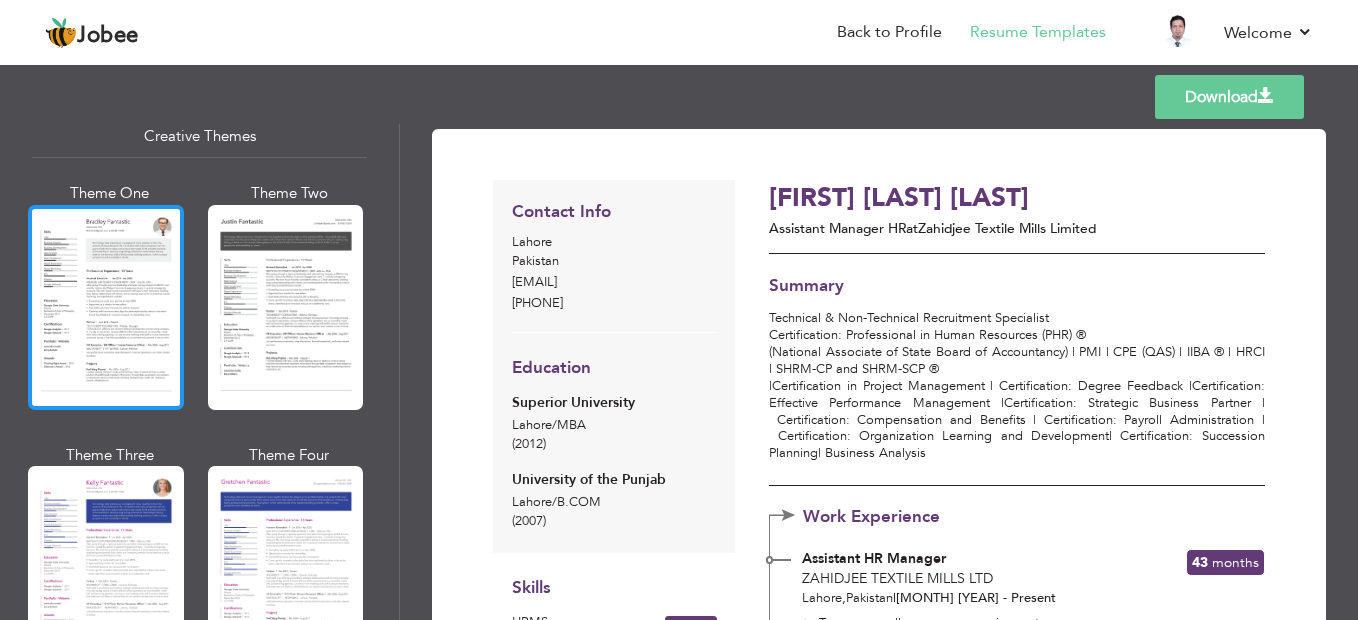 click at bounding box center [106, 307] 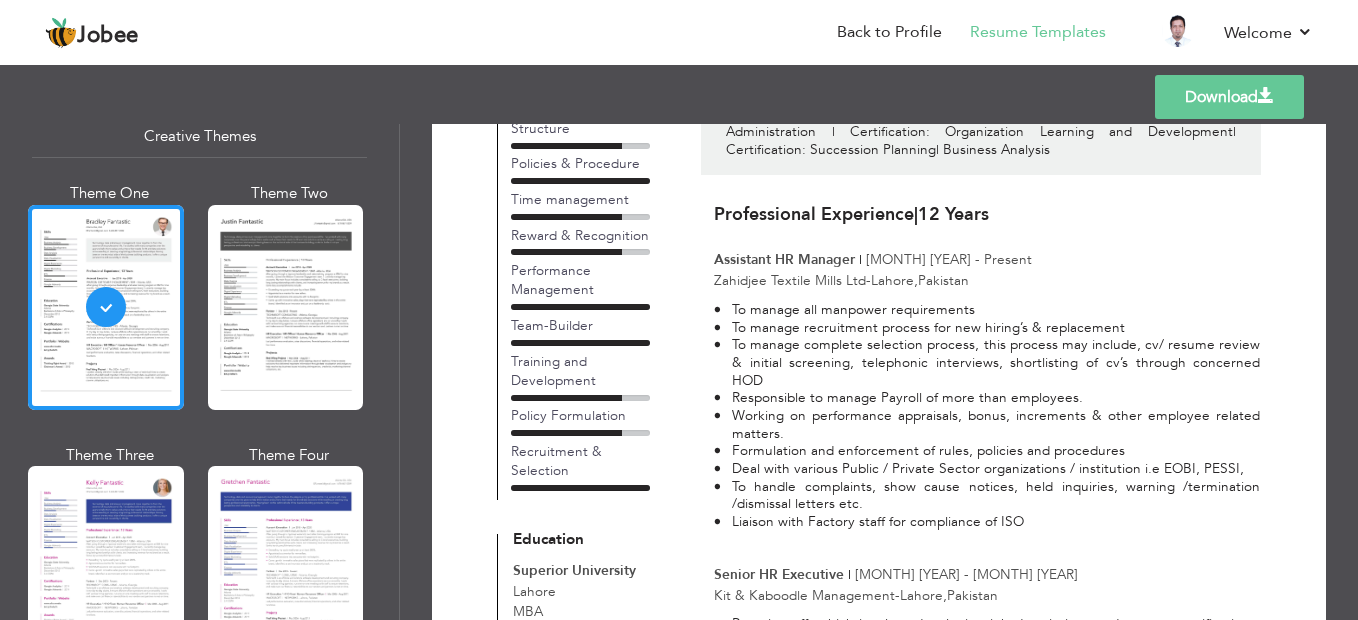 scroll, scrollTop: 0, scrollLeft: 0, axis: both 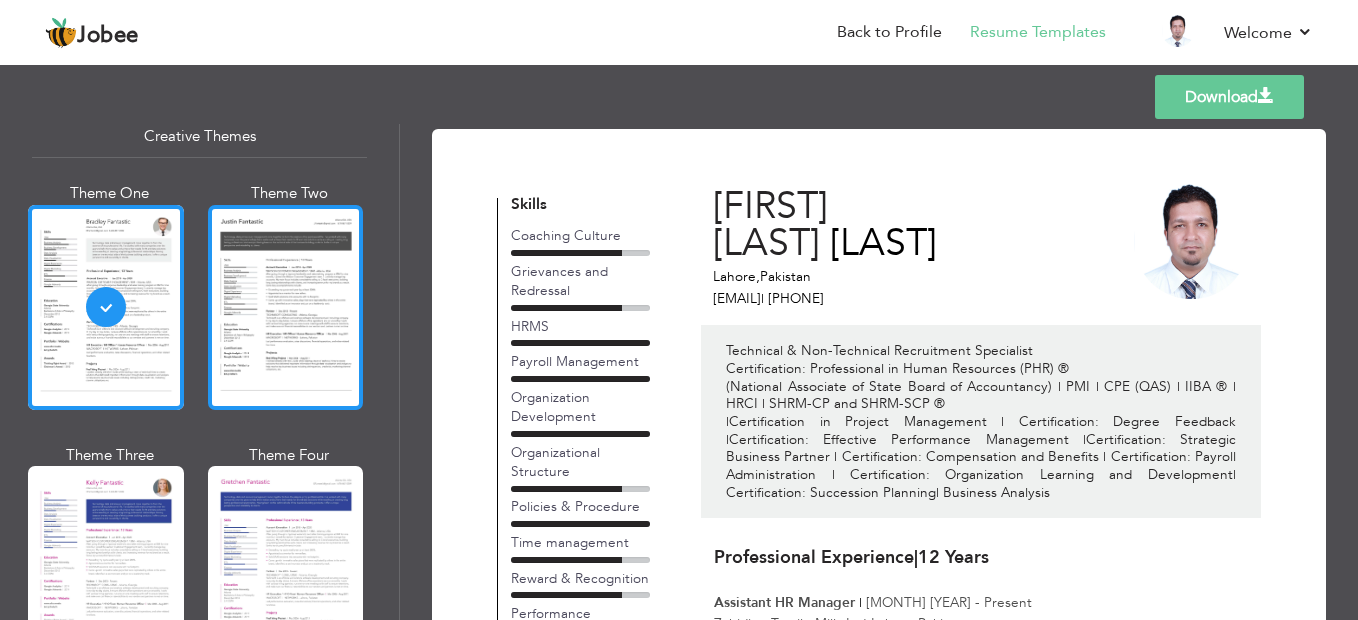 click at bounding box center (286, 307) 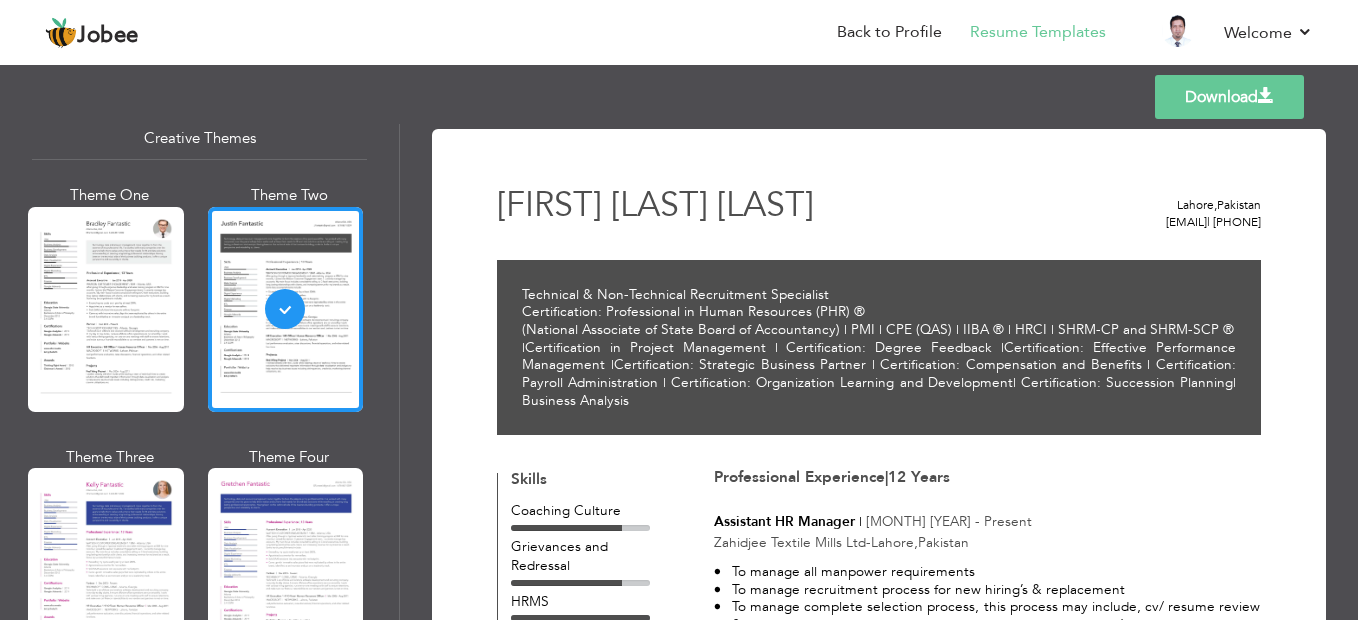 scroll, scrollTop: 2400, scrollLeft: 0, axis: vertical 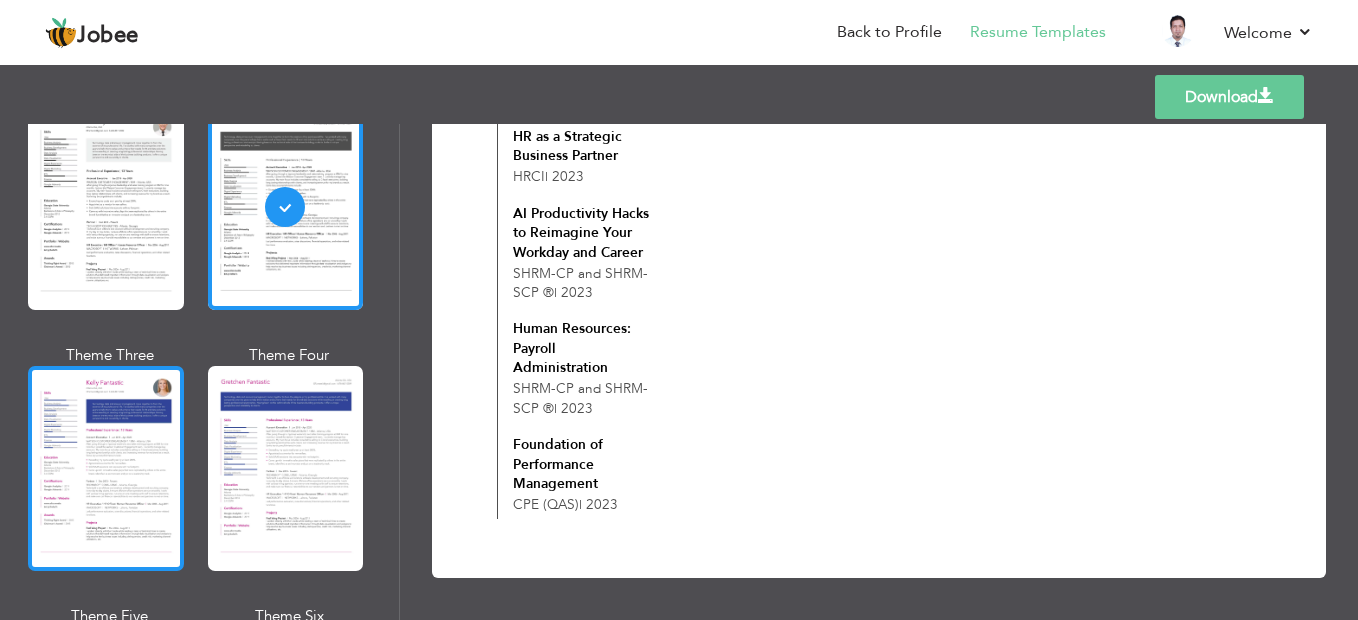 click at bounding box center (106, 468) 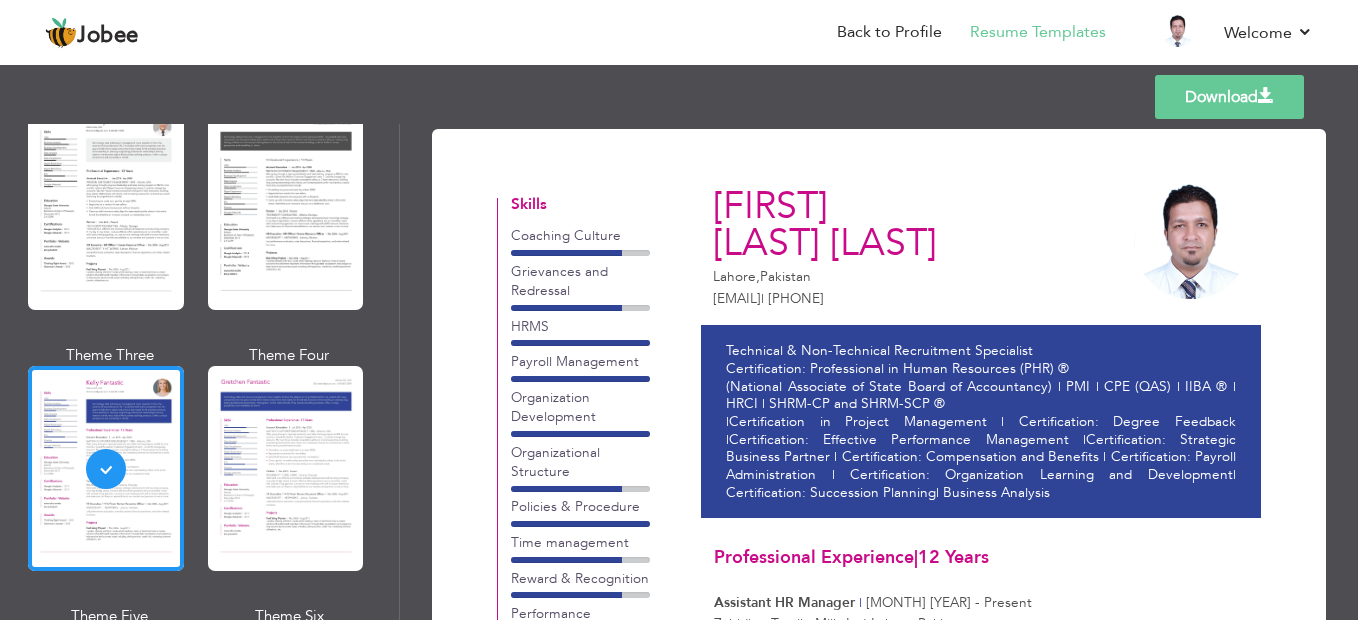scroll, scrollTop: 200, scrollLeft: 0, axis: vertical 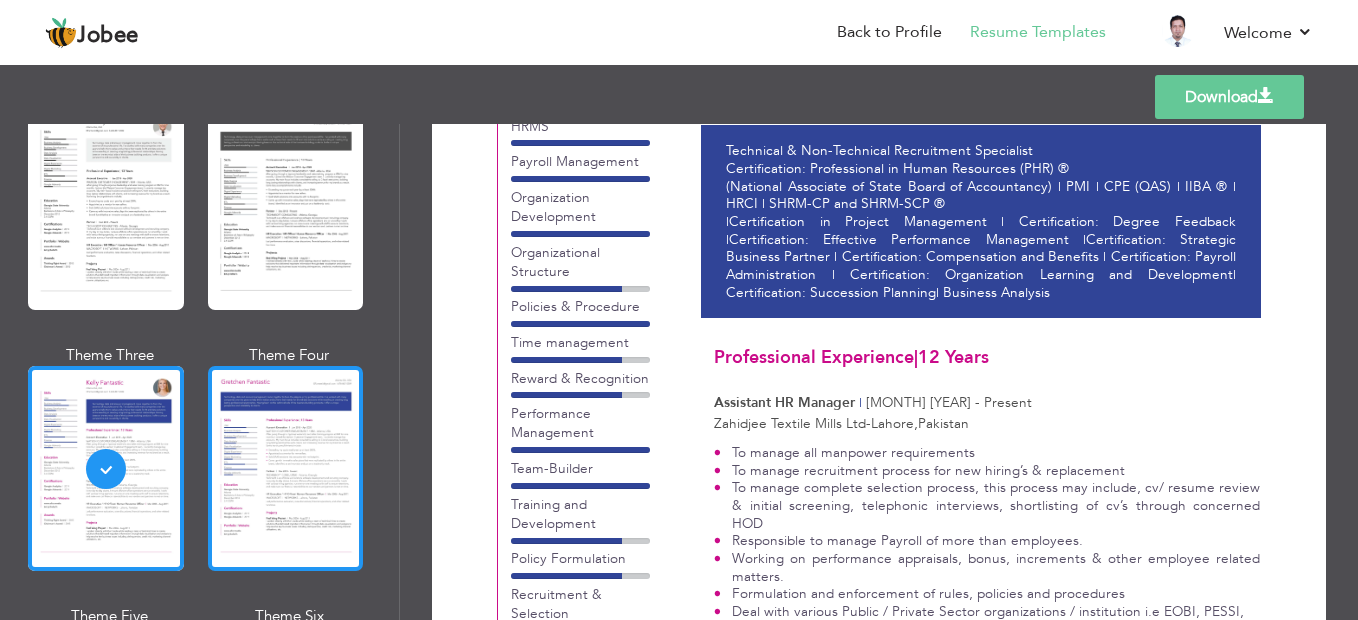 click at bounding box center [286, 468] 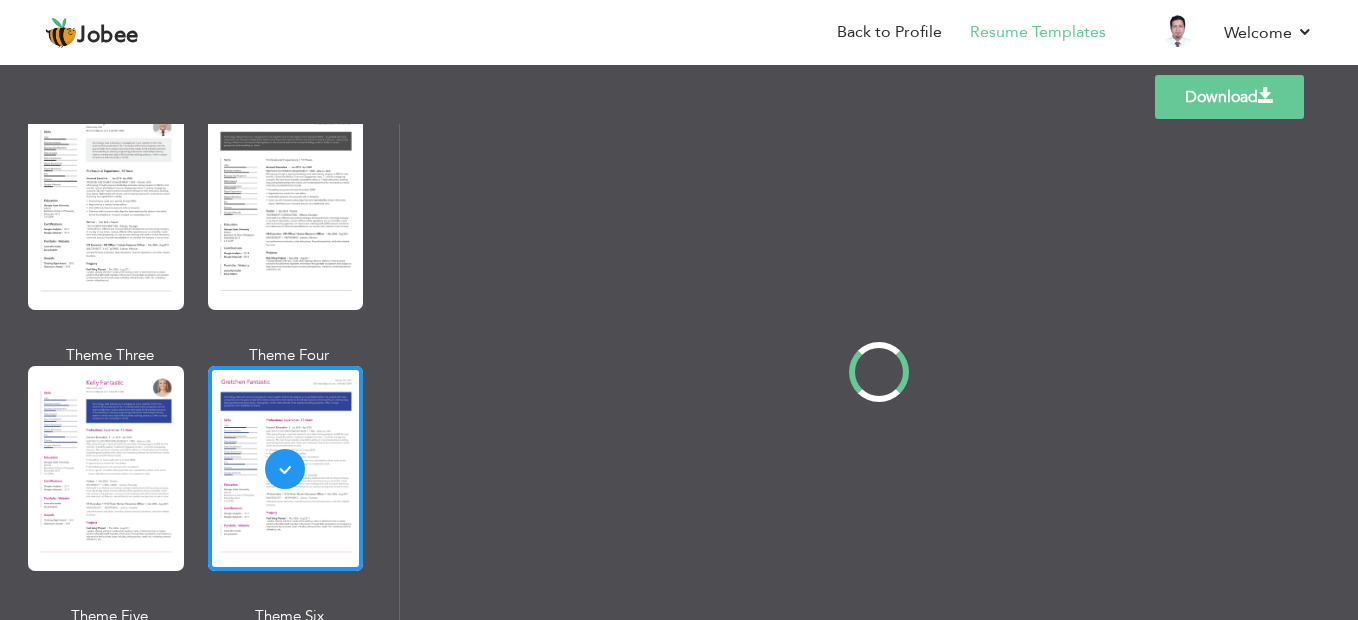 scroll, scrollTop: 0, scrollLeft: 0, axis: both 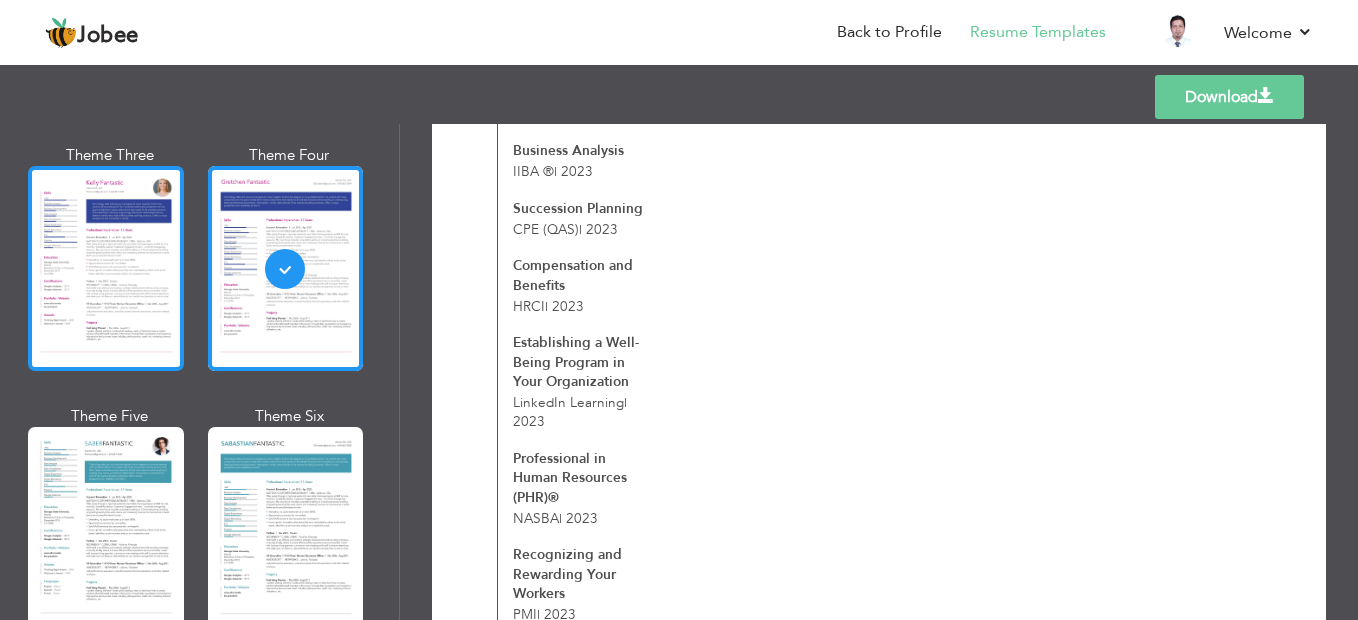 click at bounding box center (106, 529) 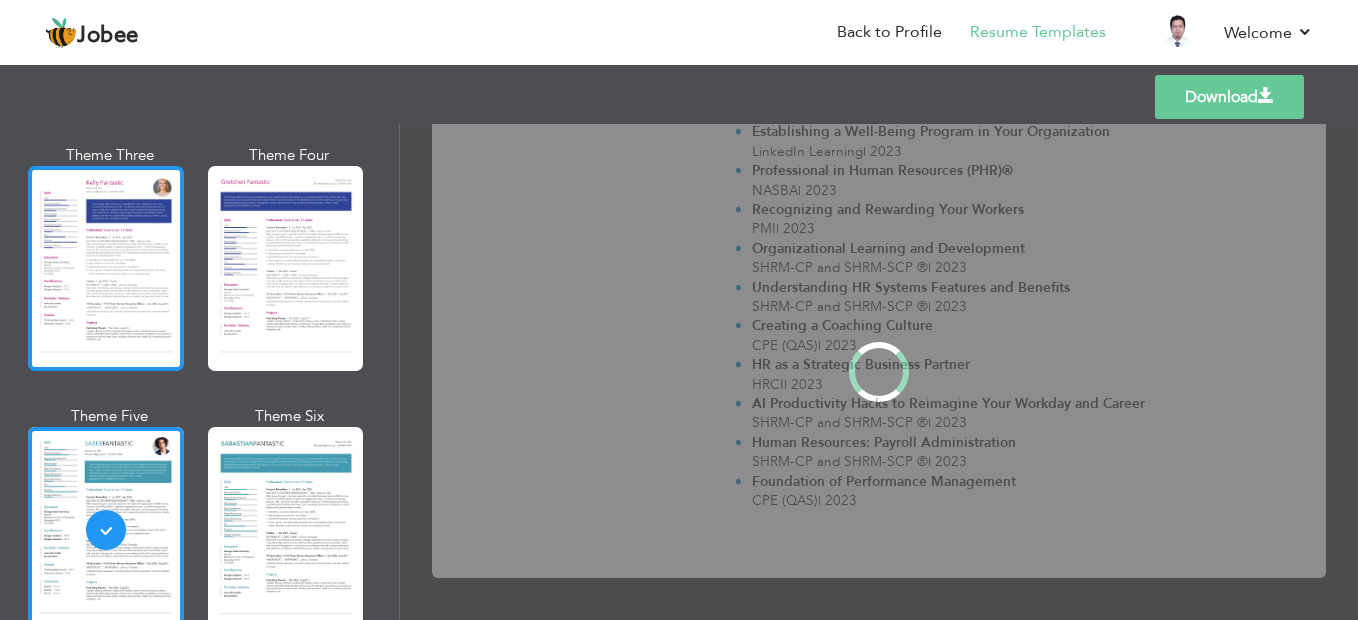 scroll, scrollTop: 0, scrollLeft: 0, axis: both 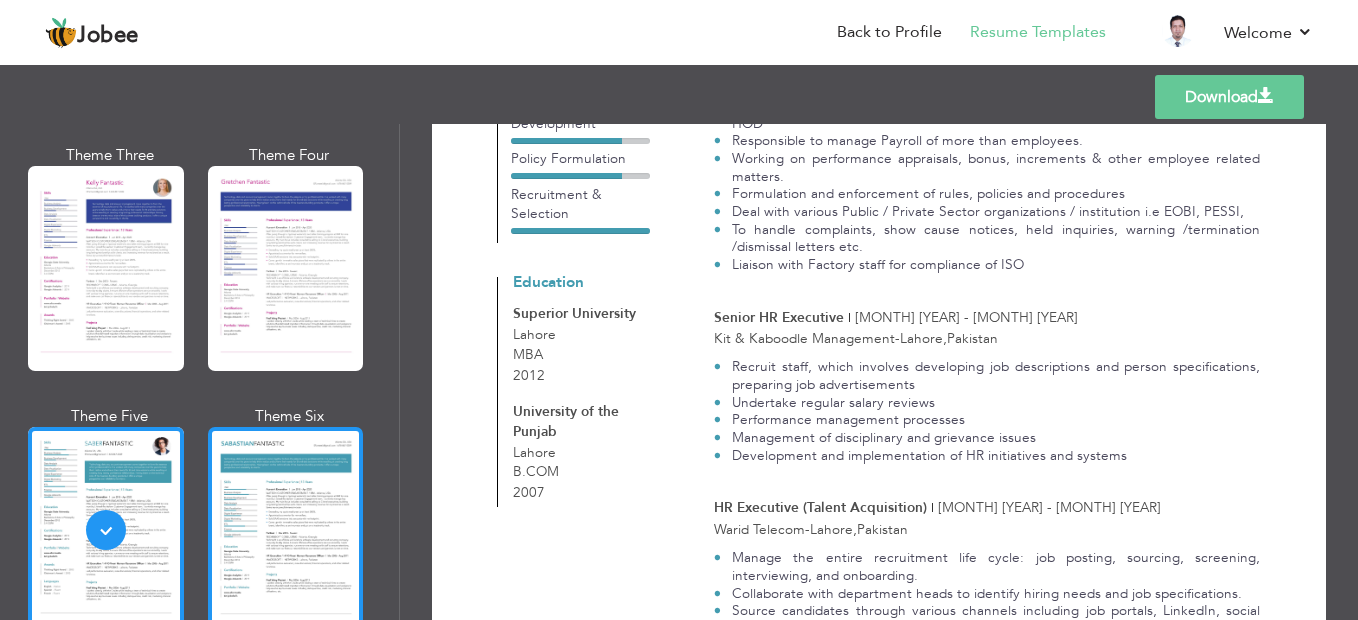 click at bounding box center (286, 529) 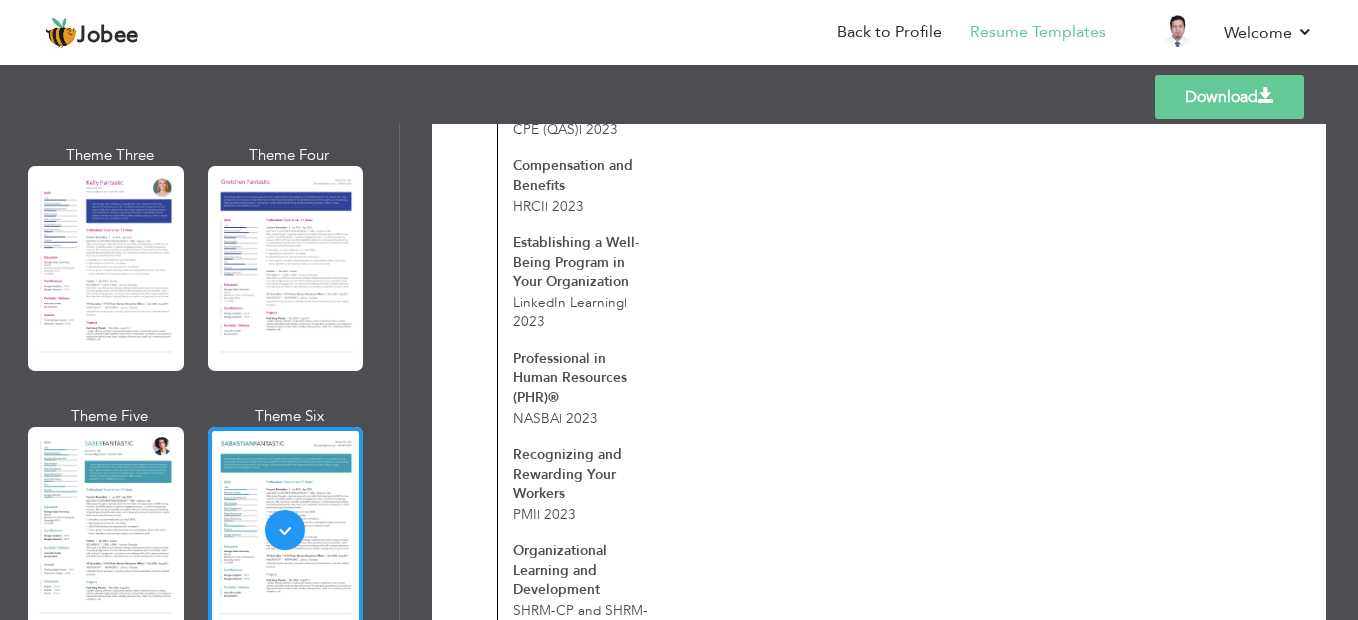 scroll, scrollTop: 1500, scrollLeft: 0, axis: vertical 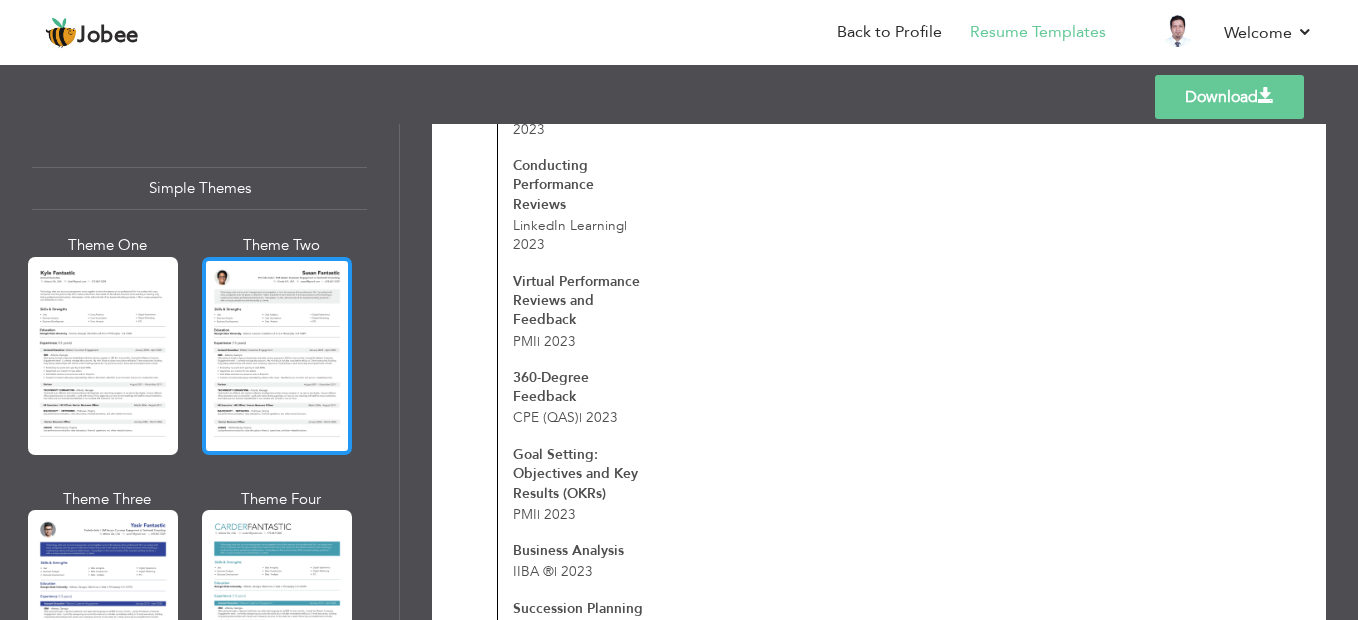 click at bounding box center (277, 356) 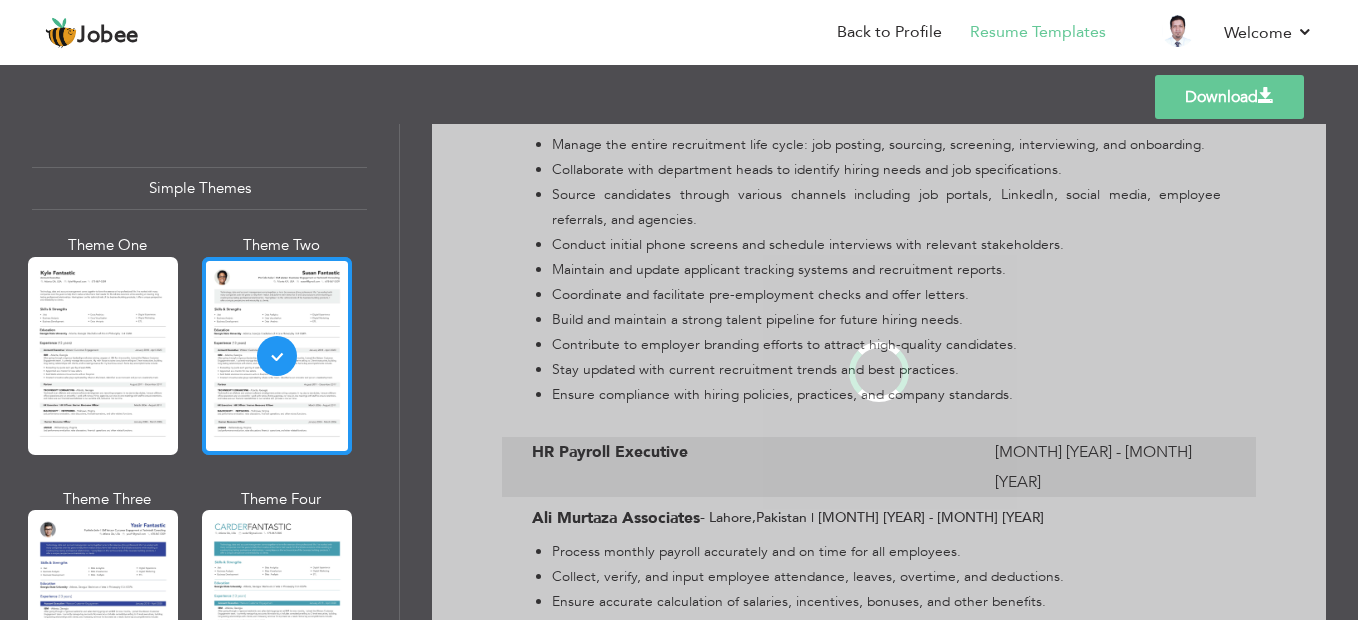 scroll, scrollTop: 0, scrollLeft: 0, axis: both 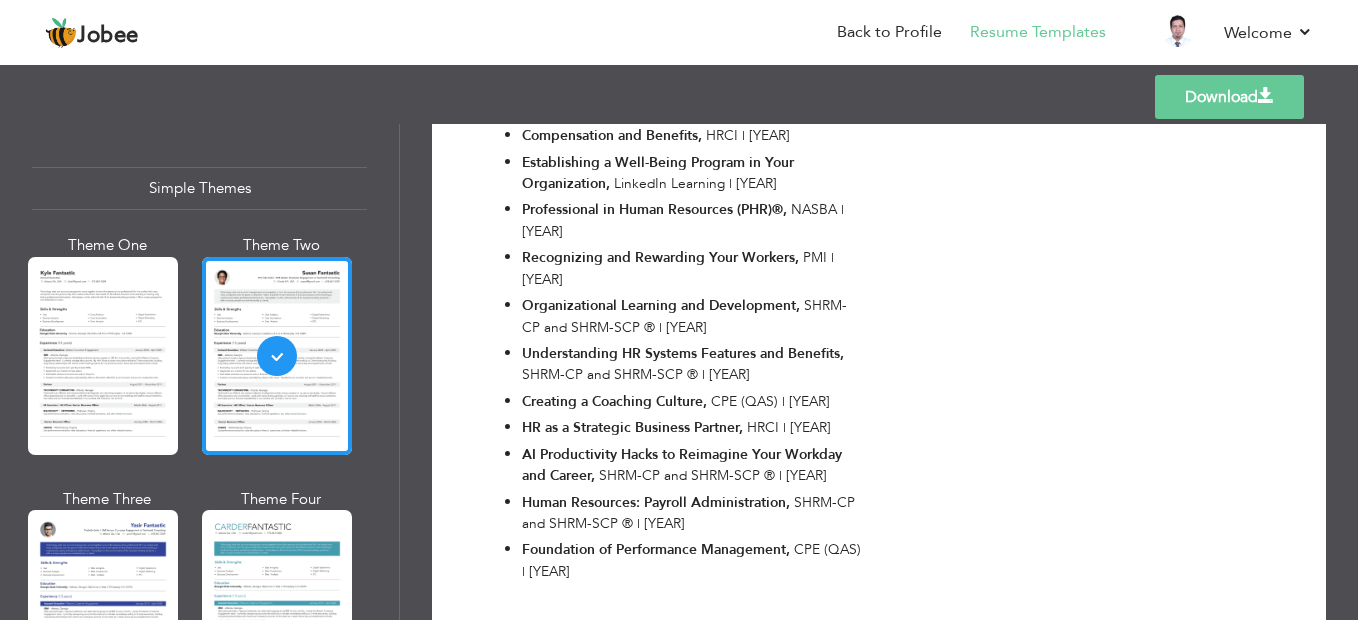 click on "Download" at bounding box center [1229, 97] 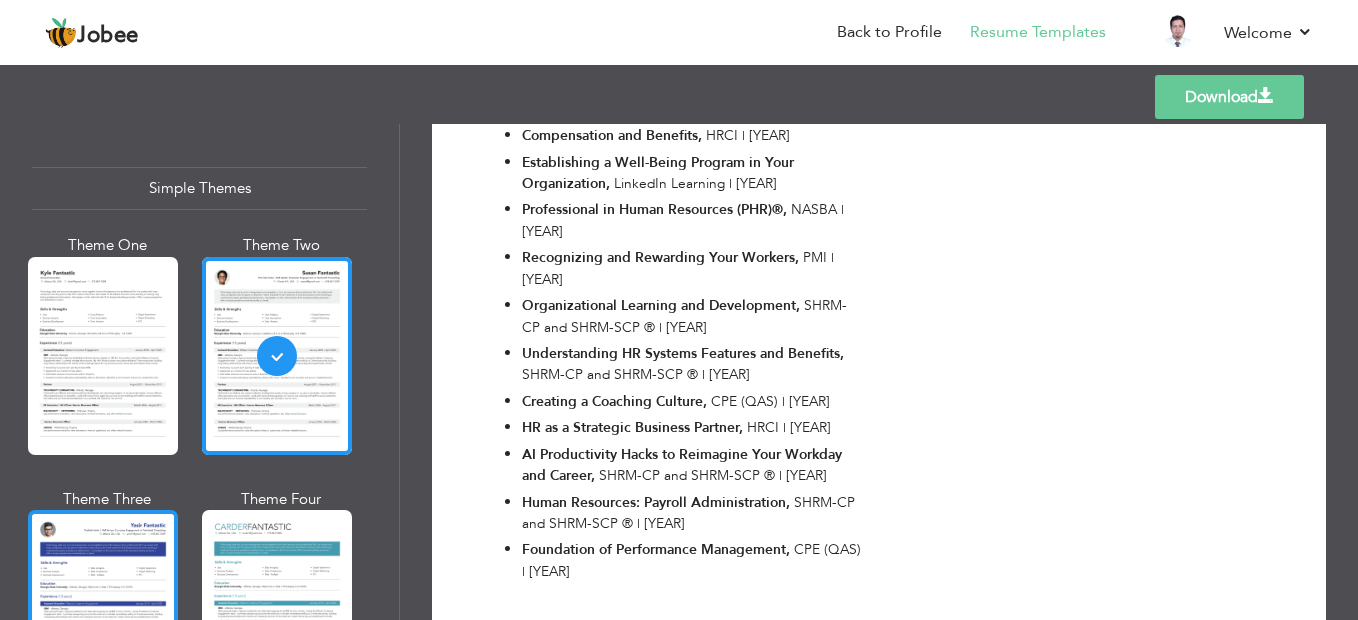 scroll, scrollTop: 3581, scrollLeft: 0, axis: vertical 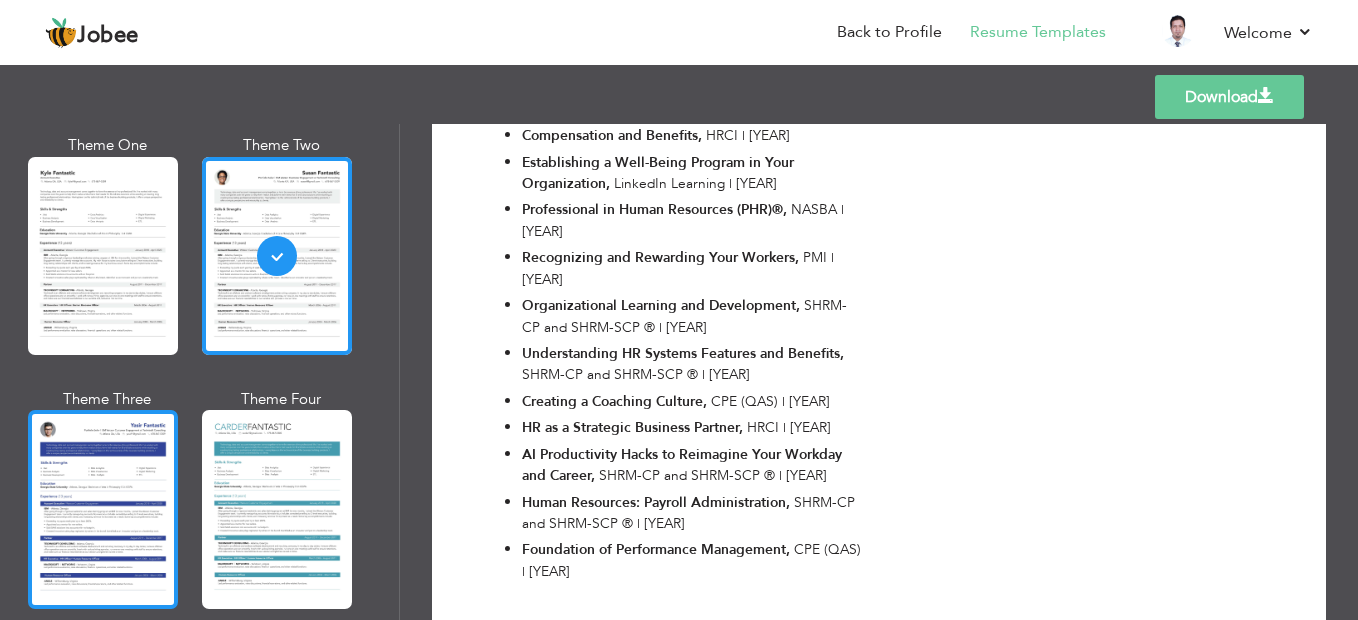 click at bounding box center [103, 509] 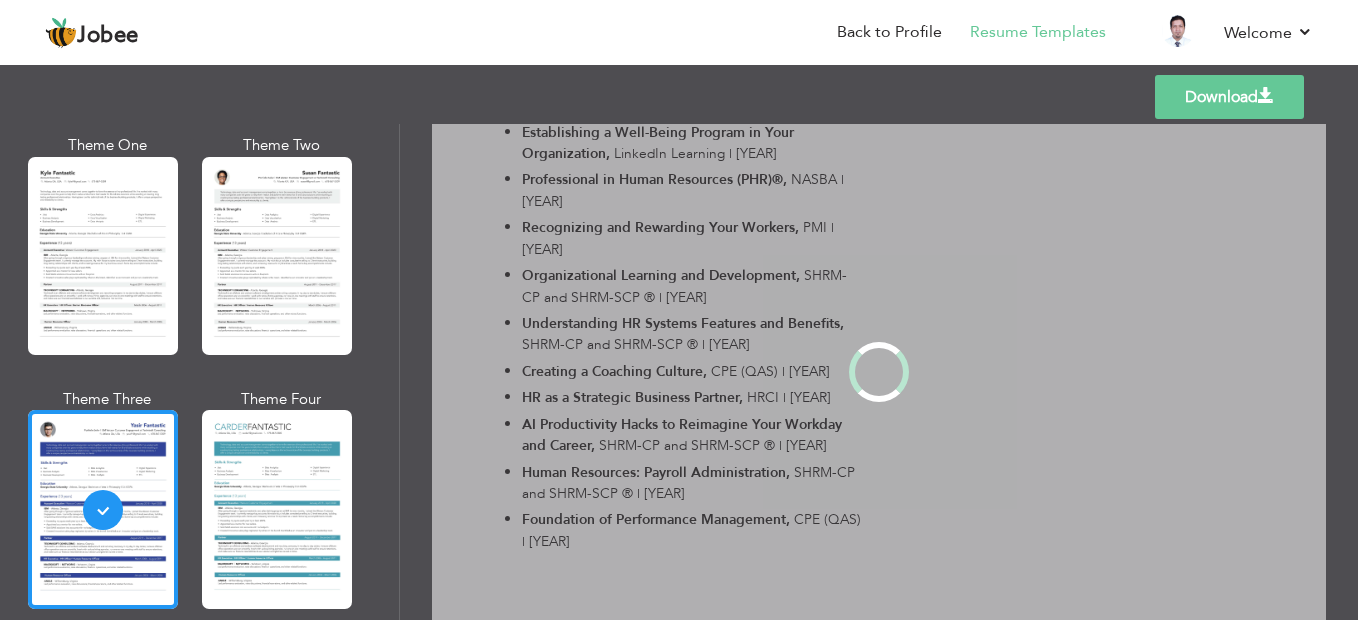 scroll, scrollTop: 0, scrollLeft: 0, axis: both 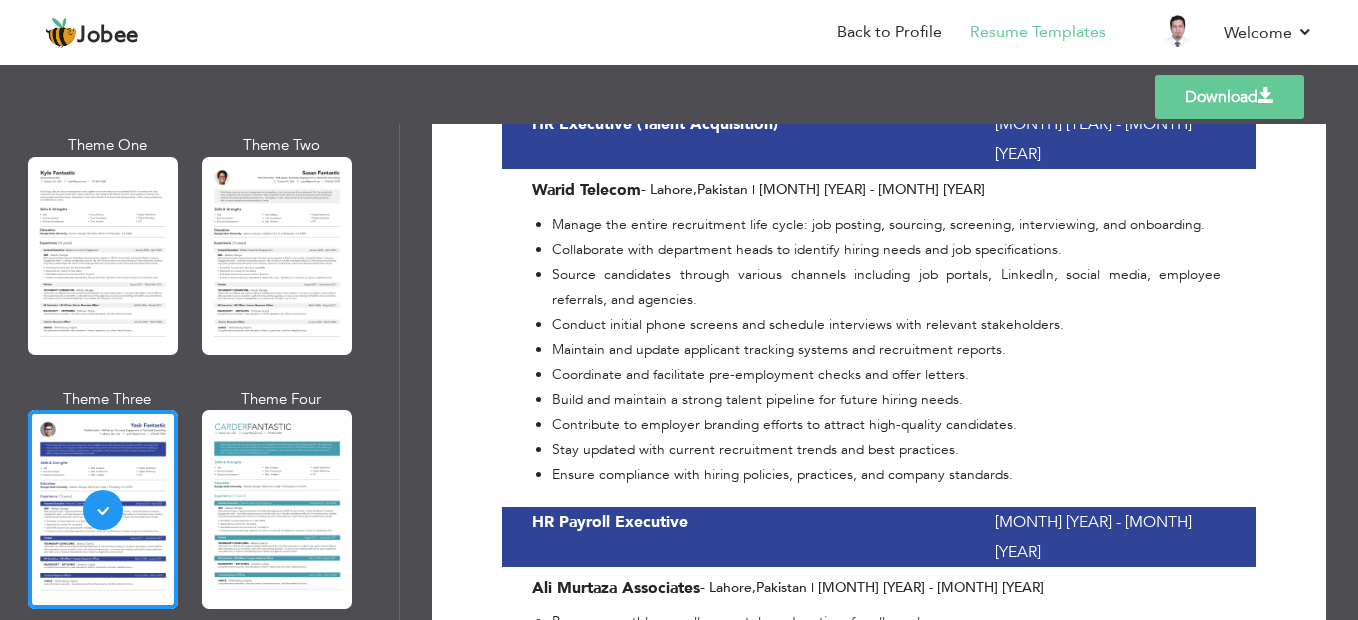 click on "Download" at bounding box center (1229, 97) 